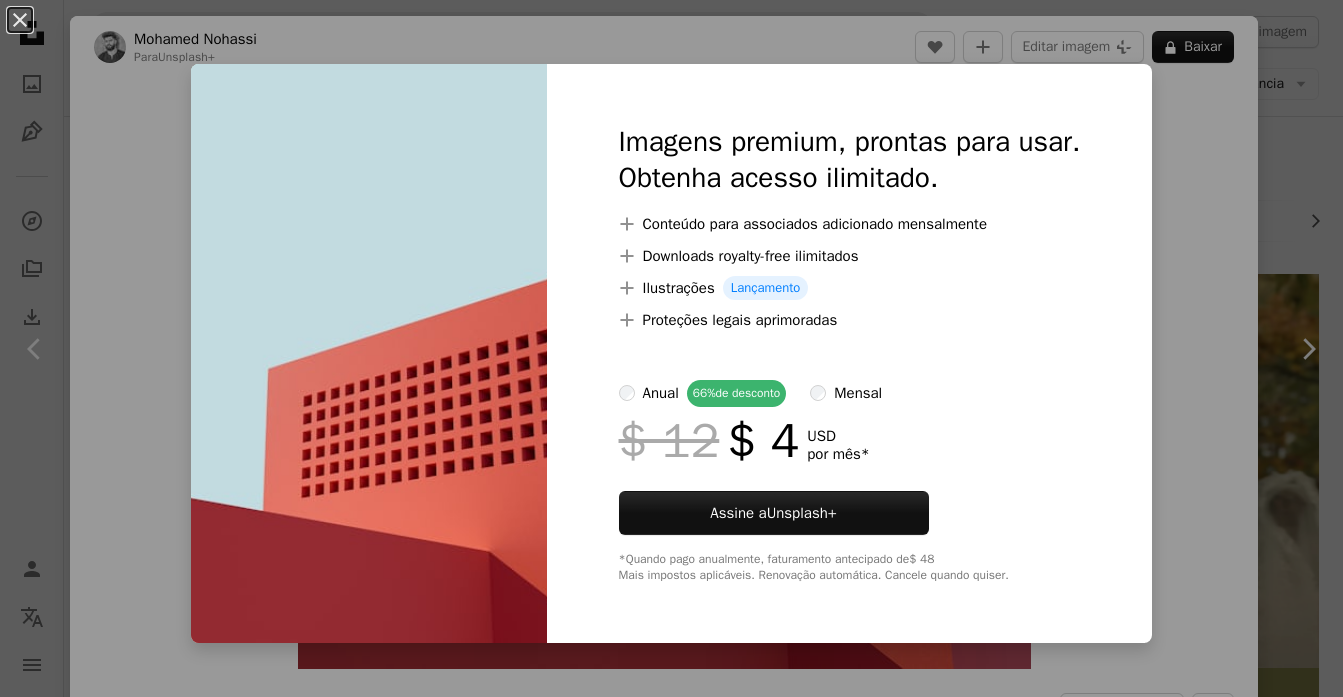 scroll, scrollTop: 1623, scrollLeft: 0, axis: vertical 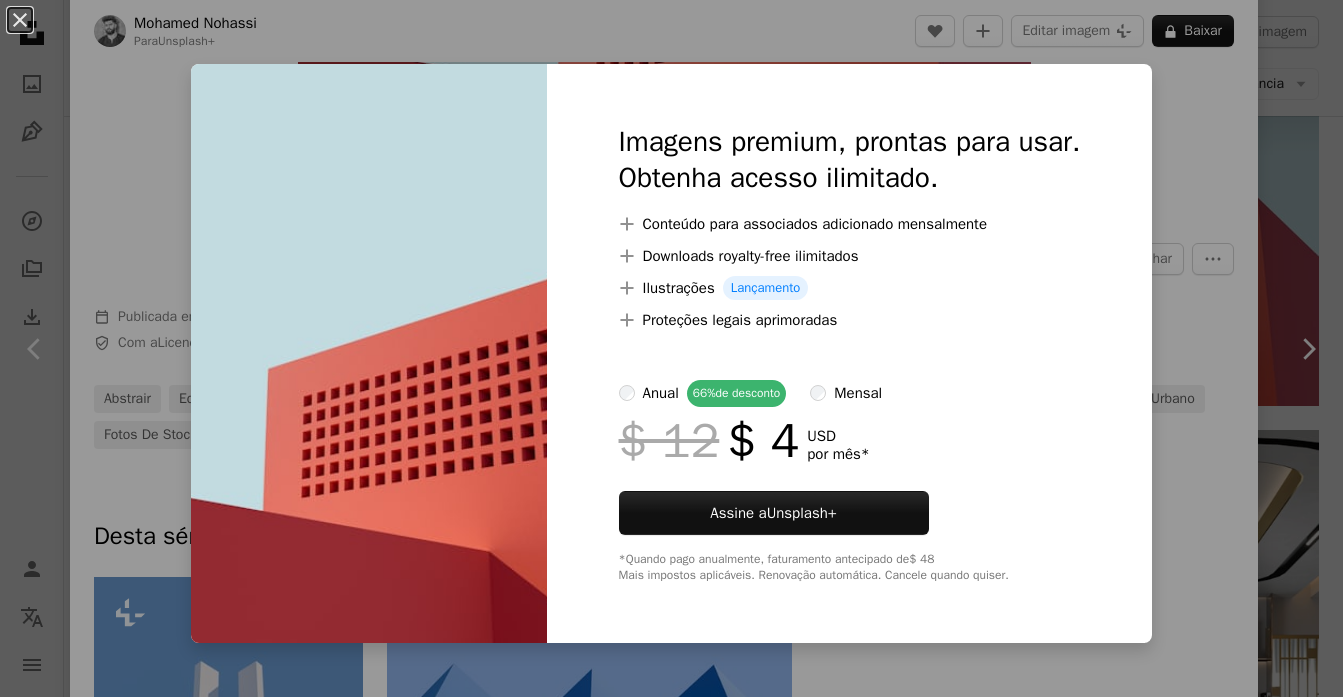 click on "An X shape Imagens premium, prontas para usar. Obtenha acesso ilimitado. A plus sign Conteúdo para associados adicionado mensalmente A plus sign Downloads royalty-free ilimitados A plus sign Ilustrações  Lançamento A plus sign Proteções legais aprimoradas anual 66%  de desconto mensal $ 12   $ 4 USD por mês * Assine a  Unsplash+ *Quando pago anualmente, faturamento antecipado de  $ 48 Mais impostos aplicáveis. Renovação automática. Cancele quando quiser." at bounding box center [671, 348] 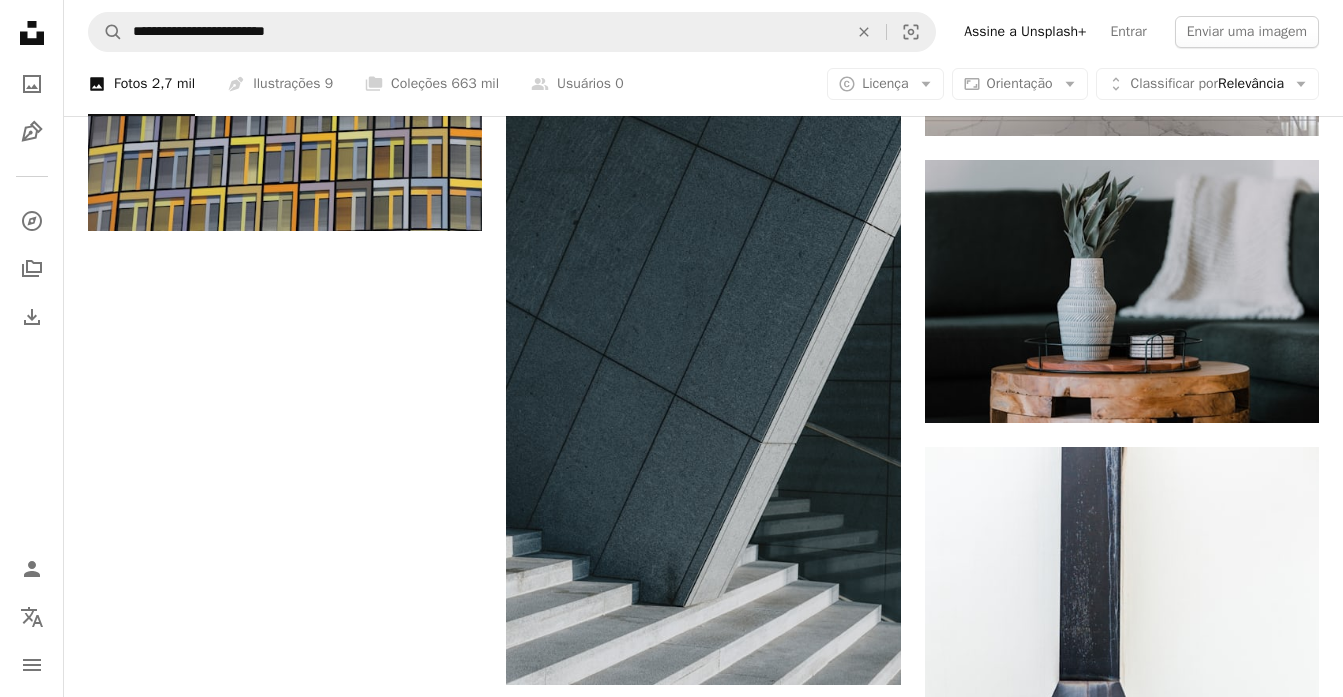 scroll, scrollTop: 2625, scrollLeft: 0, axis: vertical 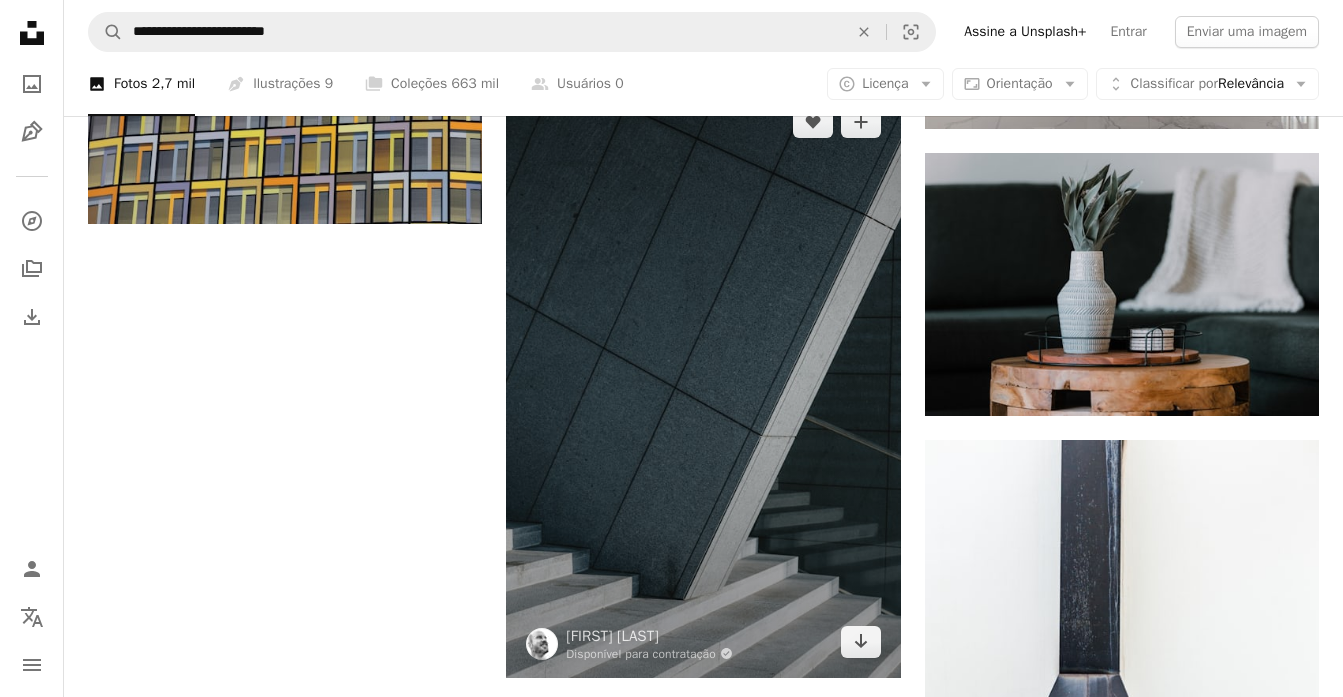 click at bounding box center [703, 381] 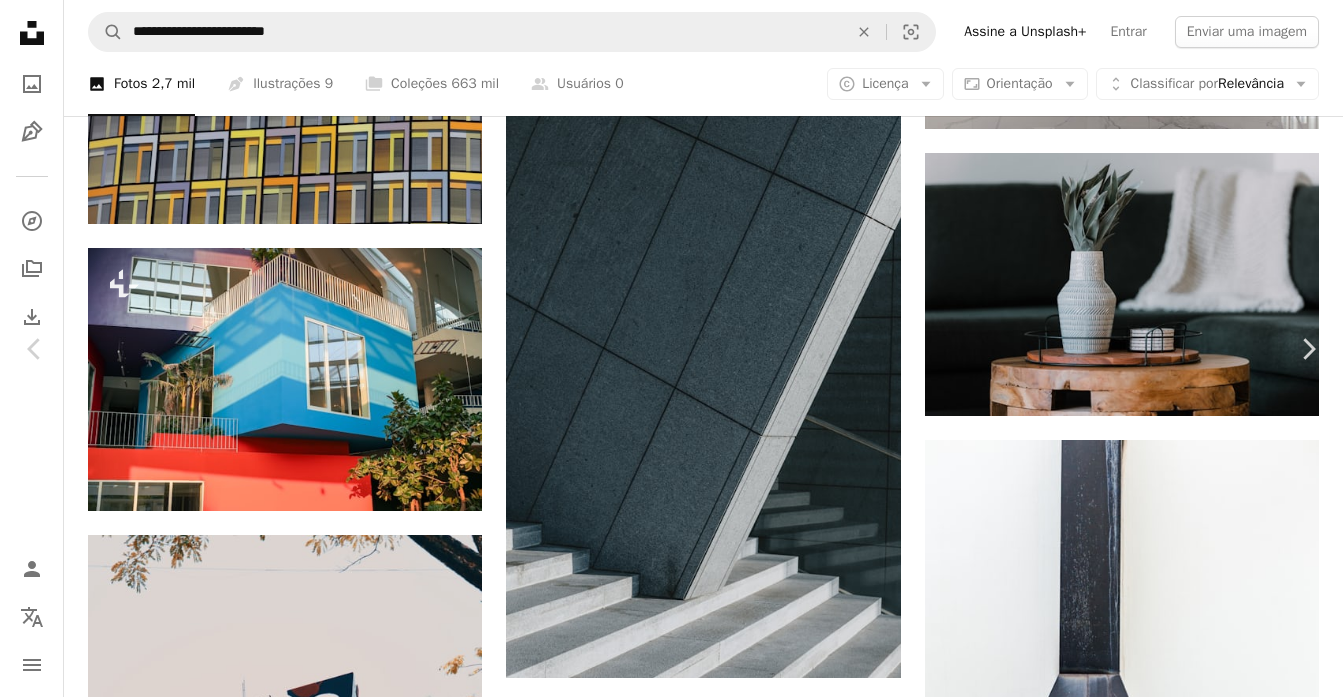 click on "Zoom in" at bounding box center [664, 5434] 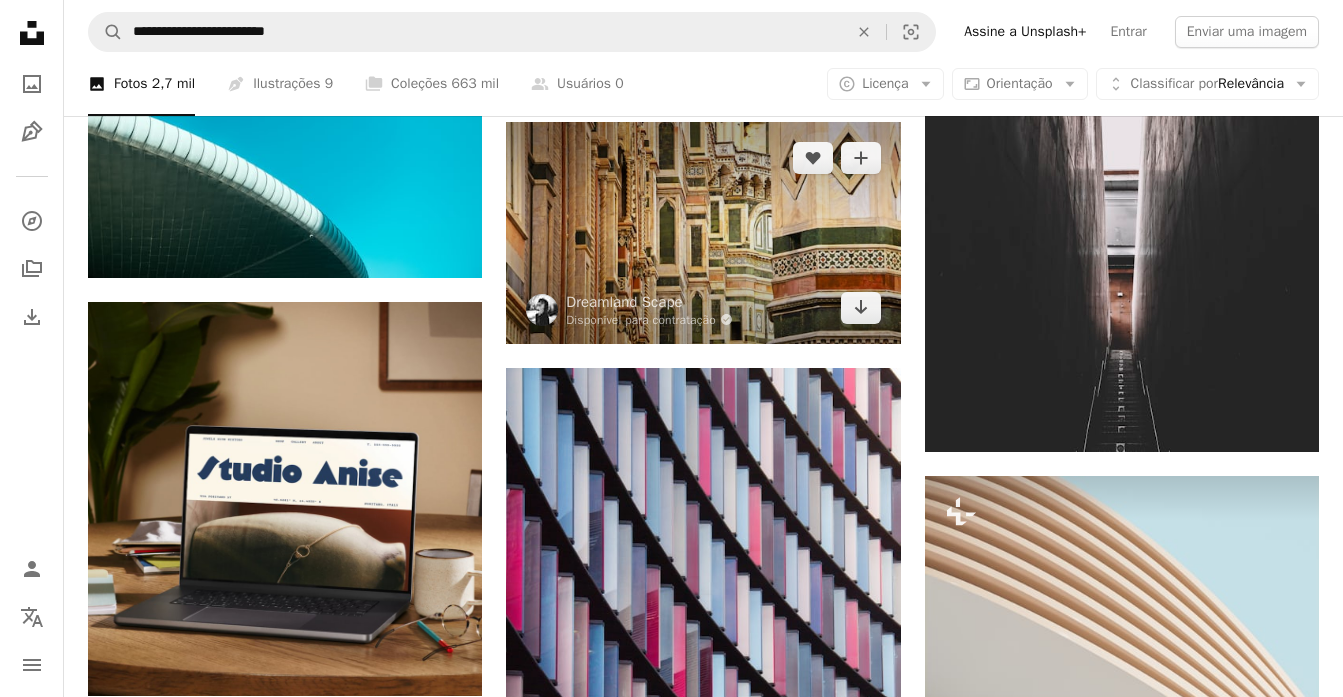 scroll, scrollTop: 3860, scrollLeft: 0, axis: vertical 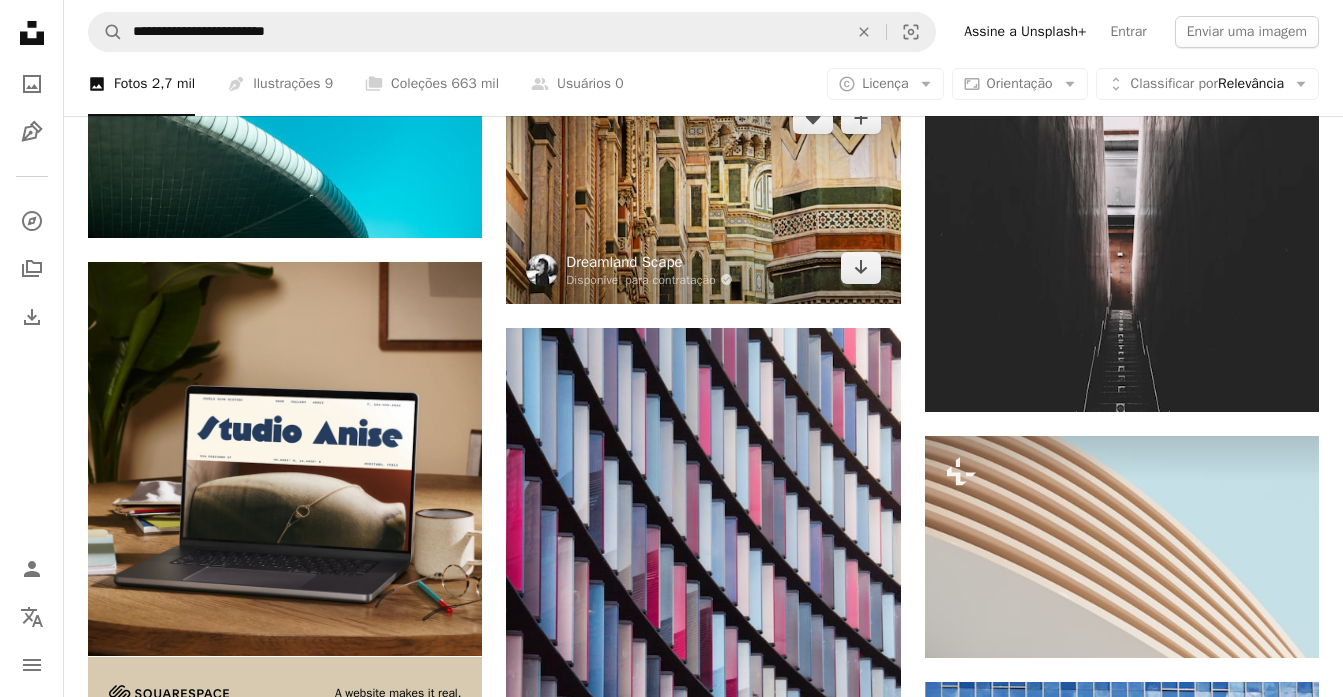 click on "Dreamland Scape" at bounding box center [649, 262] 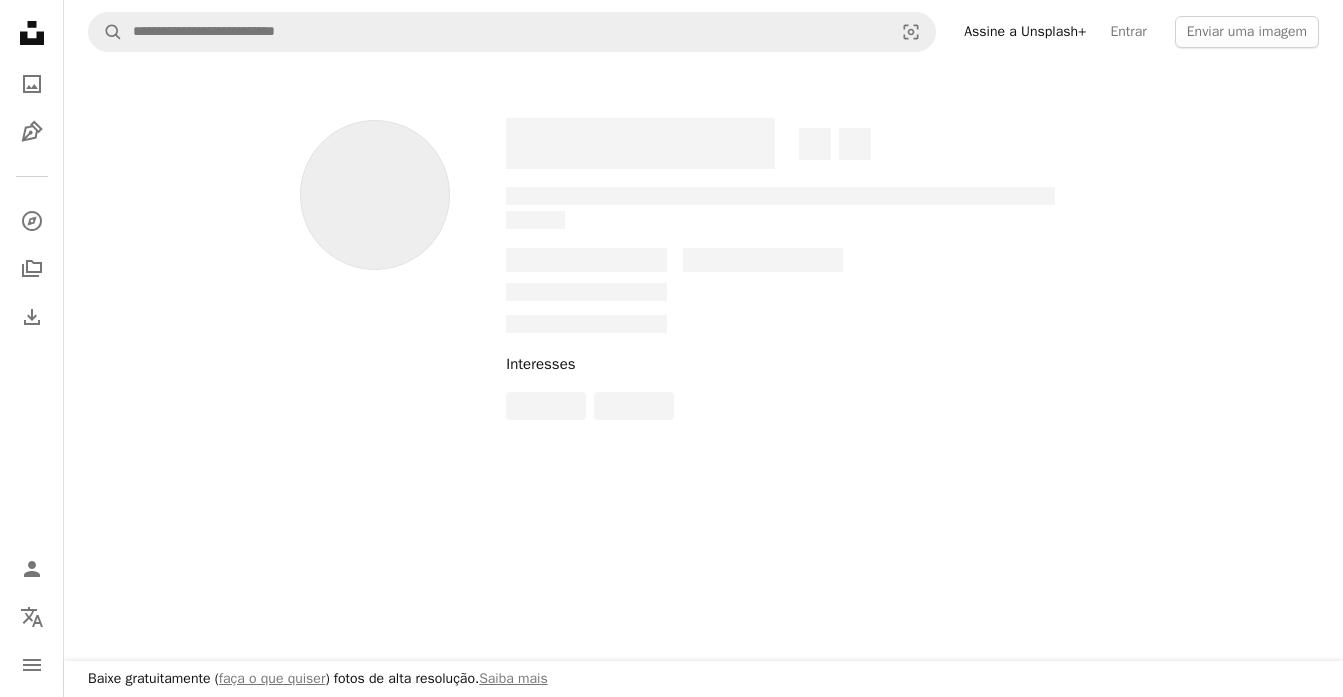 scroll, scrollTop: 0, scrollLeft: 0, axis: both 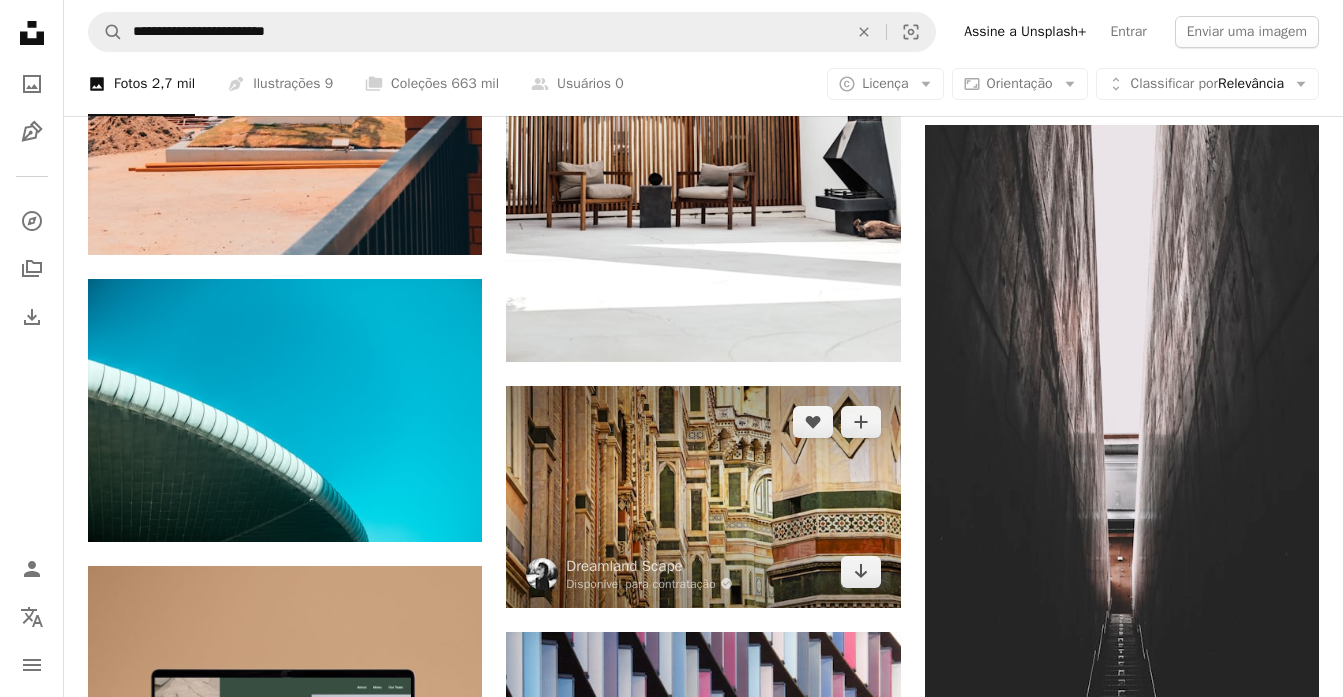 click at bounding box center (703, 497) 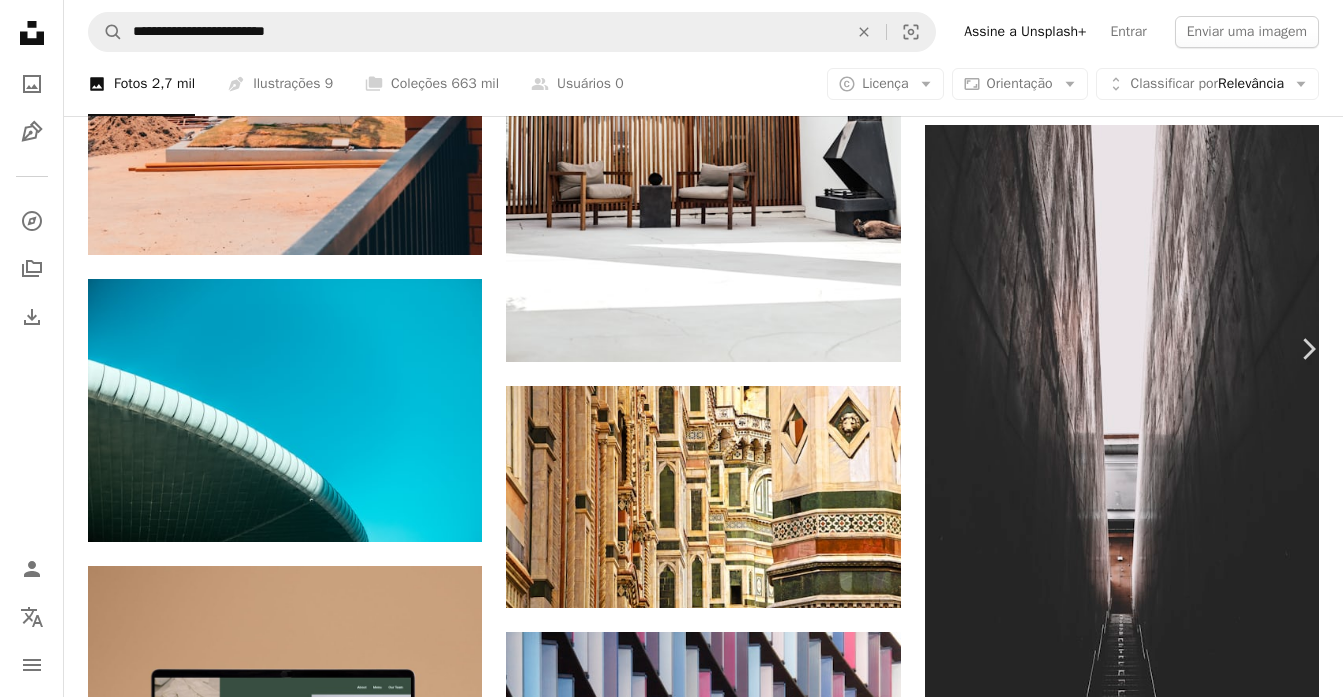 click on "Chevron left" at bounding box center [35, 349] 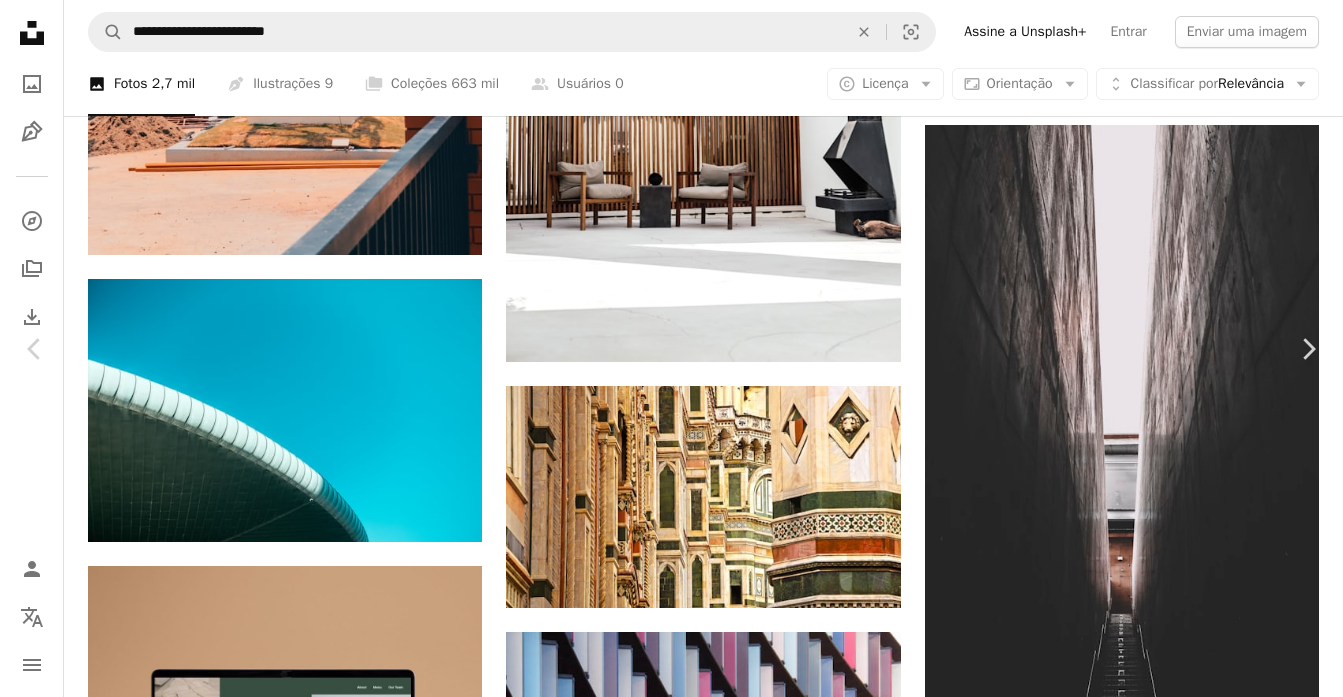 click on "An X shape Chevron left Chevron right [FIRST] [LAST] disfordario A heart A plus sign Editar imagem   Plus sign for Unsplash+ Baixar gratuitamente Chevron down Zoom in Visualizações 8.630 Downloads 143 A forward-right arrow Compartilhar Info icon Informações More Actions Calendar outlined Publicada em  29 de agosto de 2021 Safety Uso gratuito sob a  Licença da Unsplash edifício azul arquitetura moderno projeto de arquitetura fachada detalhe canto planta ao ar livre vegetação azul-petróleo arbusto cúpula céu azul planetário Imagens de domínio público Pesquise imagens premium relacionadas na iStock  |  Economize 20% com o código UNSPLASH20 Imagens relacionadas A heart A plus sign Esaias Tan Arrow pointing down A heart A plus sign Noam Cohen Arrow pointing down A heart A plus sign Dan Gold Disponível para contratação A checkmark inside of a circle Arrow pointing down Plus sign for Unsplash+ A heart A plus sign Philip Oroni Para  Unsplash+ A lock   Baixar A heart A plus sign" at bounding box center (671, 4473) 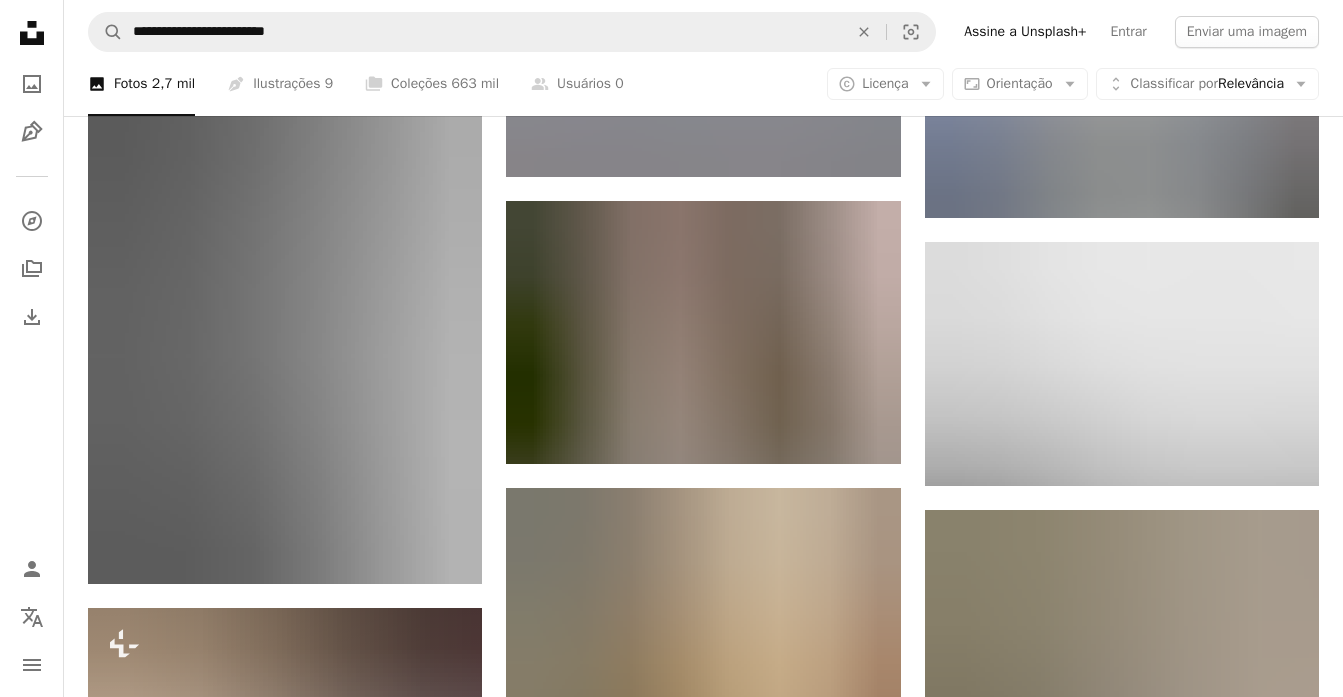 scroll, scrollTop: 5222, scrollLeft: 0, axis: vertical 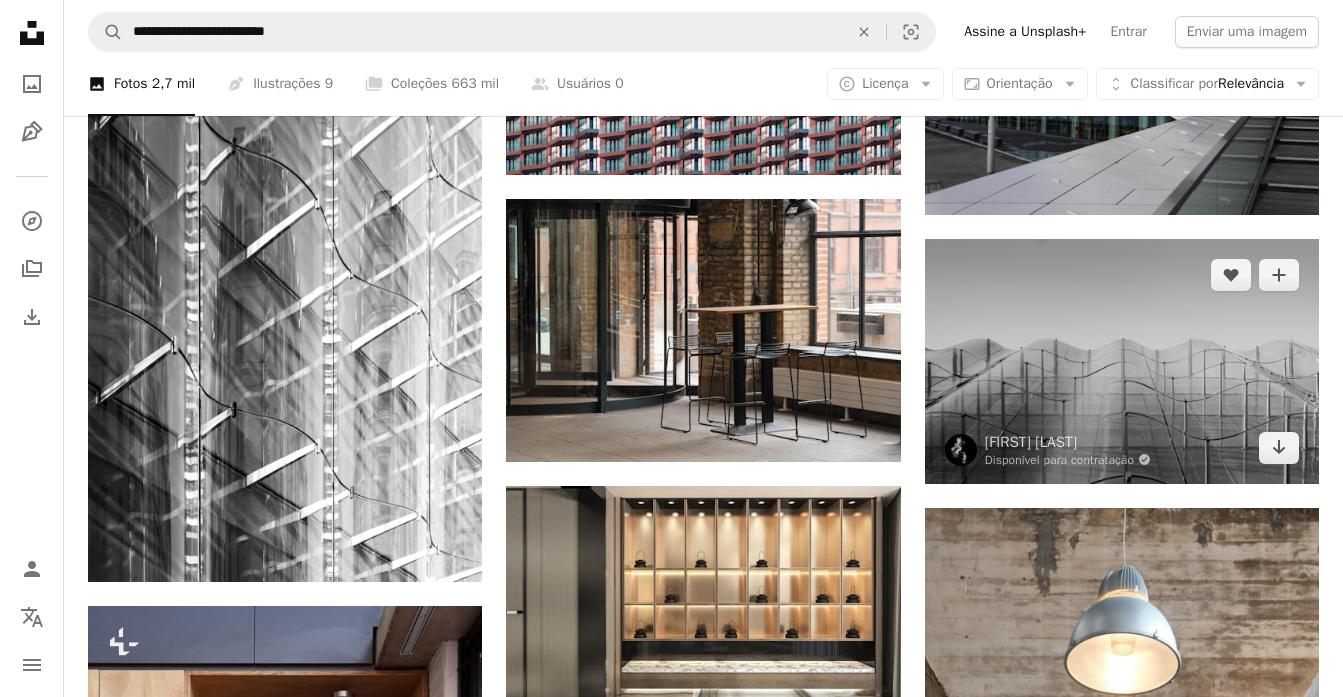 click at bounding box center [1122, 361] 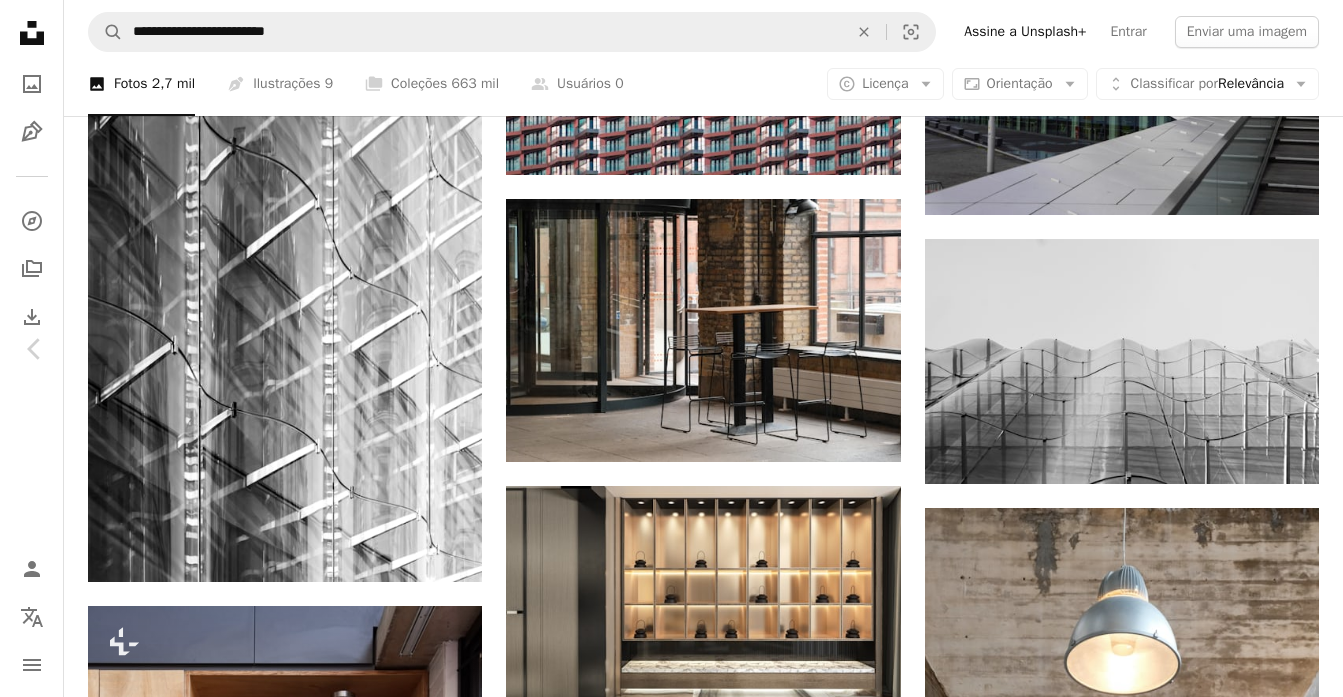 click on "Zoom in" at bounding box center (664, 6264) 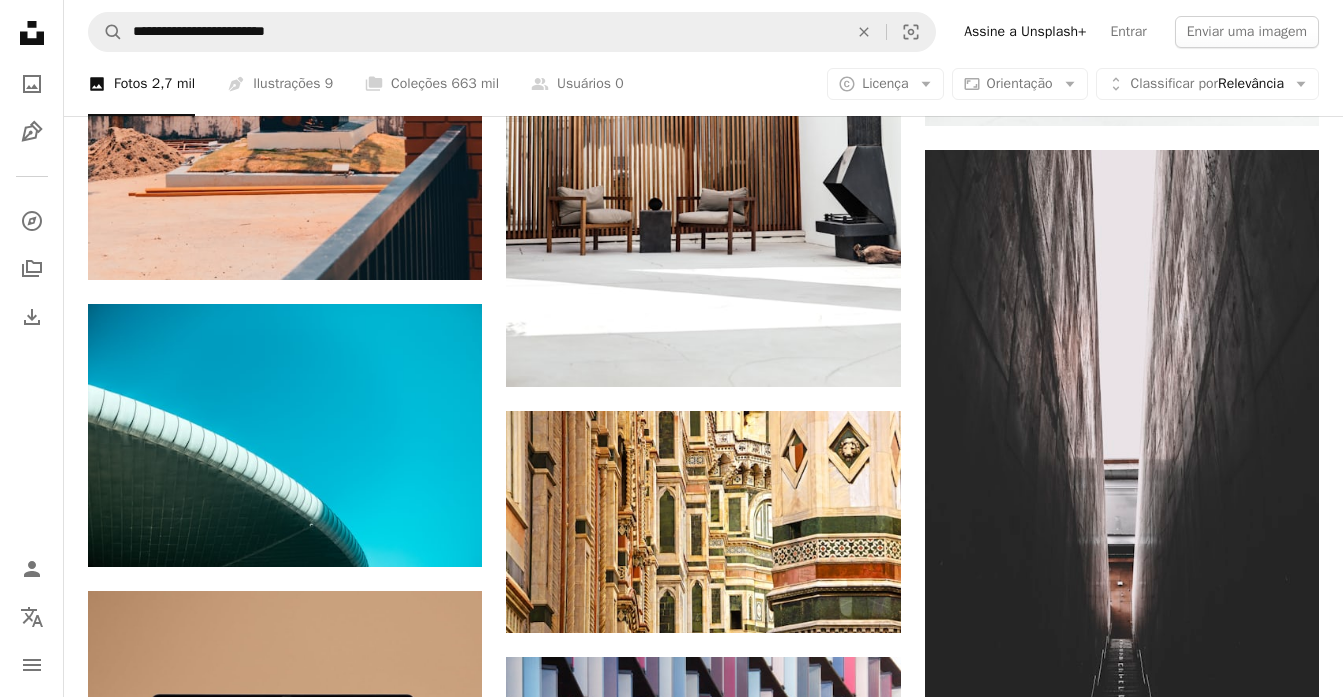 scroll, scrollTop: 2782, scrollLeft: 0, axis: vertical 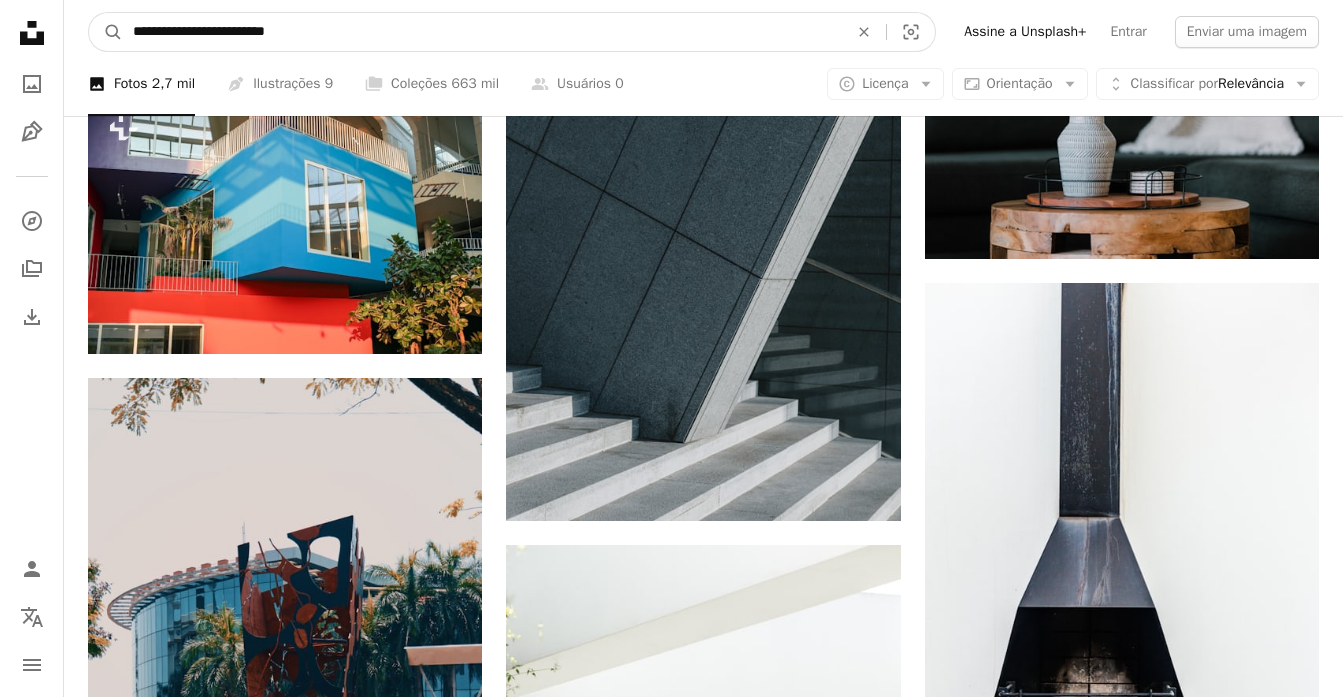 click on "**********" at bounding box center [482, 32] 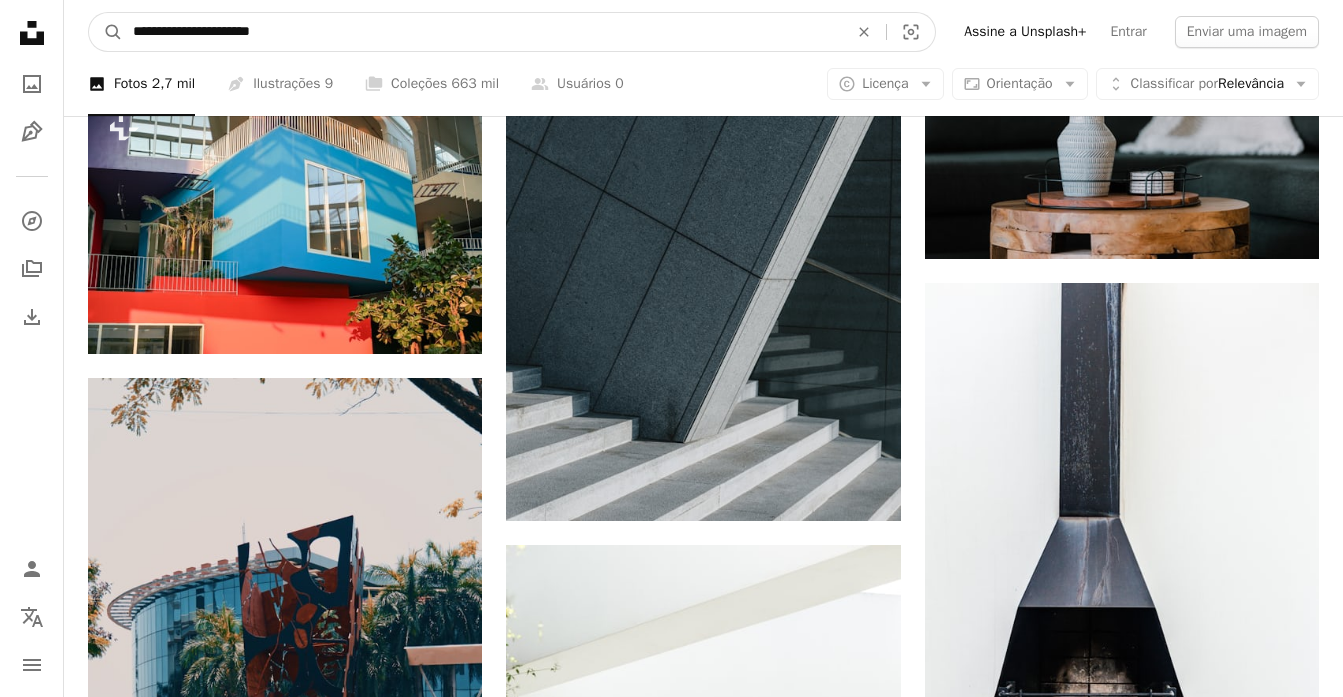 click on "A magnifying glass" at bounding box center (106, 32) 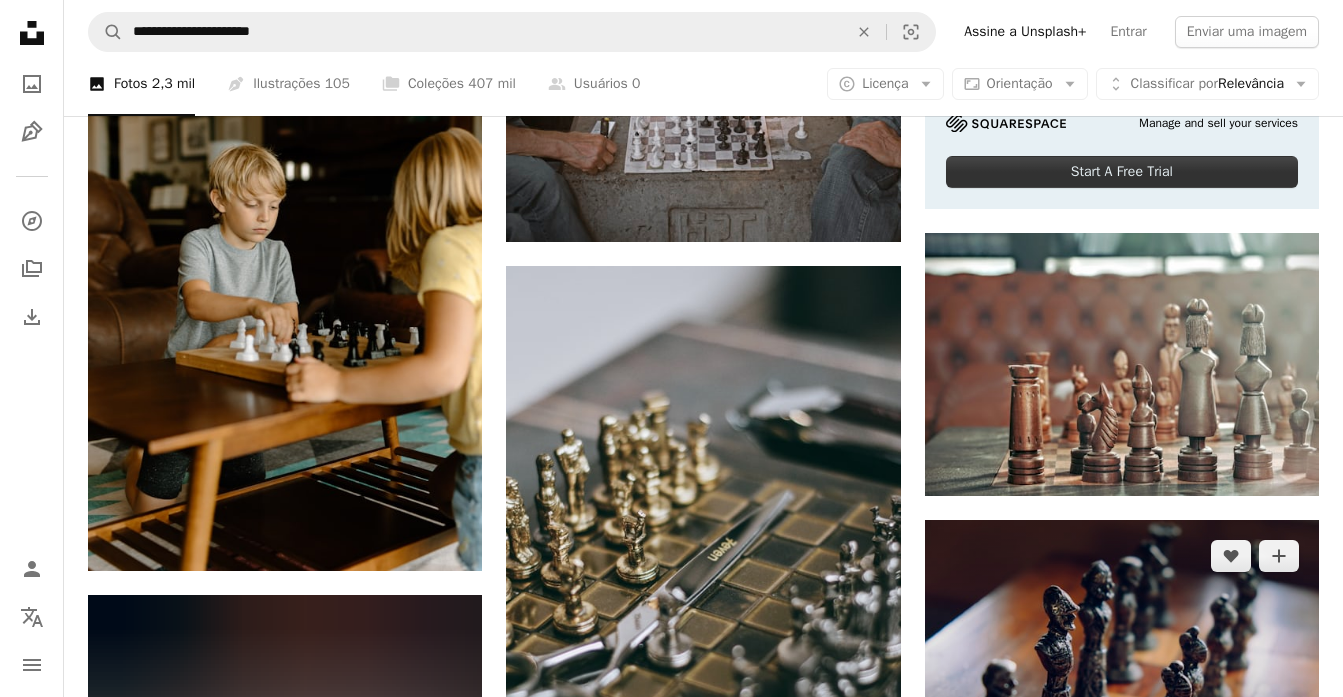 scroll, scrollTop: 575, scrollLeft: 0, axis: vertical 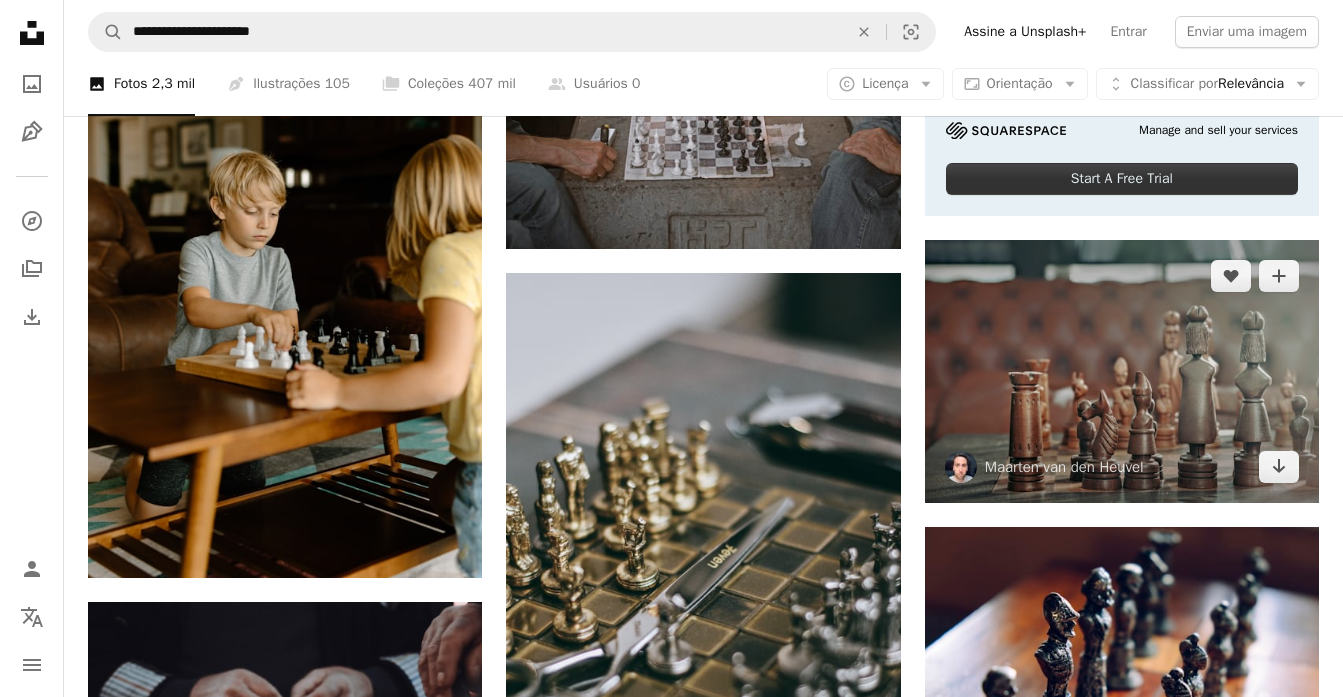 click at bounding box center (1122, 371) 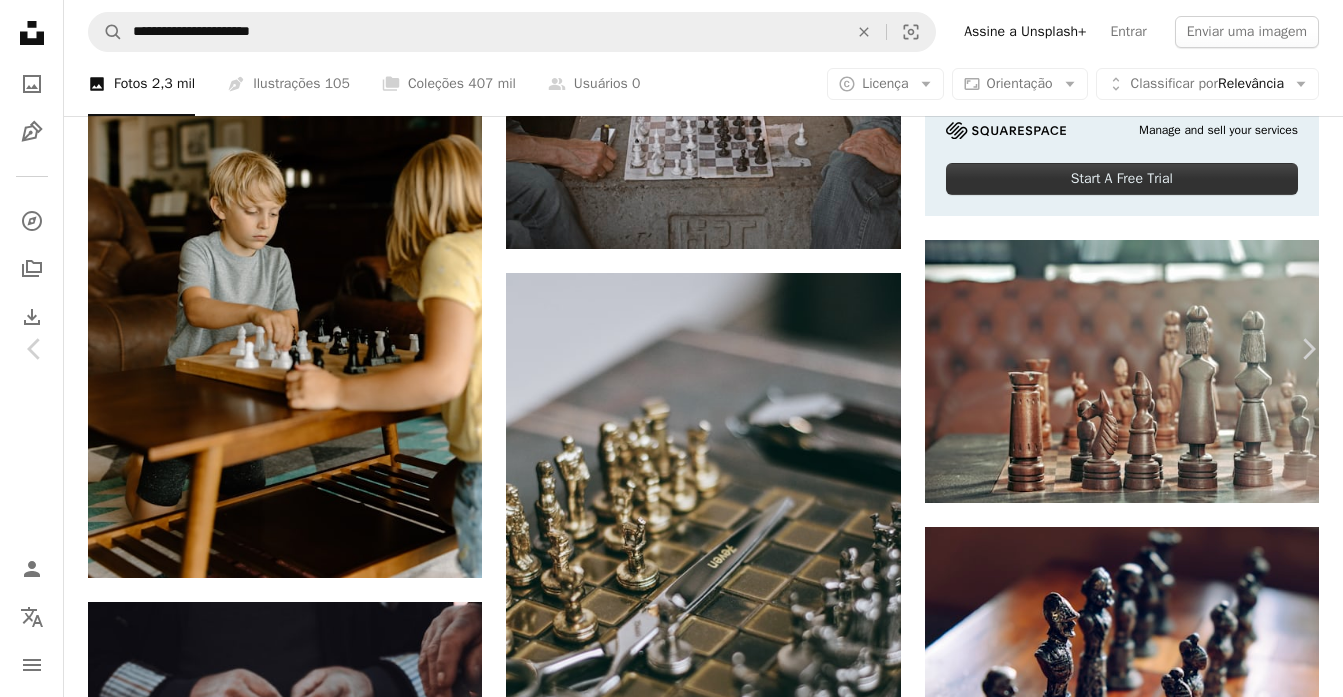 click on "Baixar gratuitamente" at bounding box center [1123, 3879] 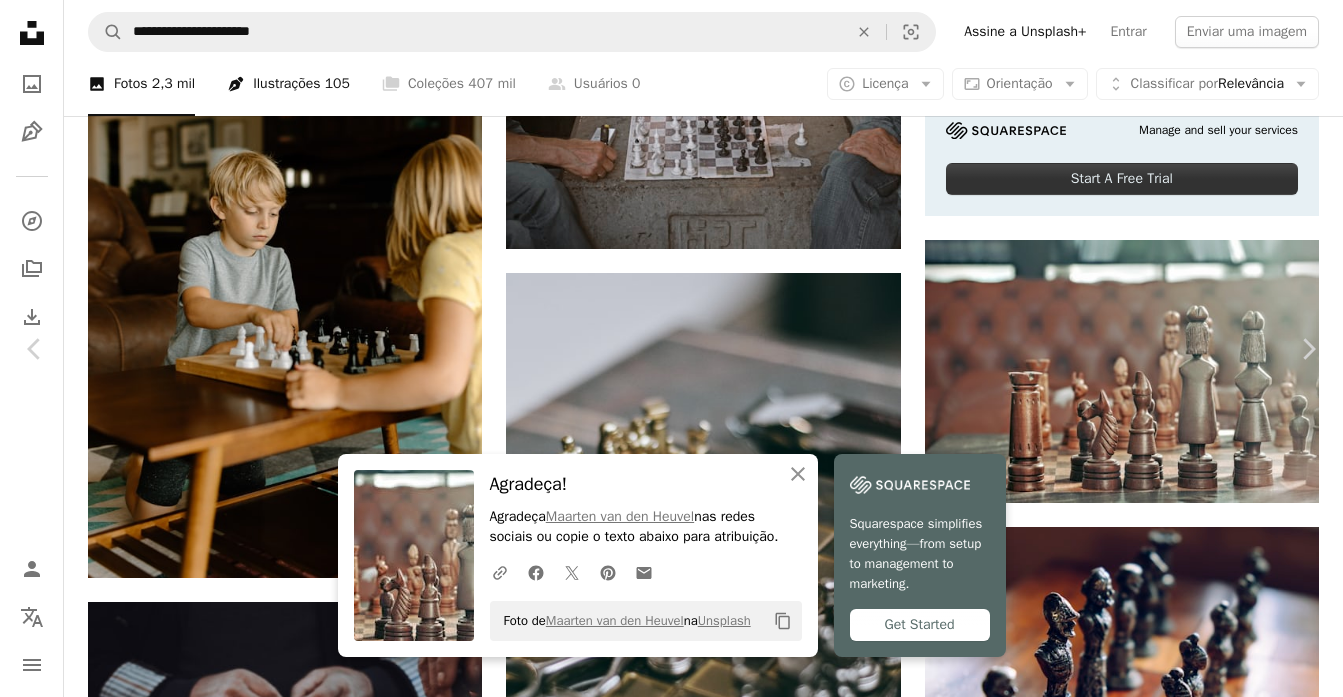 drag, startPoint x: 22, startPoint y: 121, endPoint x: 256, endPoint y: 105, distance: 234.54637 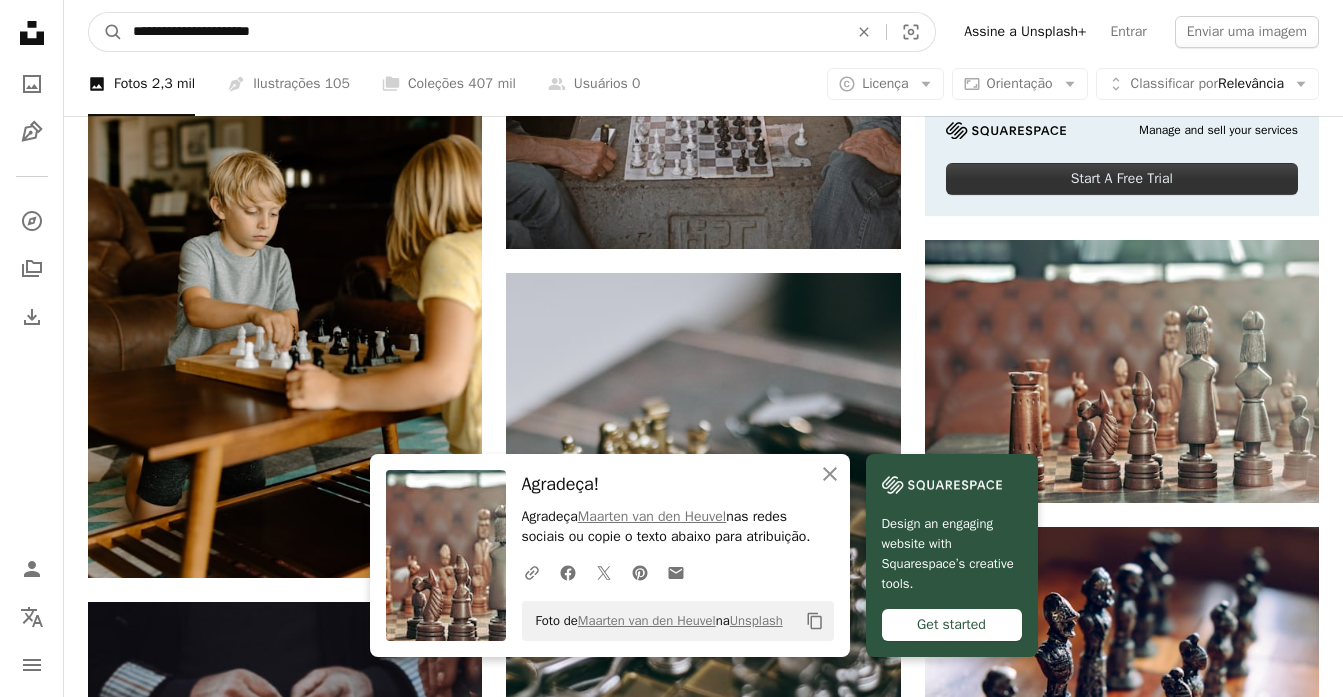 click on "**********" at bounding box center (482, 32) 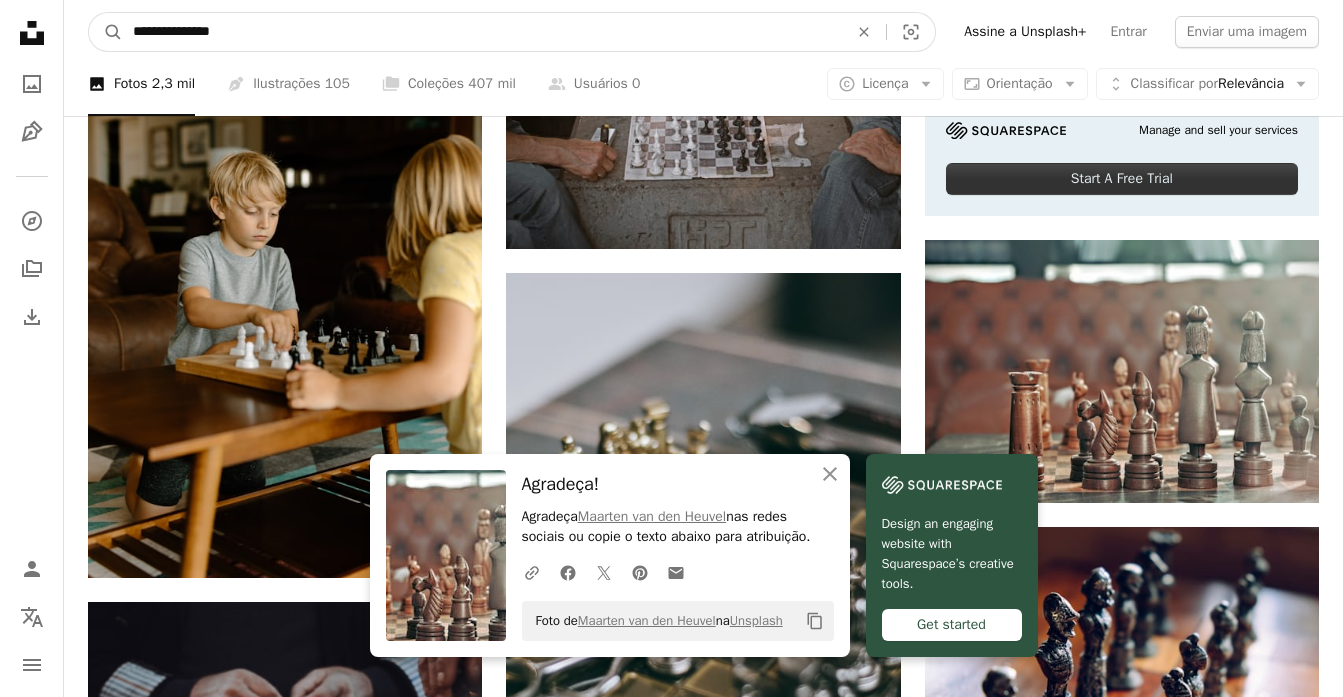 type on "**********" 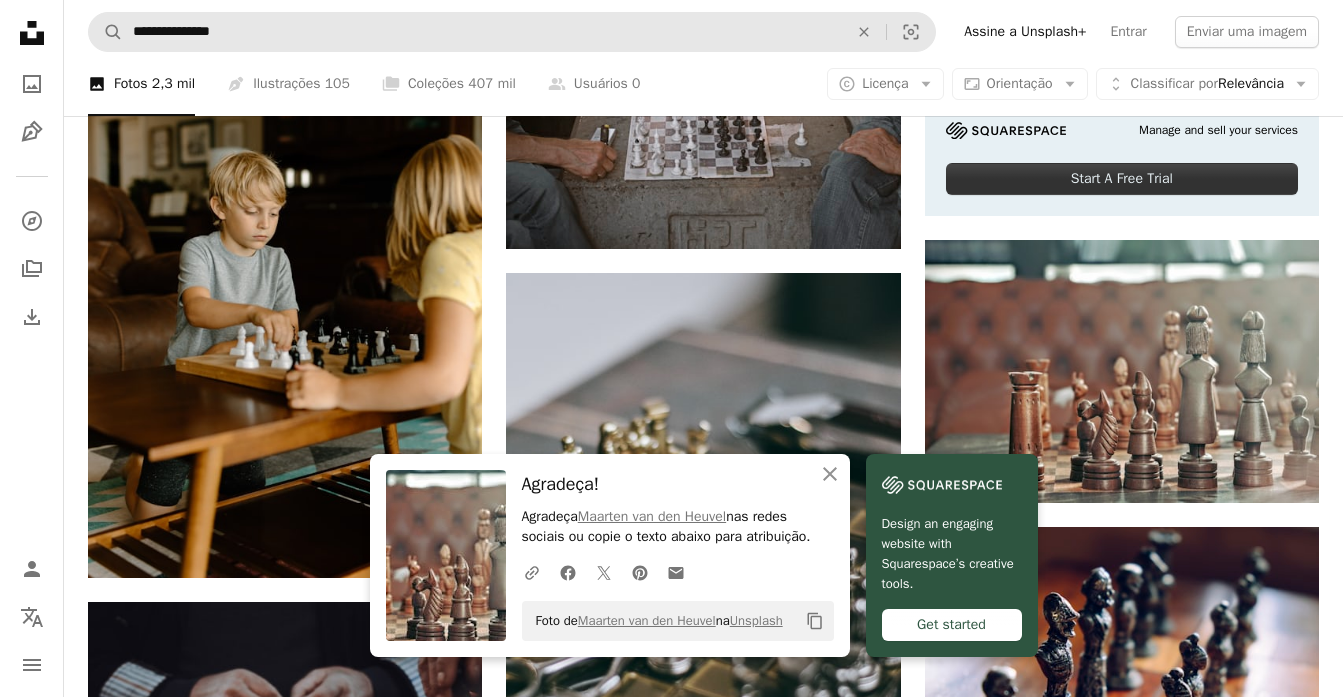 scroll, scrollTop: 0, scrollLeft: 0, axis: both 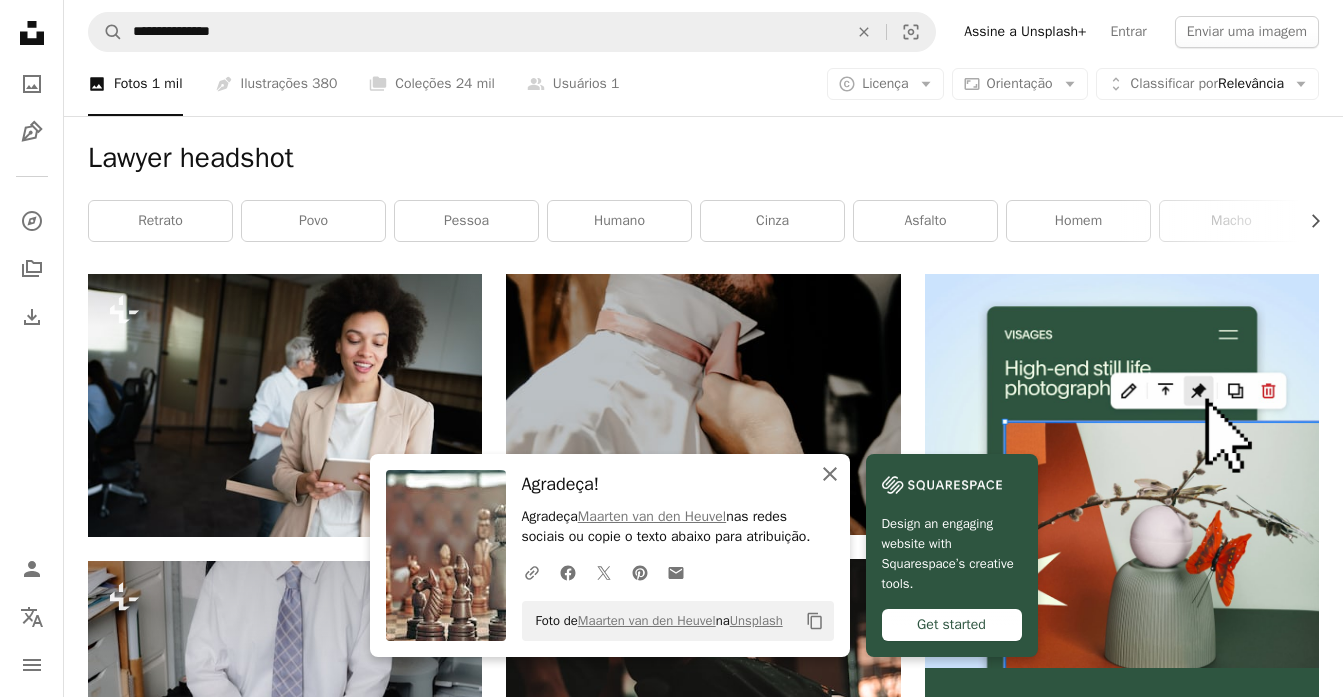 click on "An X shape" 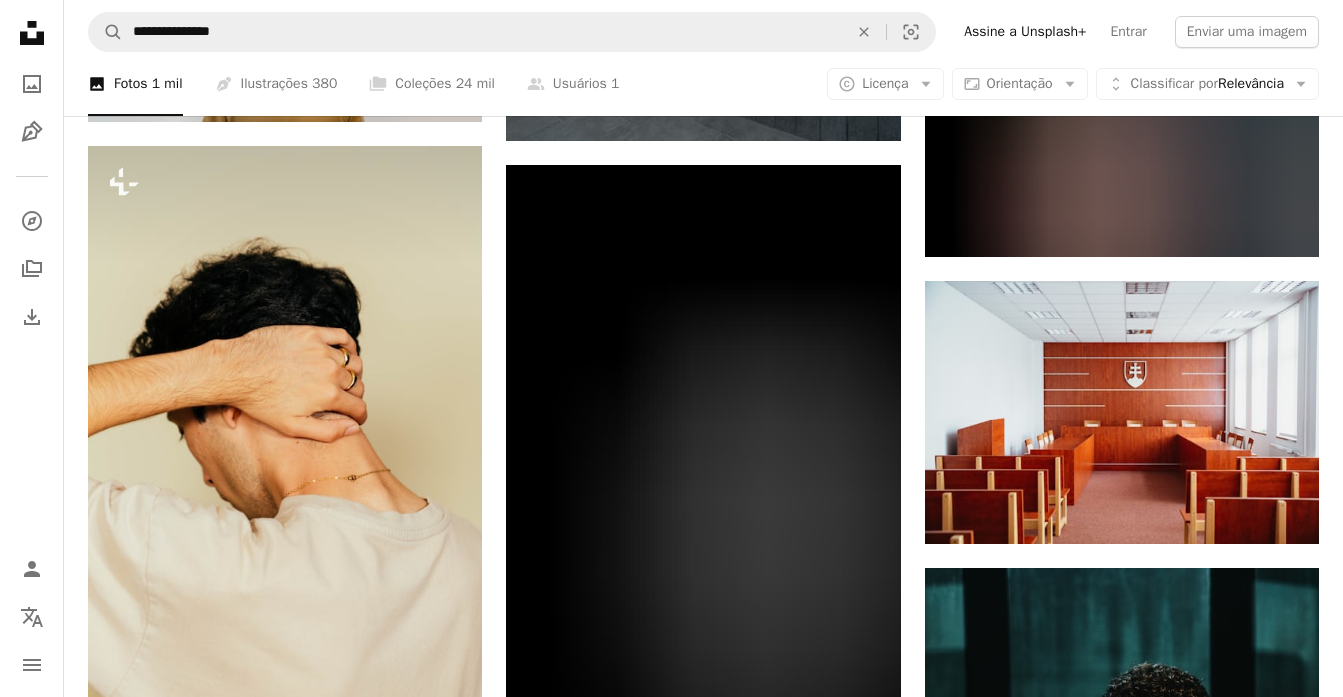 scroll, scrollTop: 0, scrollLeft: 0, axis: both 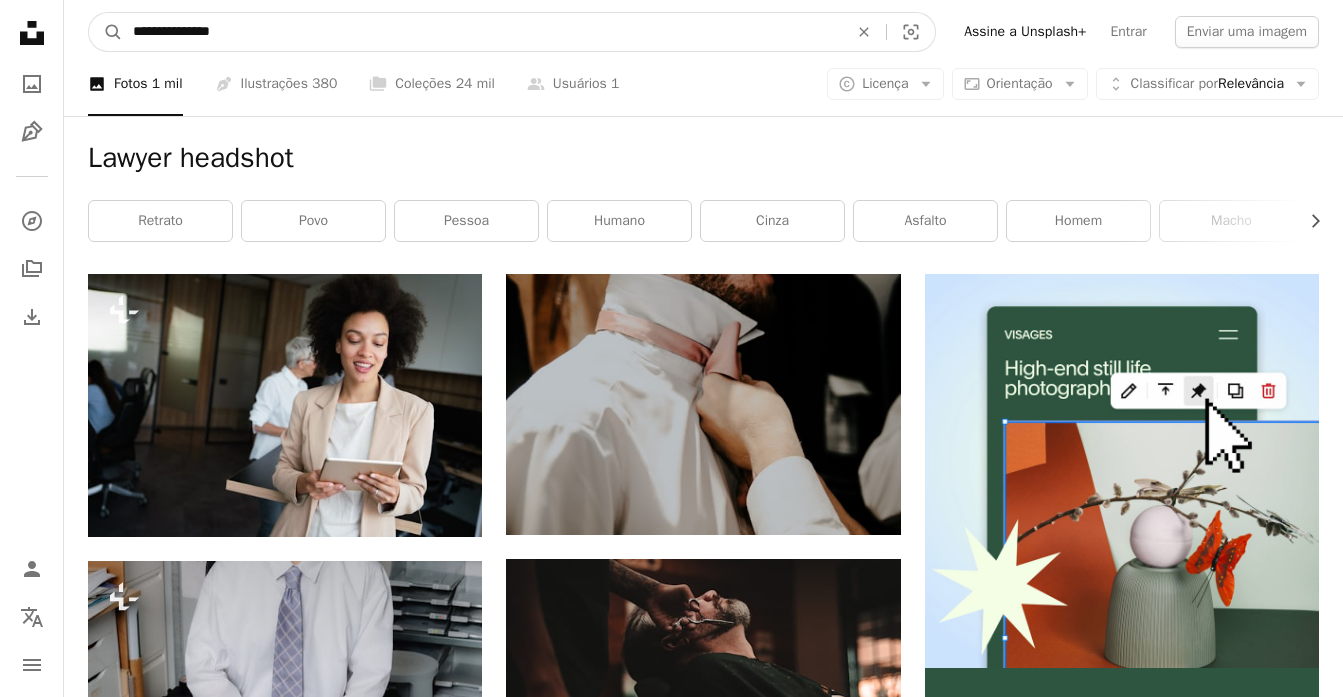 click on "**********" at bounding box center (482, 32) 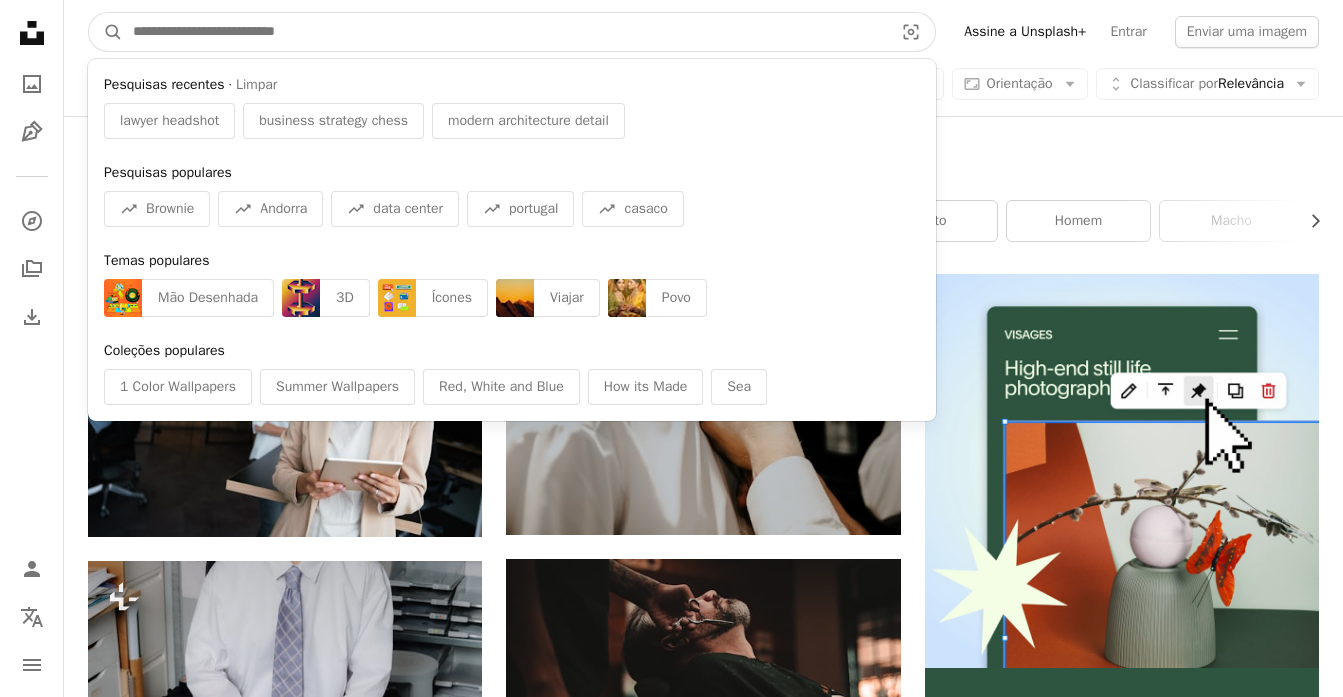 paste on "**********" 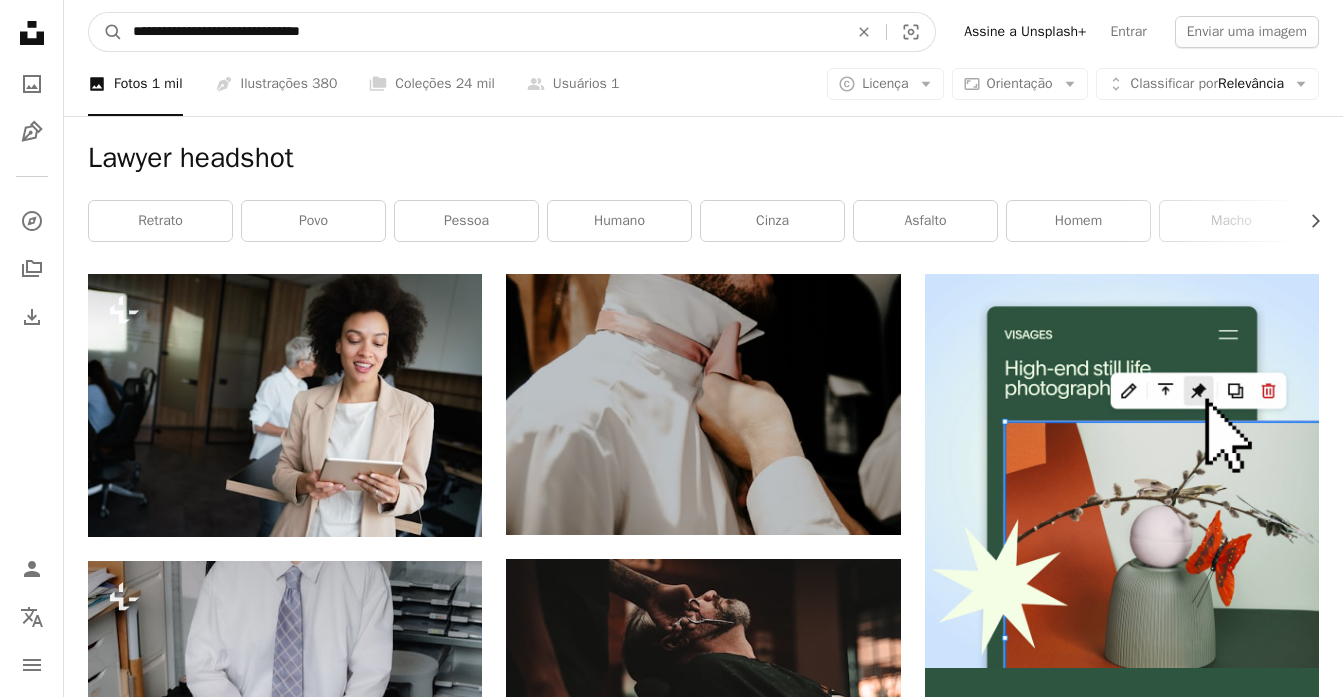 click on "A magnifying glass" at bounding box center [106, 32] 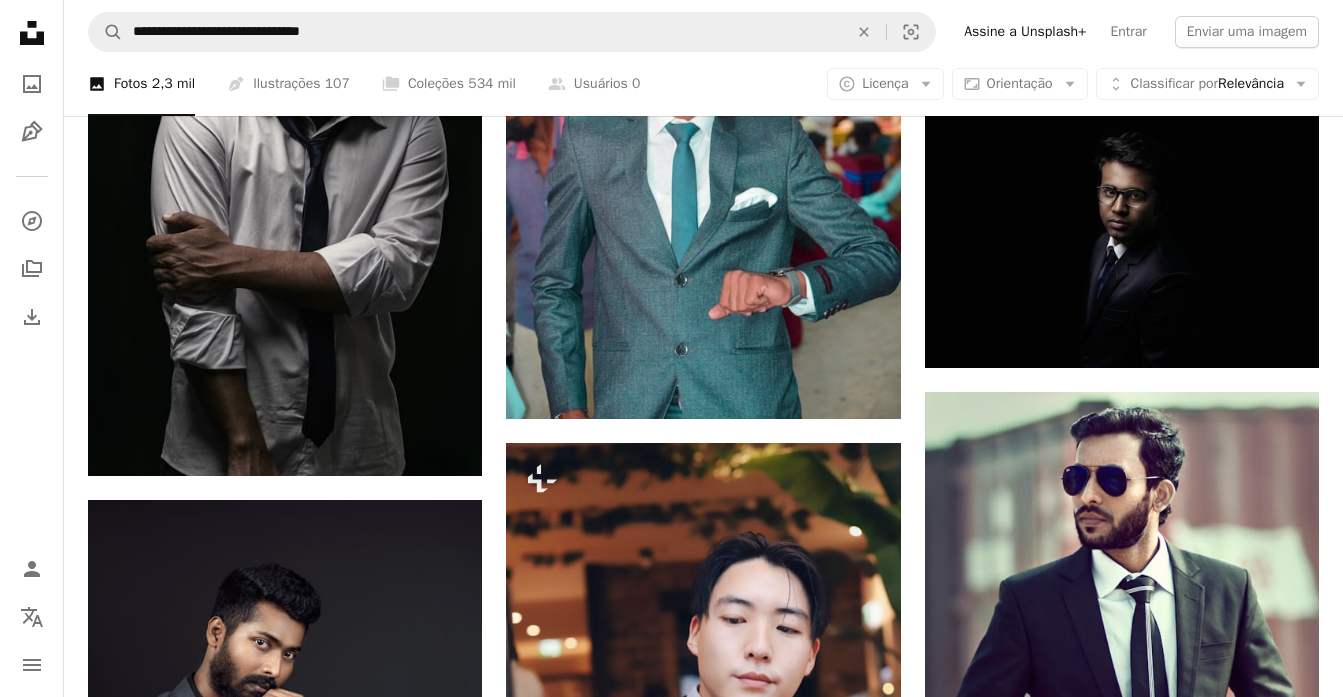 scroll, scrollTop: 1093, scrollLeft: 0, axis: vertical 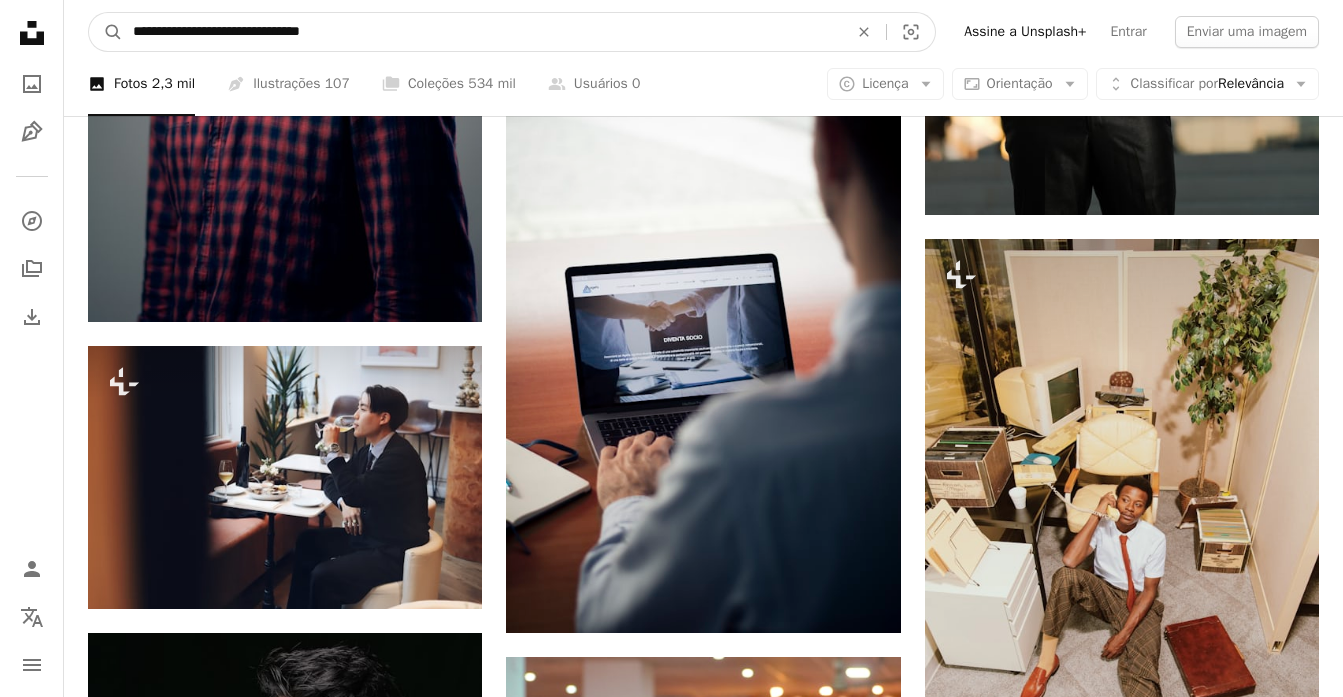 click on "**********" at bounding box center [482, 32] 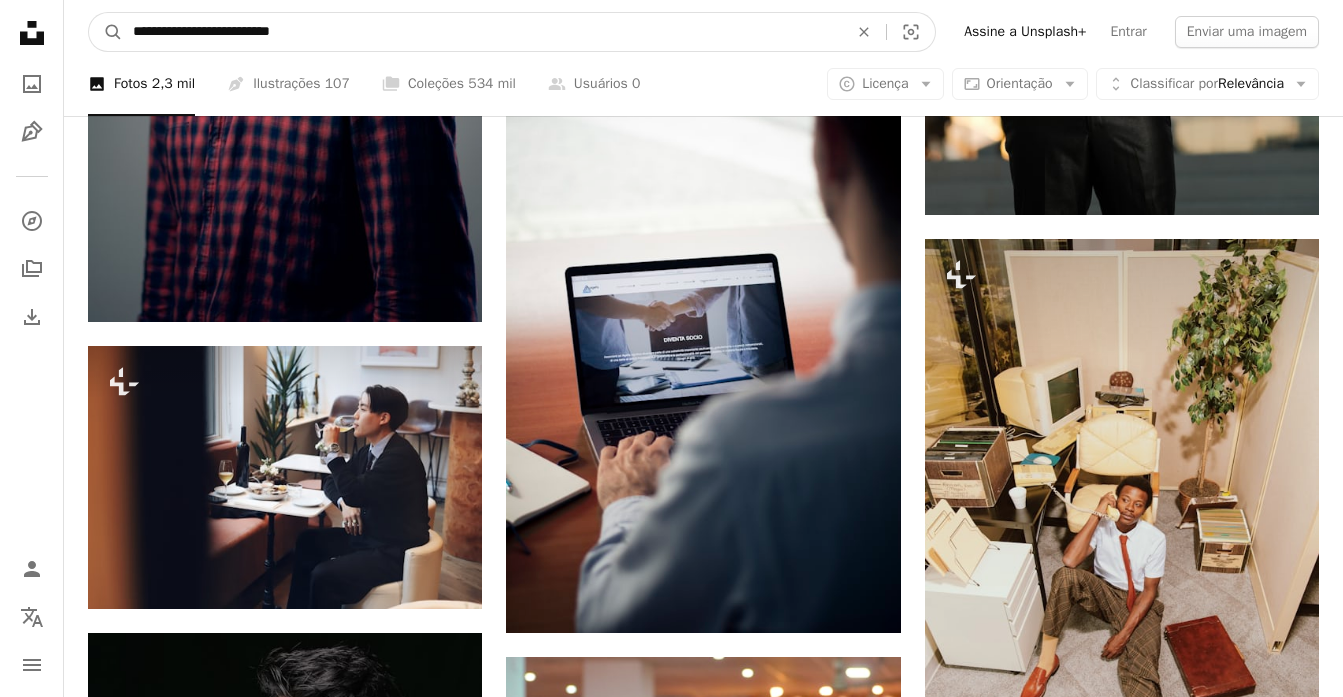 type on "**********" 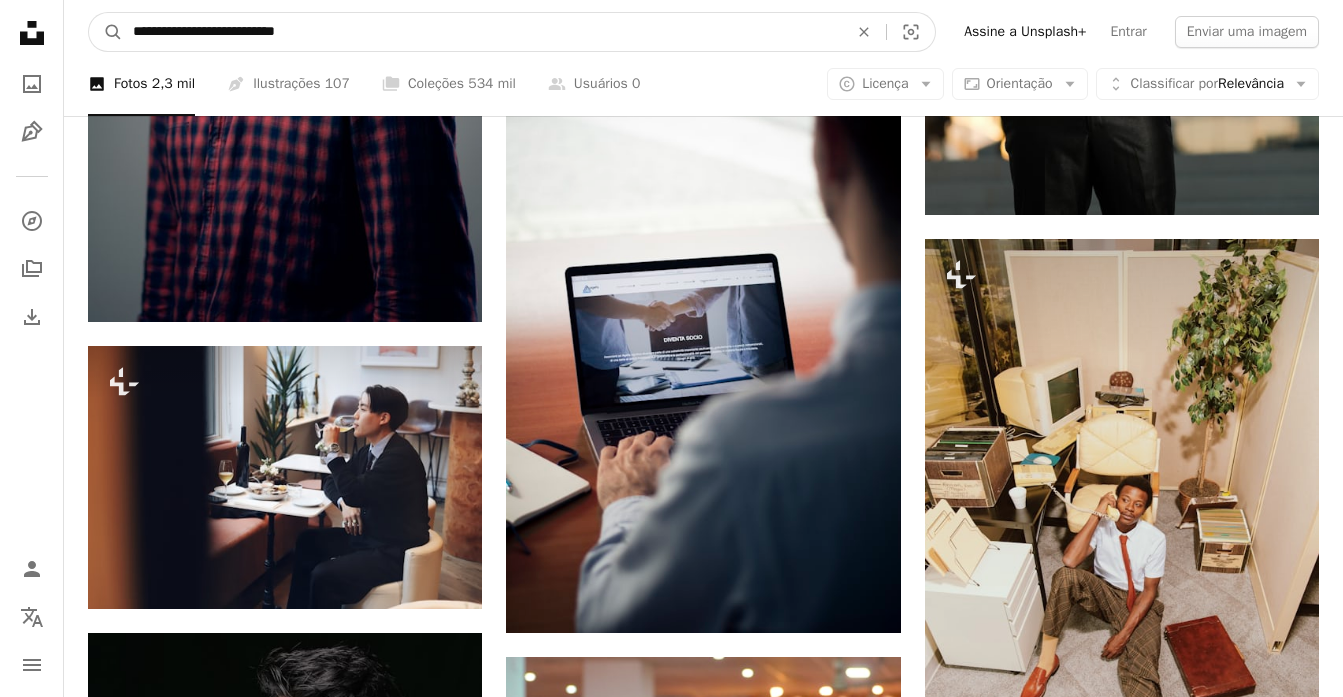 click on "A magnifying glass" at bounding box center (106, 32) 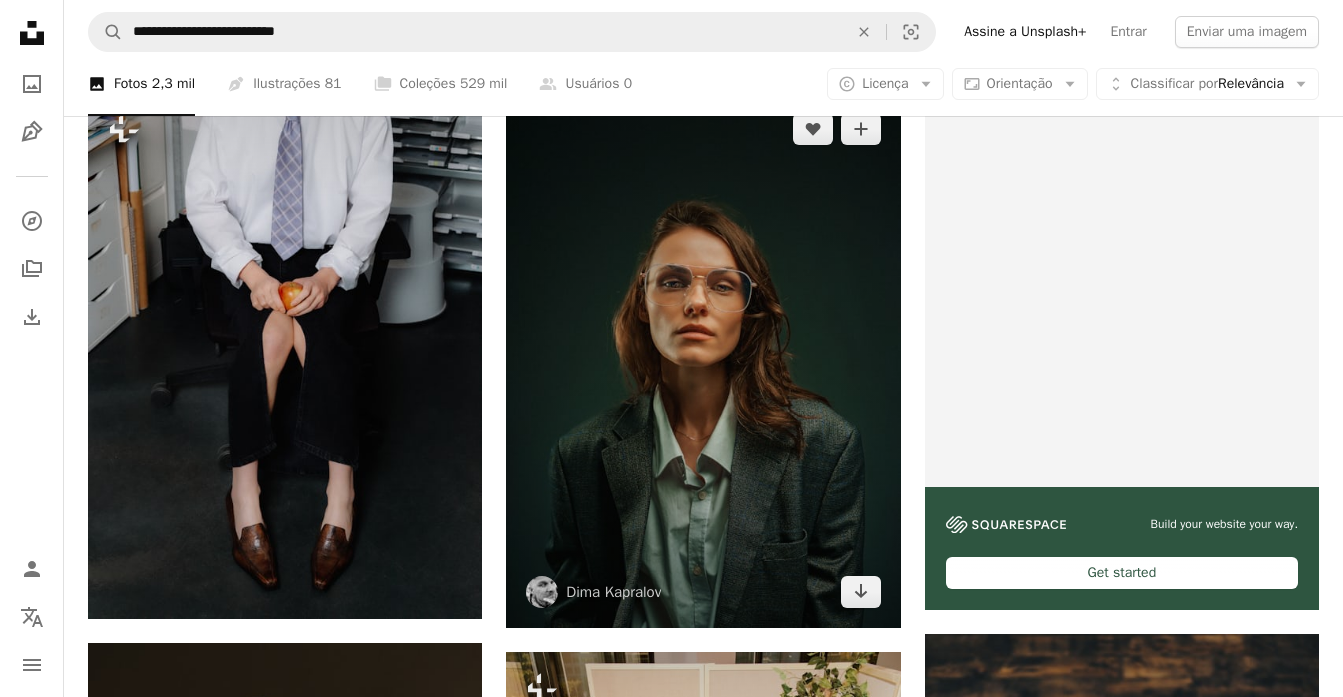 scroll, scrollTop: 157, scrollLeft: 0, axis: vertical 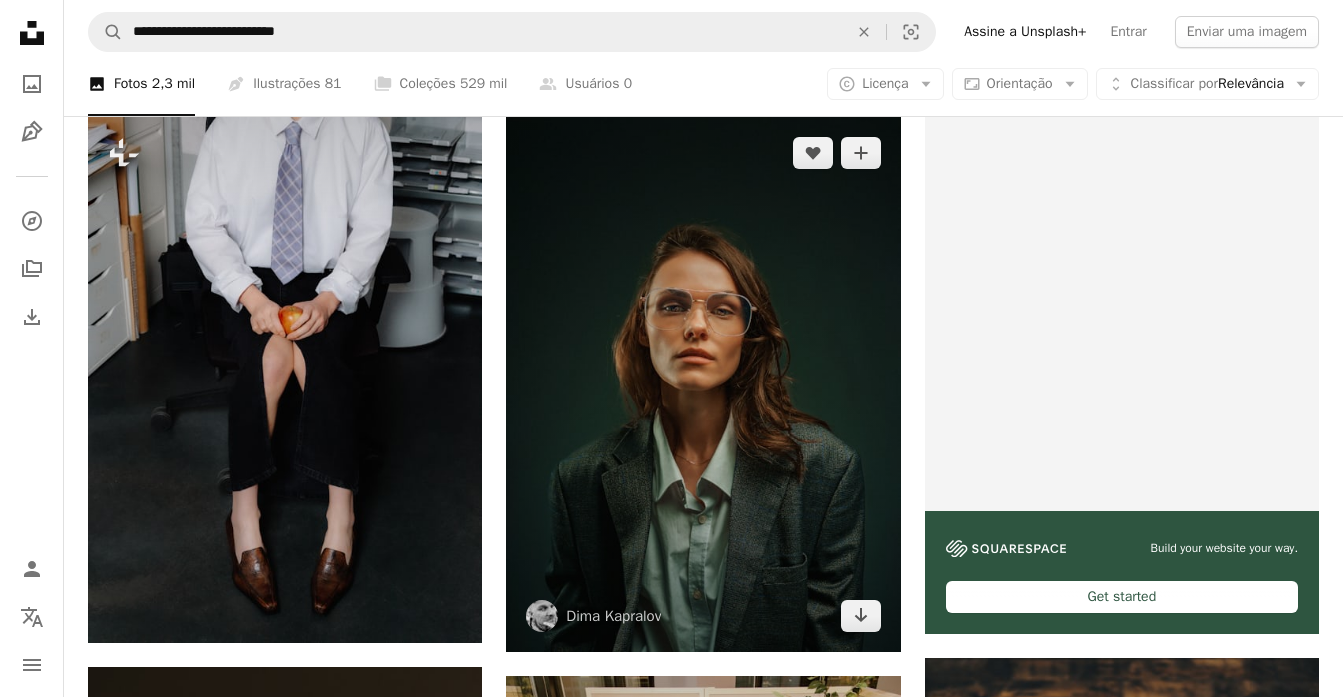 click at bounding box center (703, 384) 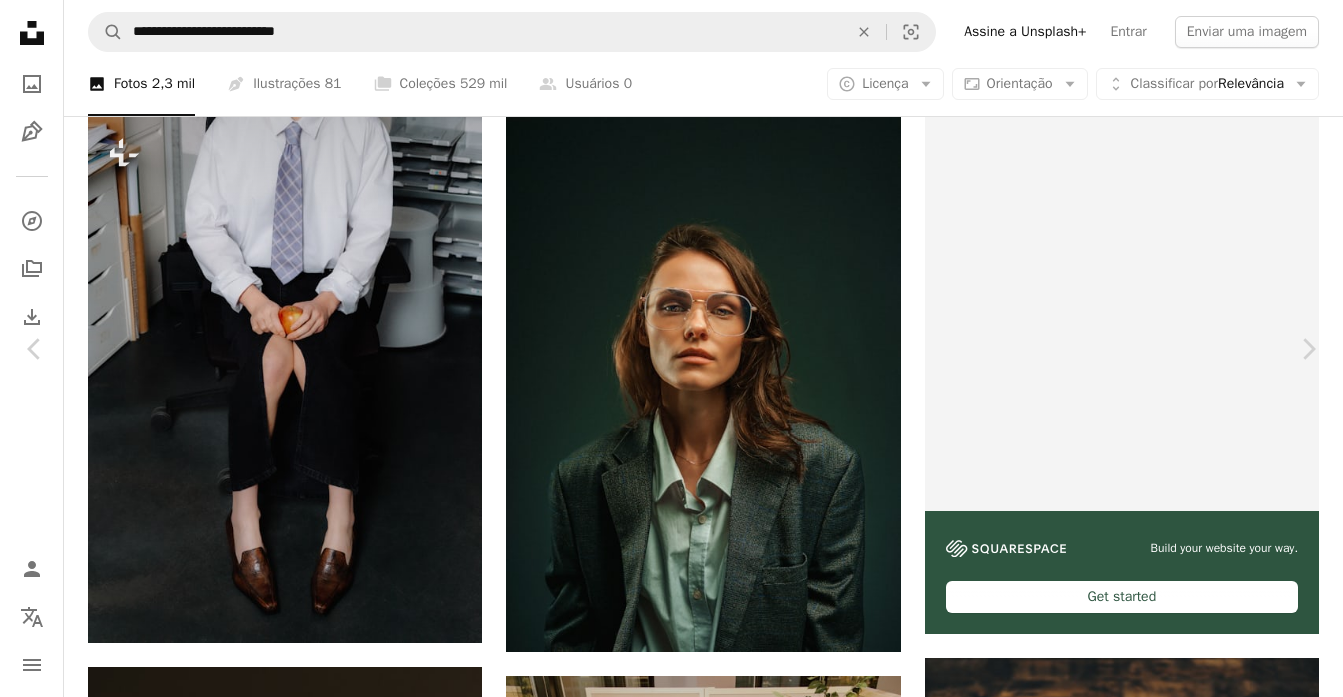 click on "Baixar gratuitamente" at bounding box center [1123, 5113] 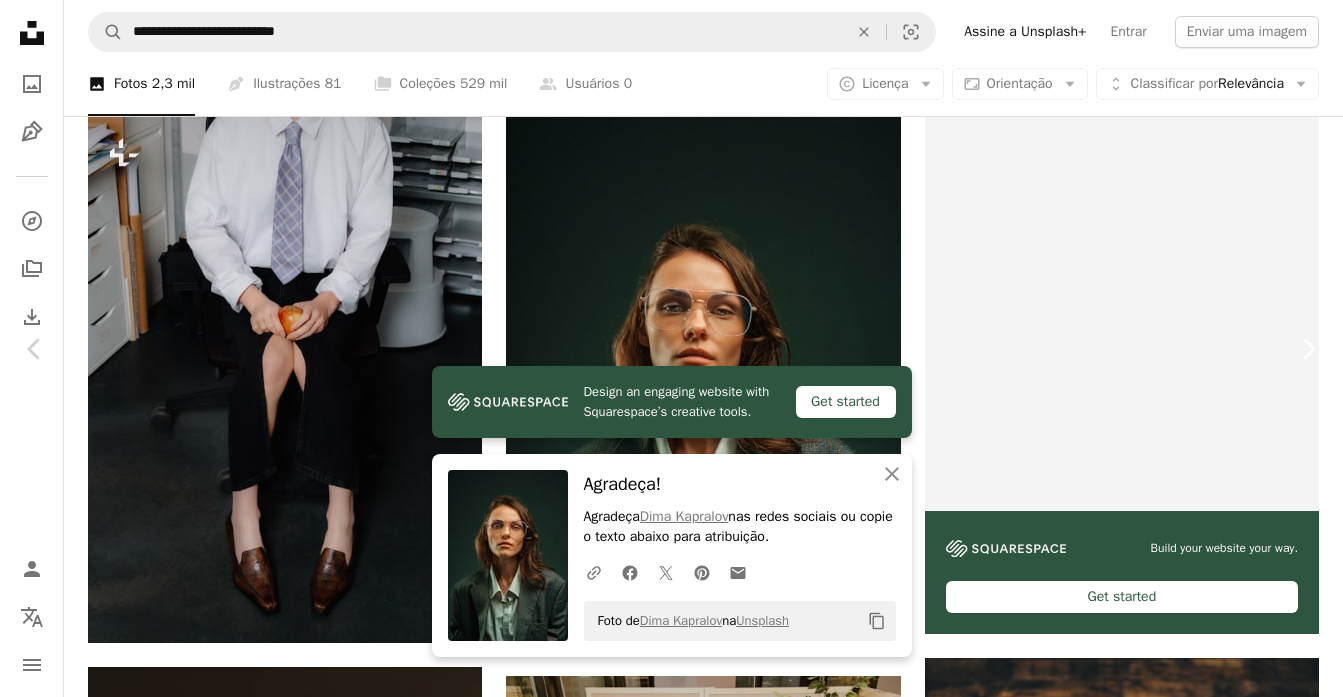 click on "Chevron right" at bounding box center (1308, 349) 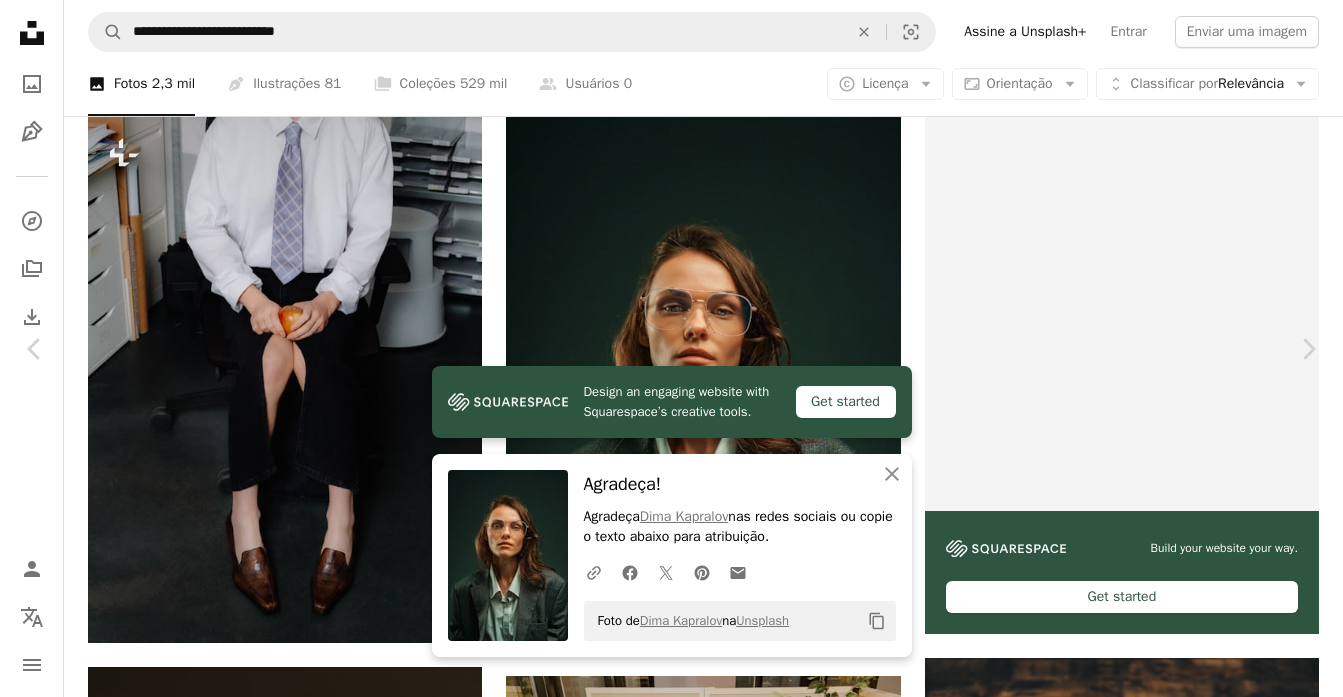 click on "An X shape" at bounding box center [20, 20] 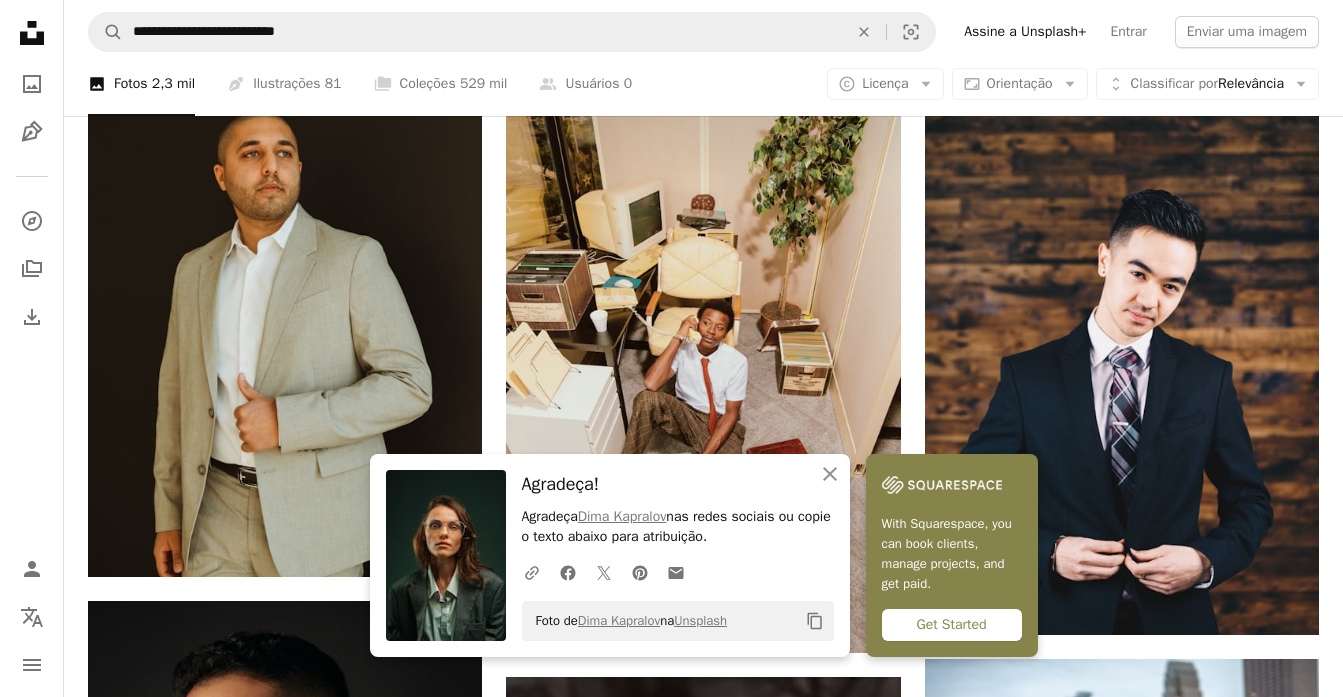 scroll, scrollTop: 796, scrollLeft: 0, axis: vertical 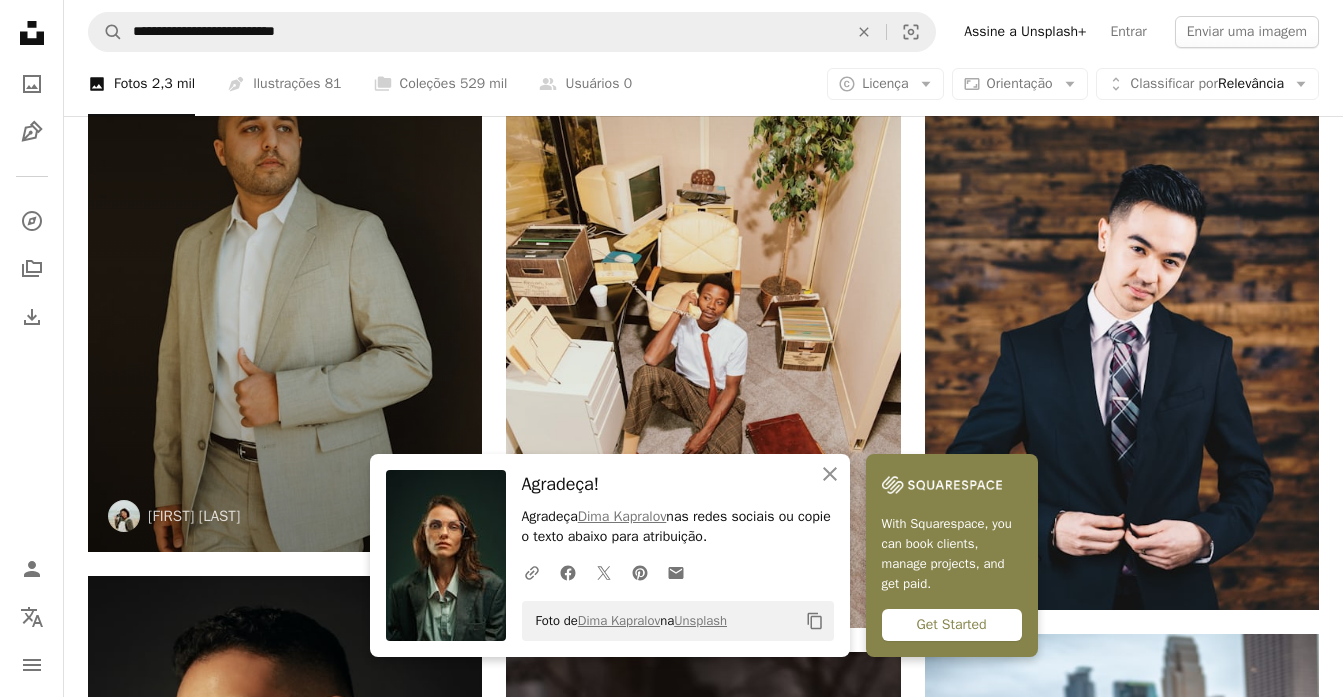 click at bounding box center (285, 290) 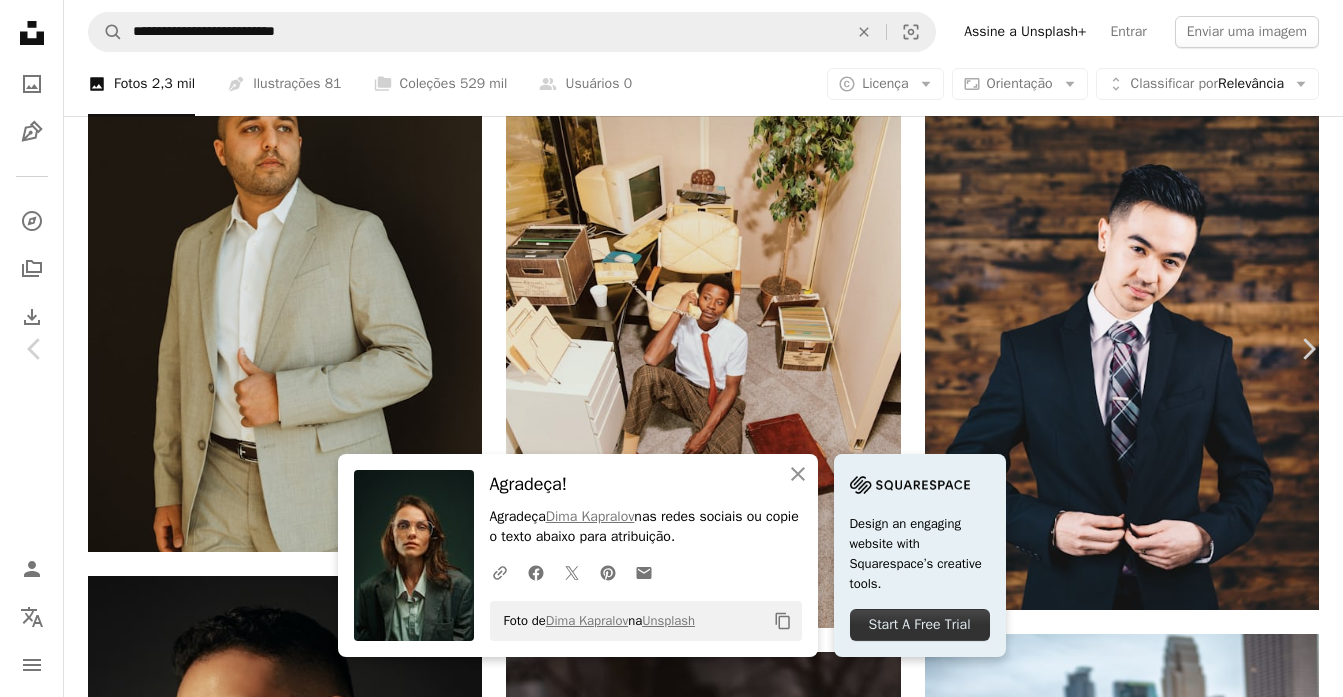click on "Baixar gratuitamente" at bounding box center [1123, 4474] 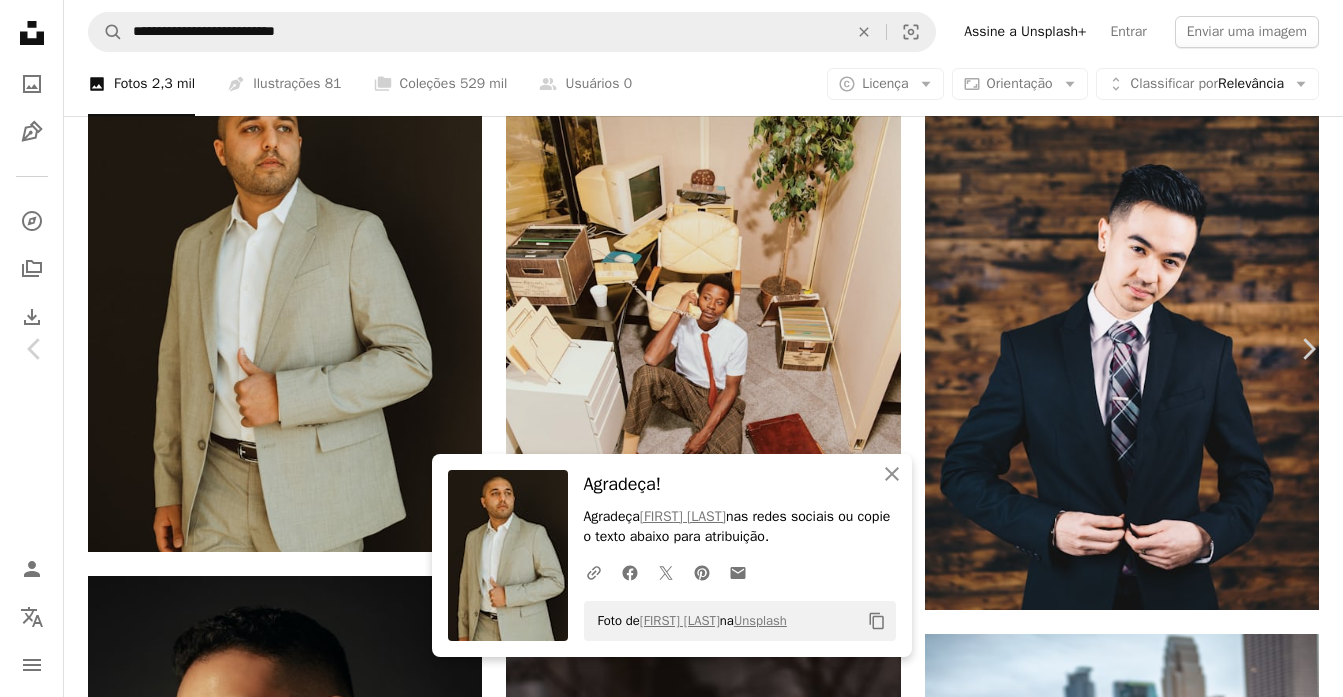 click on "An X shape Chevron left Chevron right An X shape Fechar Agradeça! Agradeça  [FIRST] [LAST]  nas redes sociais ou copie o texto abaixo para atribuição. A URL sharing icon (chains) Facebook icon X (formerly Twitter) icon Pinterest icon An envelope Foto de  [FIRST] [LAST]  na  Unsplash
Copy content [FIRST] [LAST] [USERNAME] A heart A plus sign Editar imagem   Plus sign for Unsplash+ Baixar gratuitamente Chevron down Zoom in Visualizações 209.004 Downloads 969 Destaque em Fotos A forward-right arrow Compartilhar Info icon Informações More Actions Calendar outlined Publicada em  [DATE] Safety Uso gratuito sob a  Licença da Unsplash preto homem humano roupa decoração da casa vestuário naipe blazer jaqueta linho casaco sobretudo Fundos de tela em HD Pesquise imagens premium relacionadas na iStock  |  Economize 20% com o código UNSPLASH20 Ver mais na iStock  ↗ Imagens relacionadas A heart A plus sign [FIRST] [LAST] Arrow pointing down Plus sign for Unsplash+ A heart Para" at bounding box center (671, 4775) 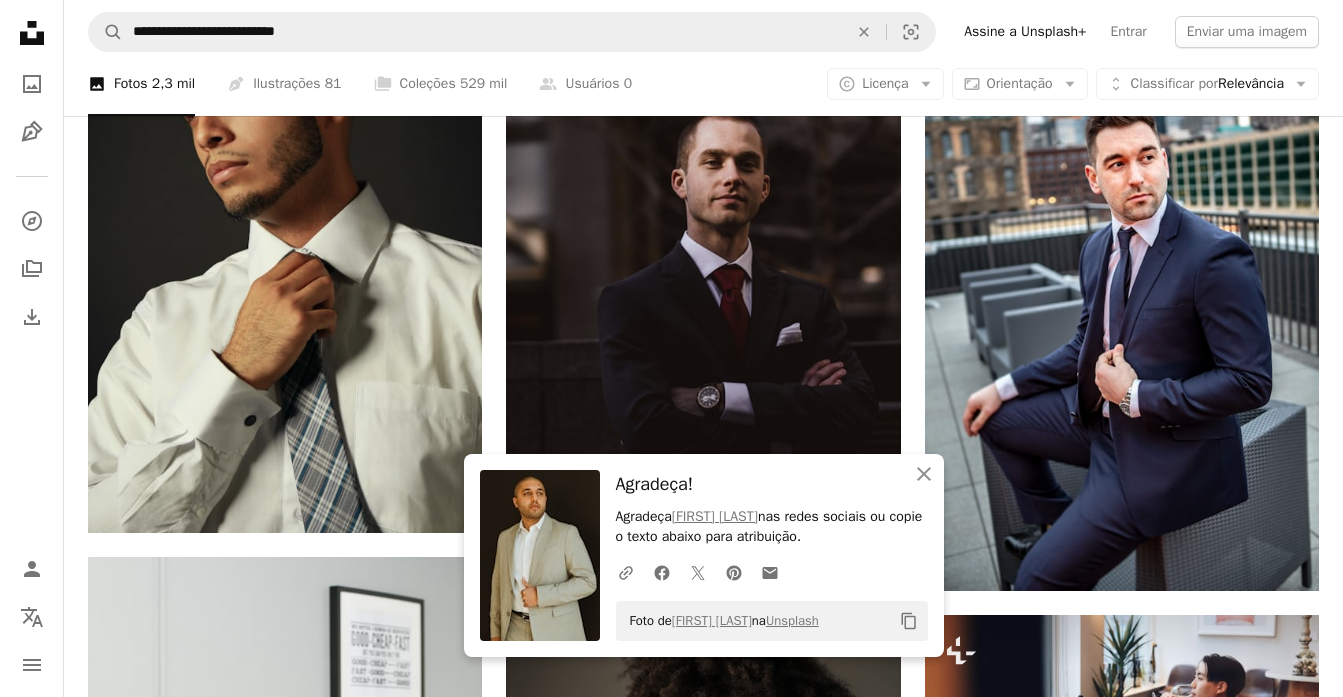 scroll, scrollTop: 1412, scrollLeft: 0, axis: vertical 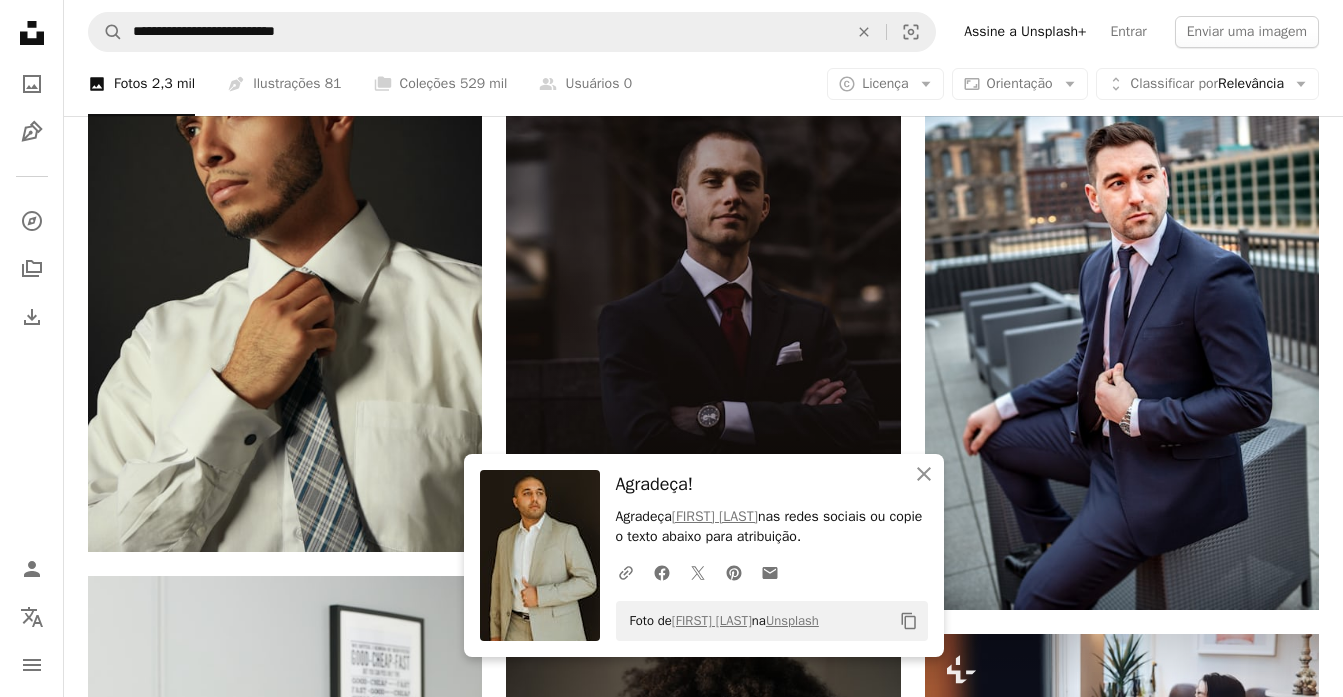 click at bounding box center (703, 331) 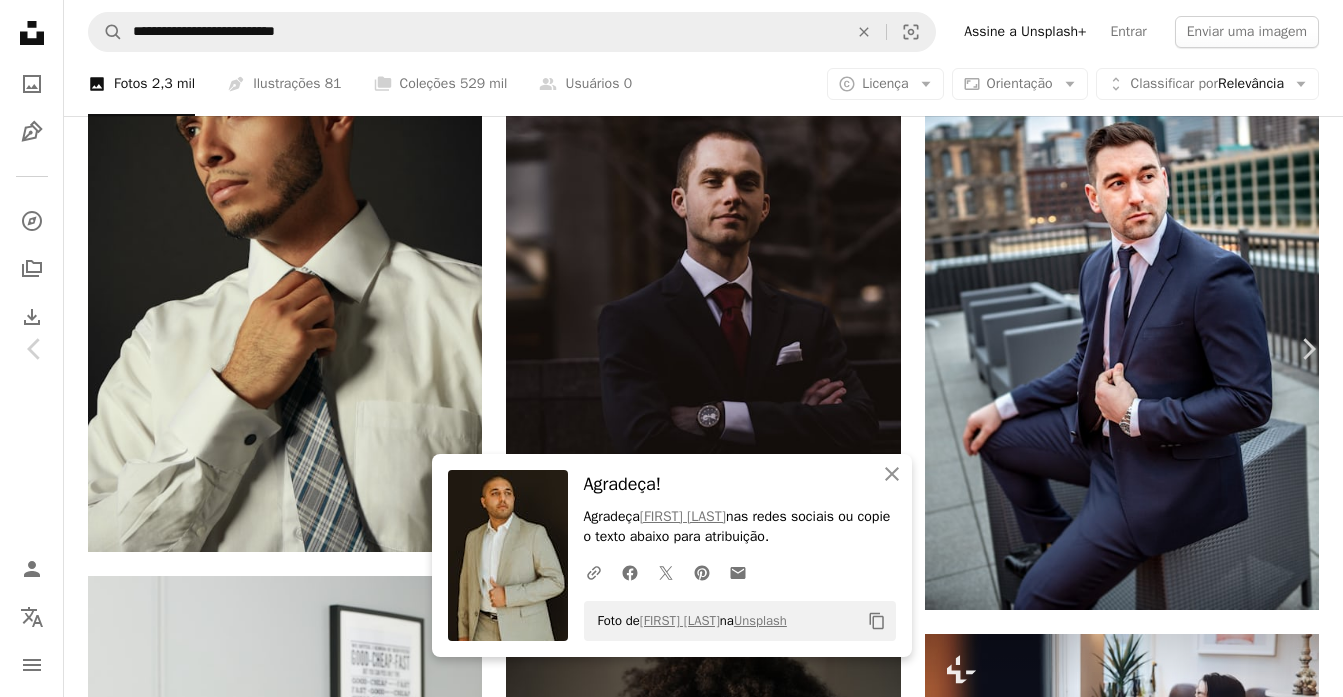 click on "Baixar gratuitamente" at bounding box center [1123, 3858] 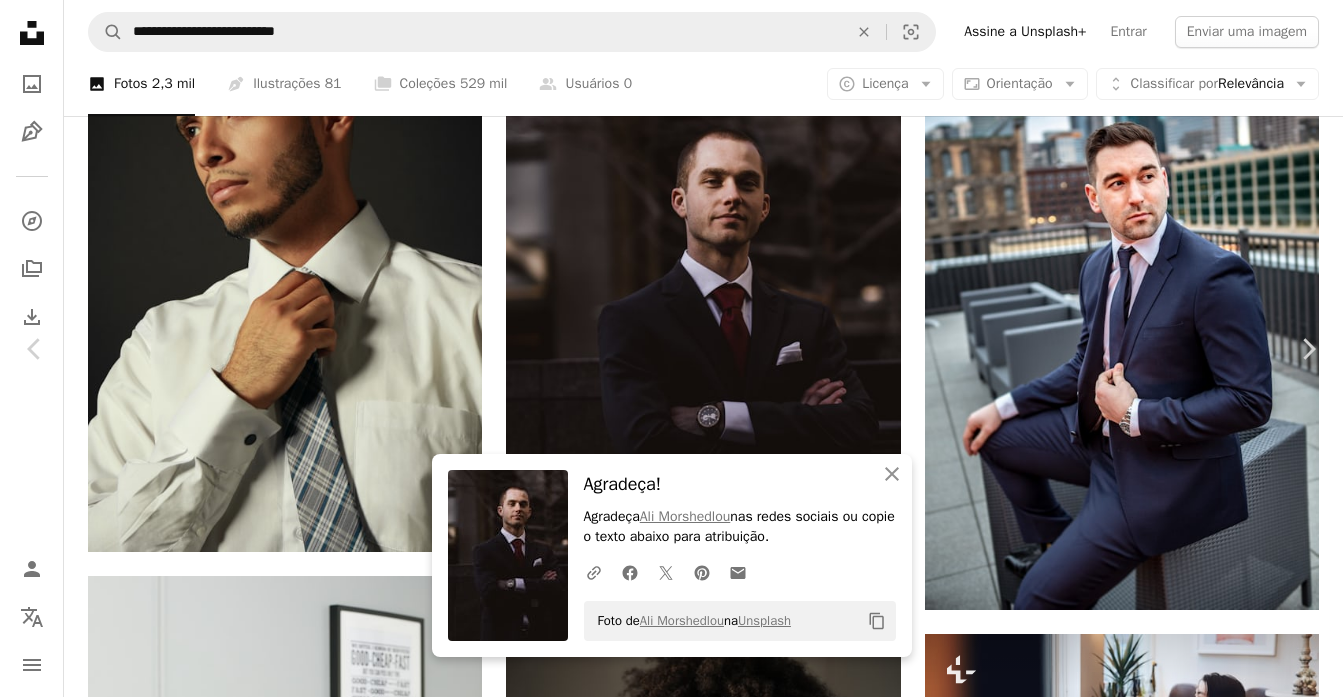 click on "An X shape Chevron left Chevron right An X shape Fechar Agradeça! Agradeça  [FIRST] [LAST]  nas redes sociais ou copie o texto abaixo para atribuição. A URL sharing icon (chains) Facebook icon X (formerly Twitter) icon Pinterest icon An envelope Foto de  [FIRST] [LAST]  na  Unsplash
Copy content [FIRST] [LAST] Disponível para contratação A checkmark inside of a circle A heart A plus sign Editar imagem   Plus sign for Unsplash+ Baixar gratuitamente Chevron down Zoom in Visualizações 56.256.368 Downloads 723.619 Destaque em Fotos ,  Negócios e Trabalho A forward-right arrow Compartilhar Info icon Informações More Actions A map marker [CITY], [COUNTRY] Calendar outlined Publicada em  19 de fevereiro de 2018 Camera Canon, EOS 77D Safety Uso gratuito sob a  Licença da Unsplash retrato homem natural rua menino profissional relógio amigo naipe jovem jaqueta cara jovem rural casaco encaixar bonito luz do dia negócio preto Imagens de domínio público  |  Ver mais na iStock  ↗ A heart" at bounding box center [671, 4159] 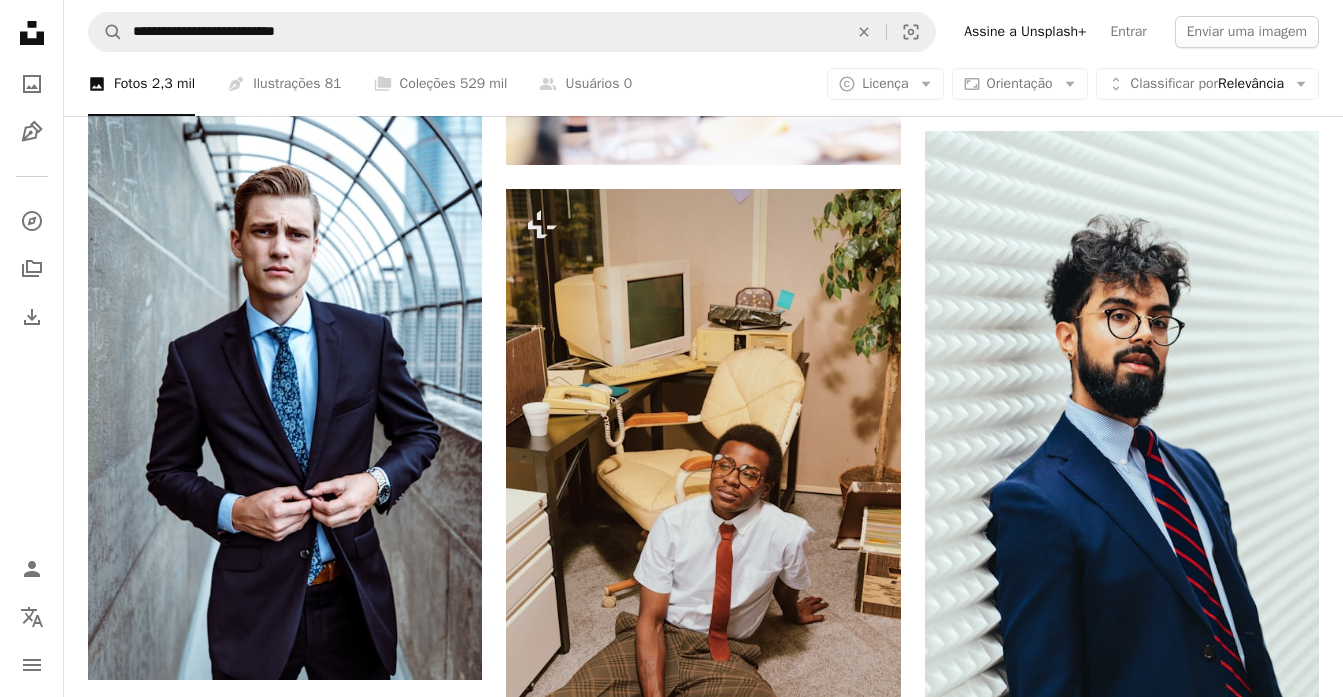 scroll, scrollTop: 2778, scrollLeft: 0, axis: vertical 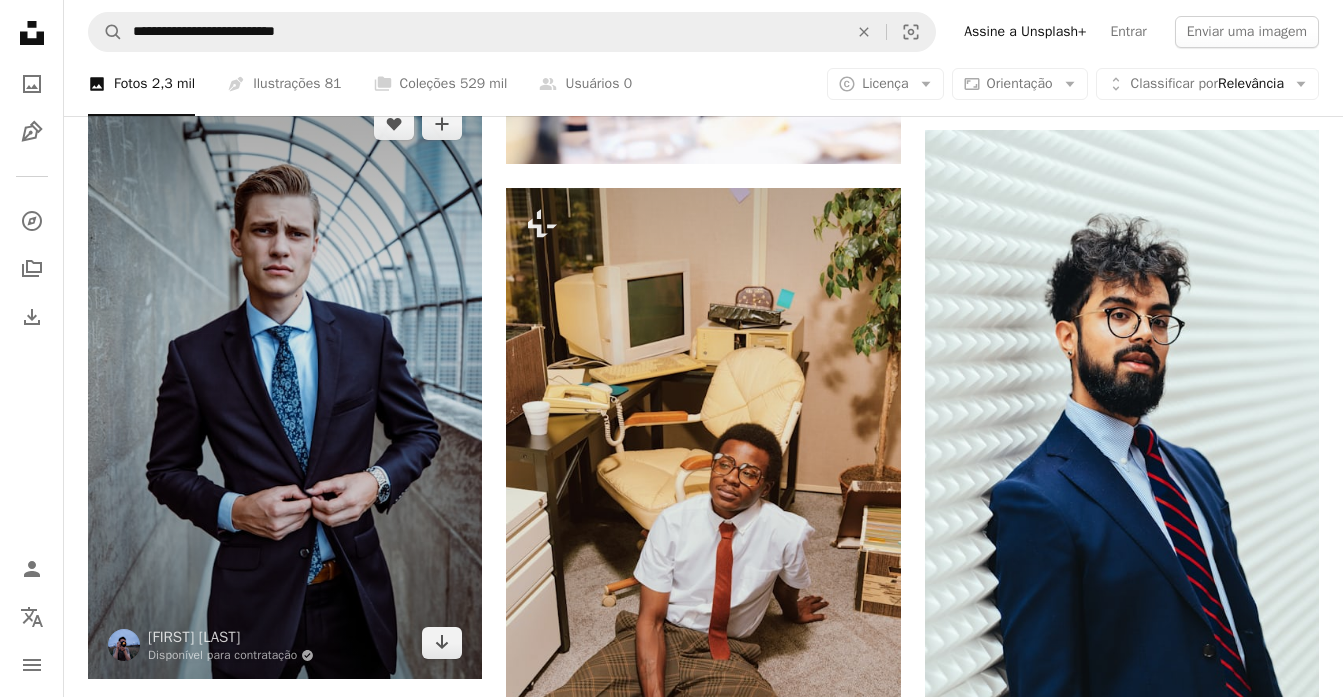 click at bounding box center [285, 383] 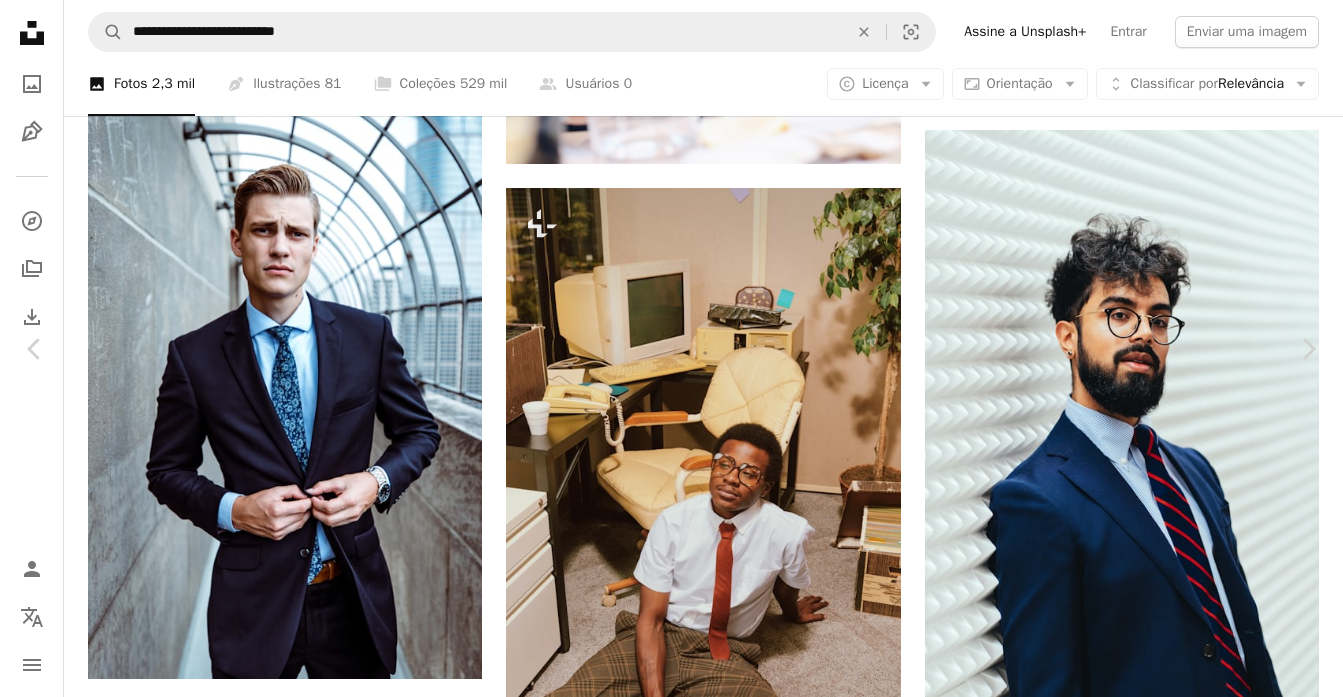 click on "Baixar gratuitamente" at bounding box center [1123, 6173] 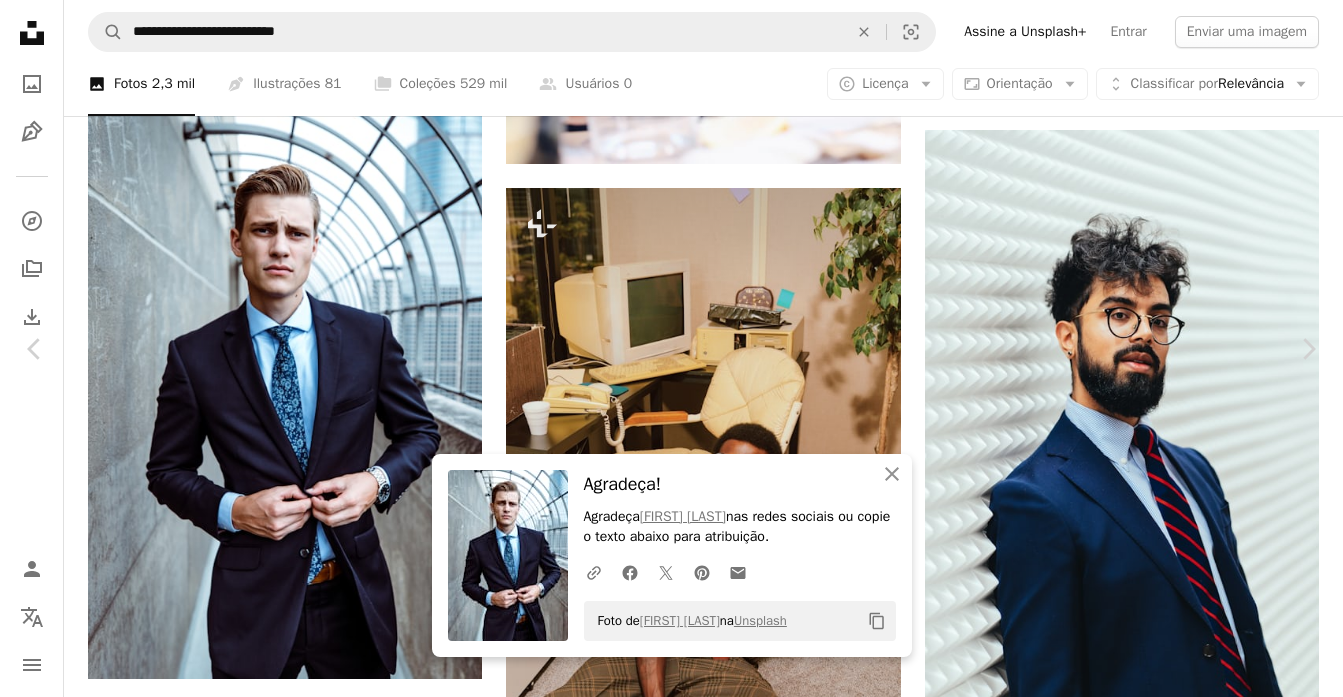click on "An X shape Chevron left Chevron right An X shape Fechar Agradeça! Agradeça  [FIRST] [LAST]  nas redes sociais ou copie o texto abaixo para atribuição. A URL sharing icon (chains) Facebook icon X (formerly Twitter) icon Pinterest icon An envelope Foto de  [FIRST] [LAST]  na  Unsplash
Copy content [FIRST] [LAST] Disponível para contratação A checkmark inside of a circle A heart A plus sign Editar imagem   Plus sign for Unsplash+ Baixar gratuitamente Chevron down Zoom in Visualizações 24.932.860 Downloads 242.198 Destaque em Fotos ,  Negócios e Trabalho A forward-right arrow Compartilhar Info icon Informações More Actions A map marker W Minneapolis - The Foshay, [CITY], [COUNTRY] Calendar outlined Publicada em  11 de agosto de 2018 Camera Canon, EOS 6D Safety Uso gratuito sob a  Licença da Unsplash cidade homem moda modelo parede rua urbano homem de negócios macho estilo naipe revista posar rolex editorial Minneapolis amarrar elegante negócio retrato Fotos de stock gratuitas  |   ↗" at bounding box center (671, 6474) 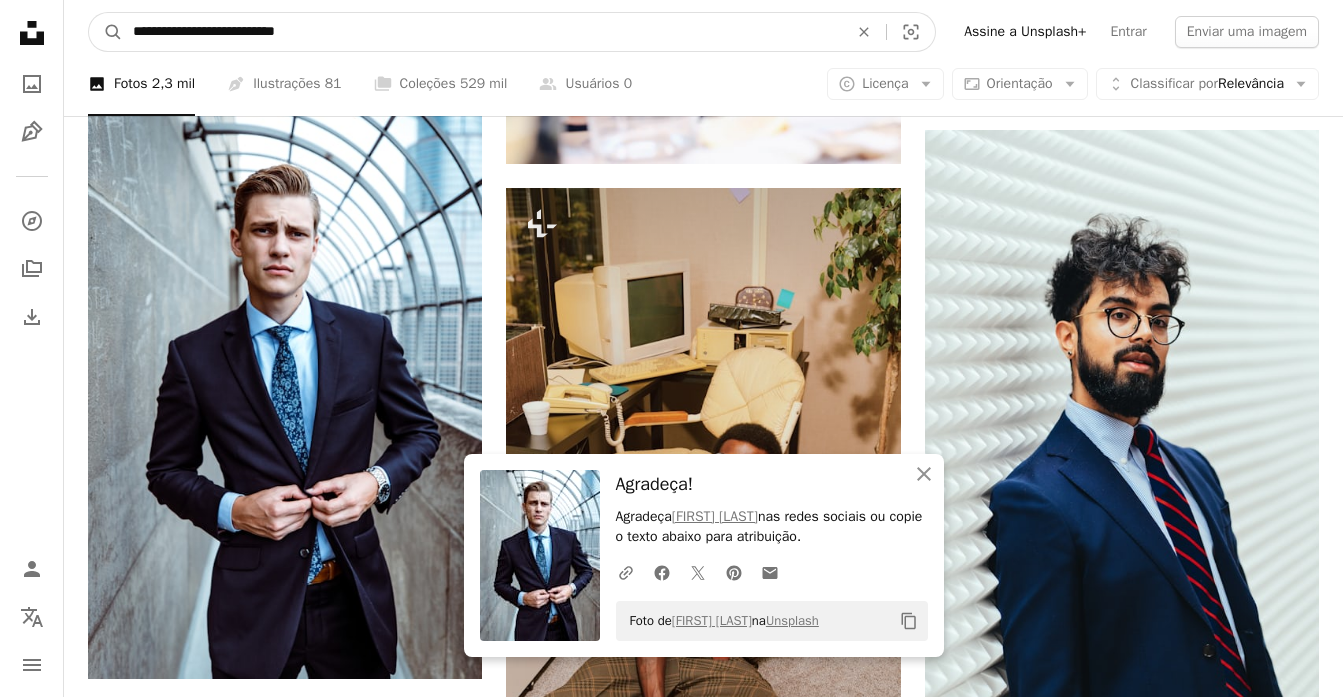 click on "**********" at bounding box center (482, 32) 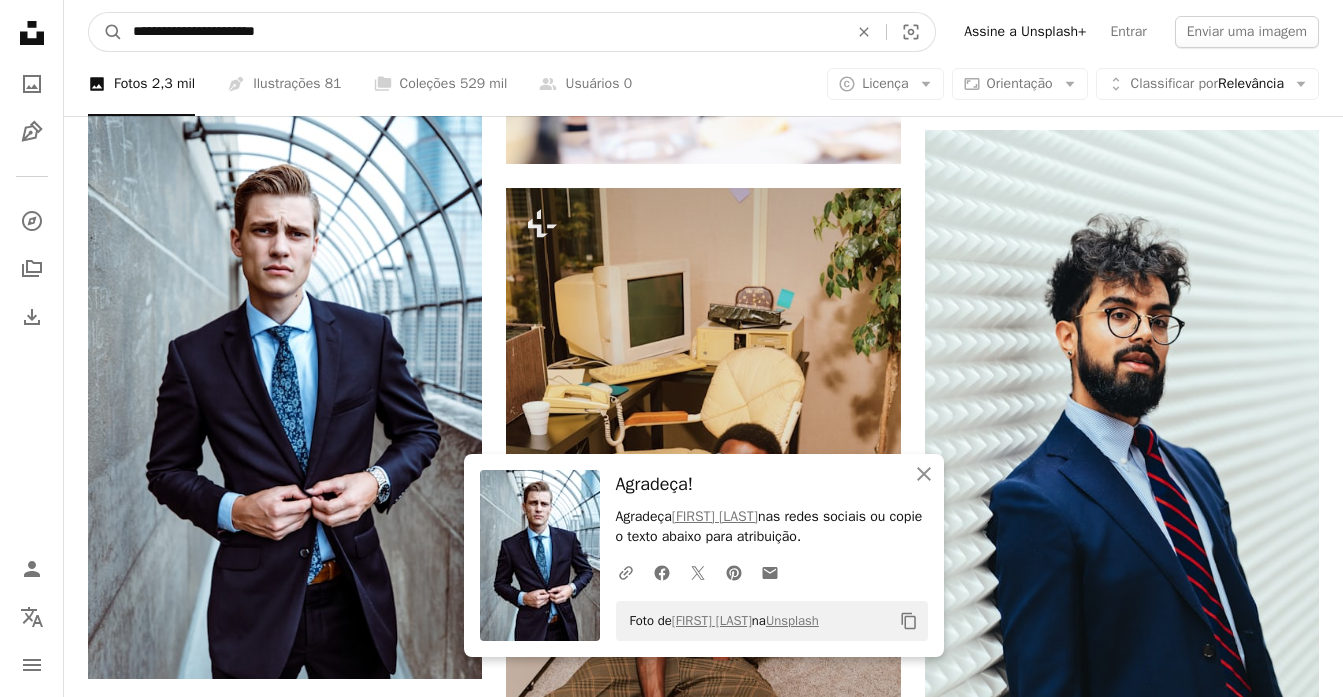 type on "**********" 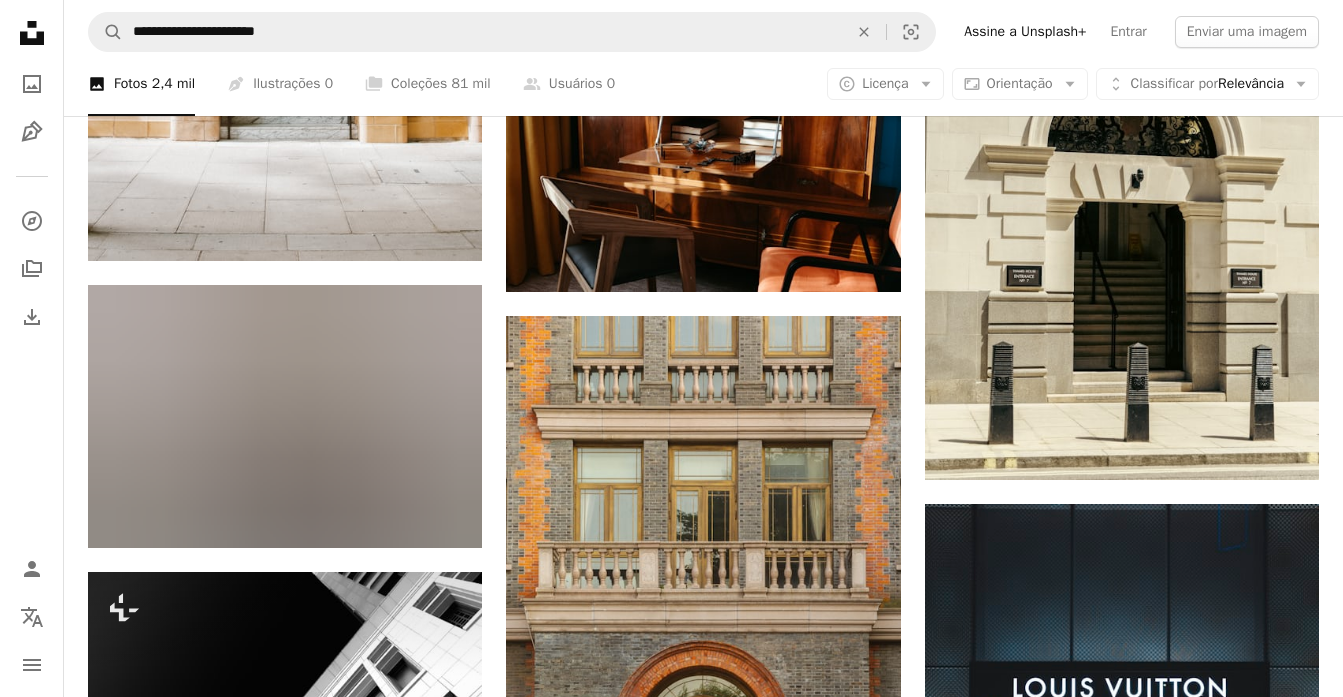 scroll, scrollTop: 1771, scrollLeft: 0, axis: vertical 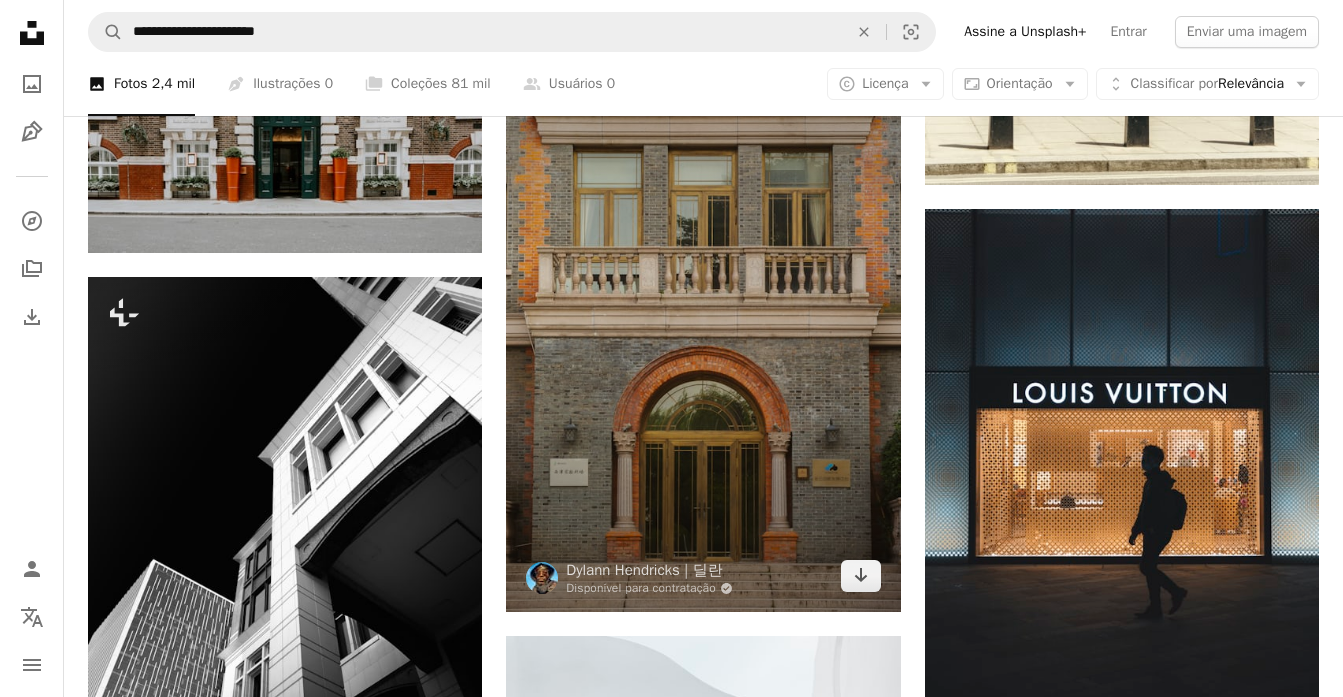 click at bounding box center (703, 316) 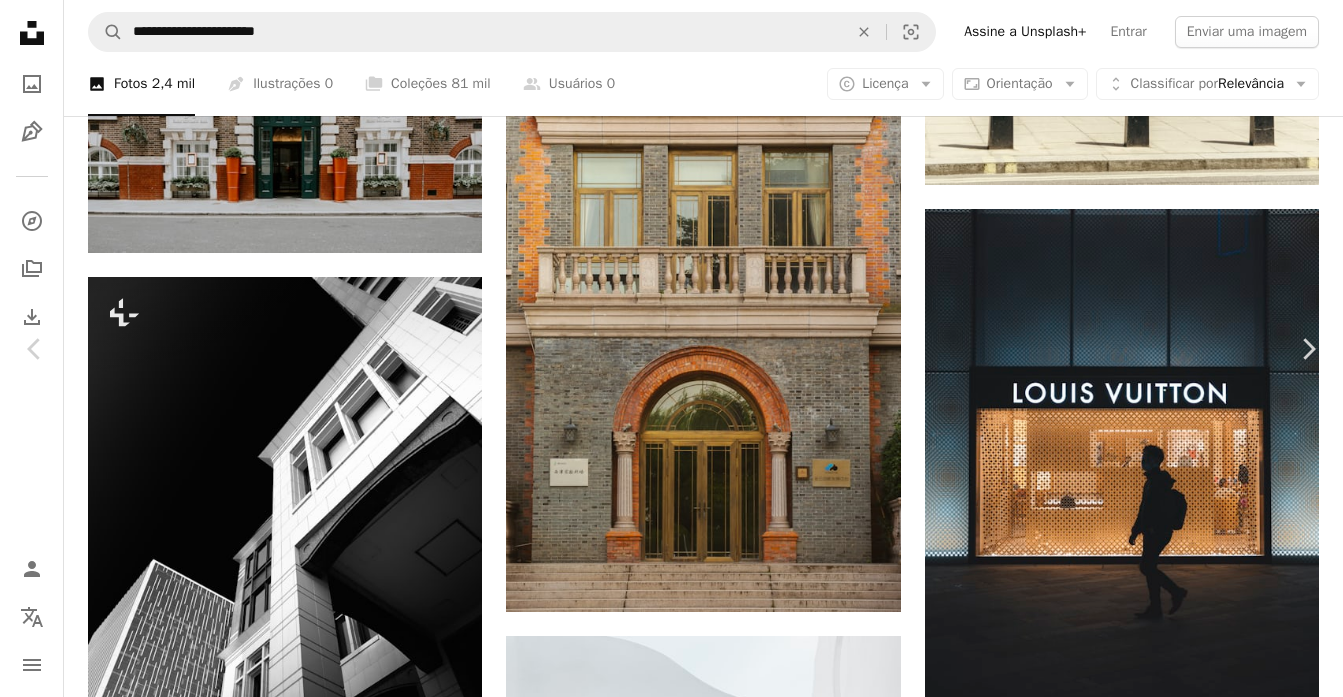click on "Baixar gratuitamente" at bounding box center (1123, 3712) 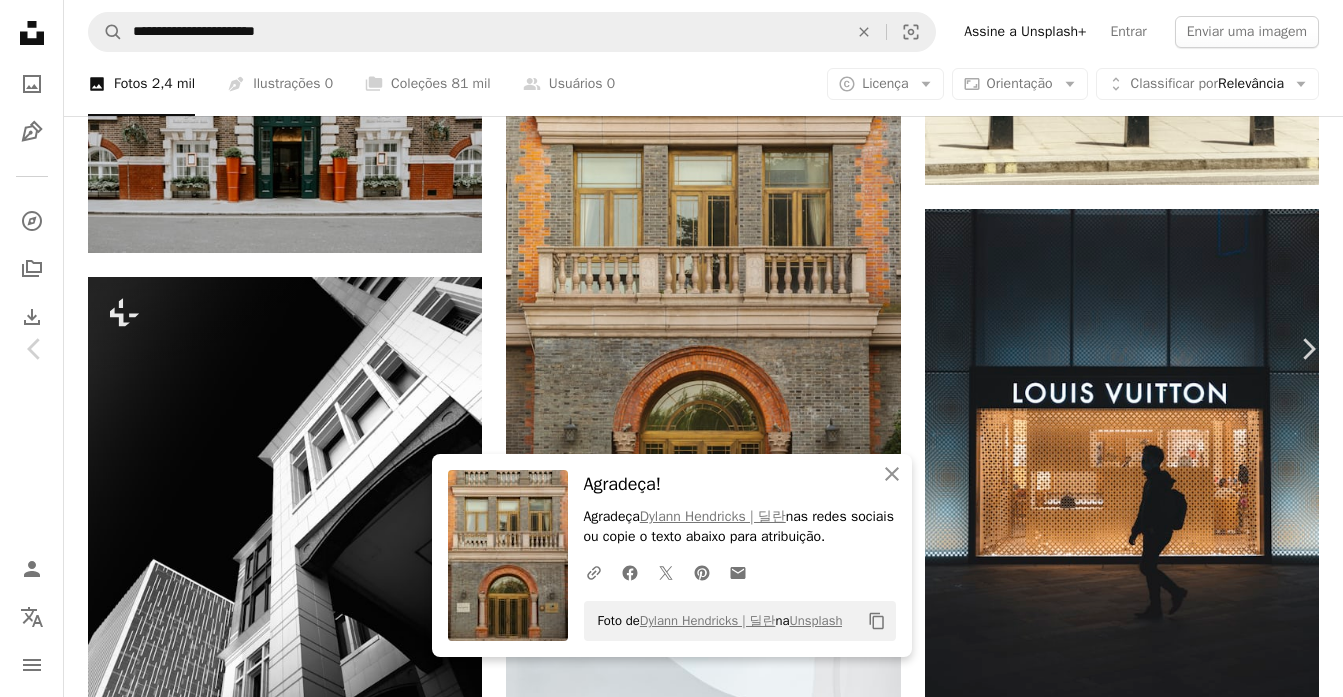 click on "An X shape Chevron left Chevron right An X shape Fechar Agradeça! Agradeça  [FIRST] [LAST]  nas redes sociais ou copie o texto abaixo para atribuição. A URL sharing icon (chains) Facebook icon X (formerly Twitter) icon Pinterest icon An envelope Foto de  [FIRST] [LAST]  na  Unsplash
Copy content [FIRST] [LAST] Disponível para contratação A checkmark inside of a circle A heart A plus sign Editar imagem   Plus sign for Unsplash+ Baixar gratuitamente Chevron down Zoom in Visualizações 240.122 Downloads 1.985 Destaque em Fotos A forward-right arrow Compartilhar Info icon Informações More Actions Calendar outlined Publicada em  [DATE] Camera Canon, EOS 6D Safety Uso gratuito sob a  Licença da Unsplash edifício cidade urbano janela porta habitação tijolo arco arco gótico Imagens Creative Commons Pesquise imagens premium relacionadas na iStock  |  Economize 20% com o código UNSPLASH20 Ver mais na iStock  ↗ Imagens relacionadas A heart A heart" at bounding box center [671, 4013] 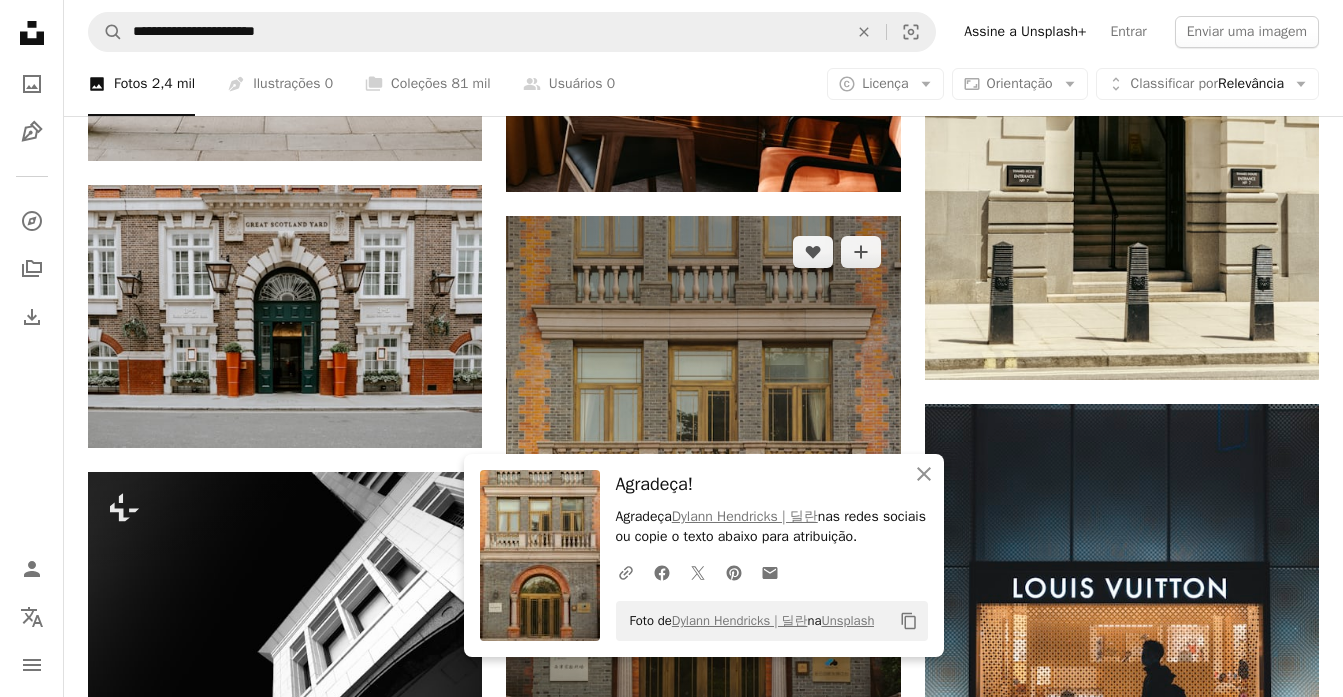 scroll, scrollTop: 1609, scrollLeft: 0, axis: vertical 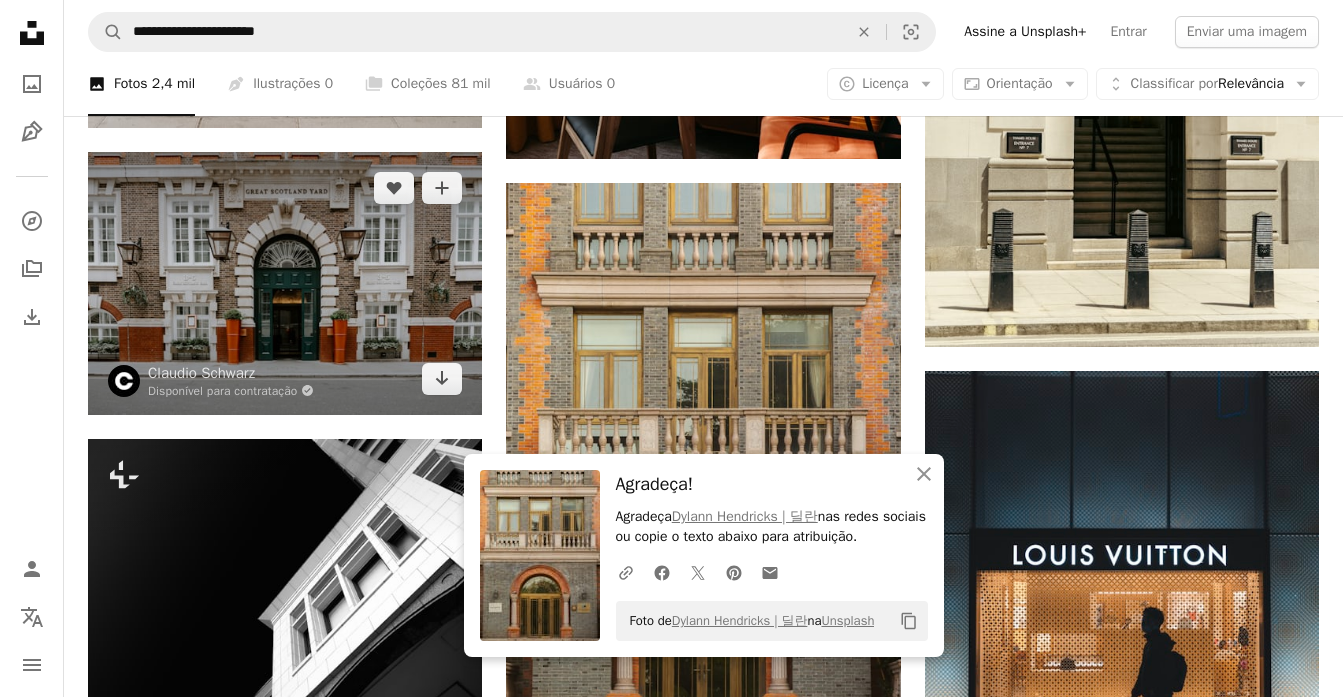 click at bounding box center (285, 283) 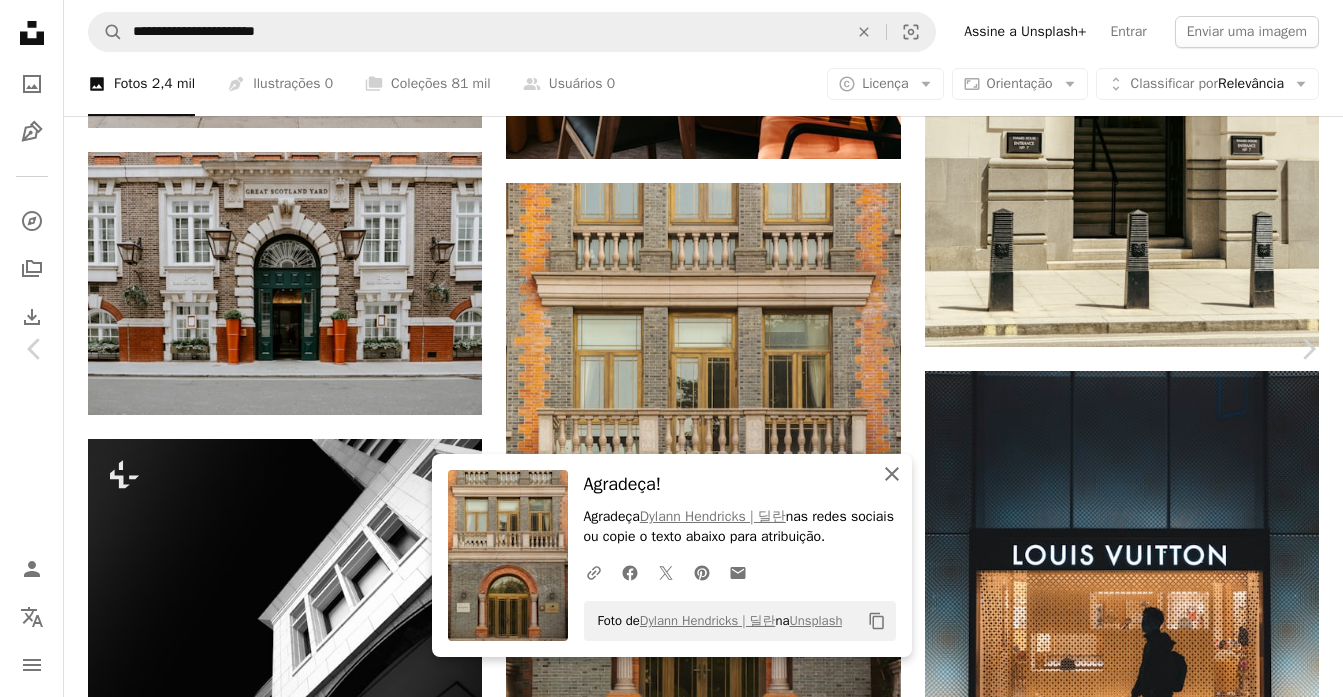 click on "An X shape" 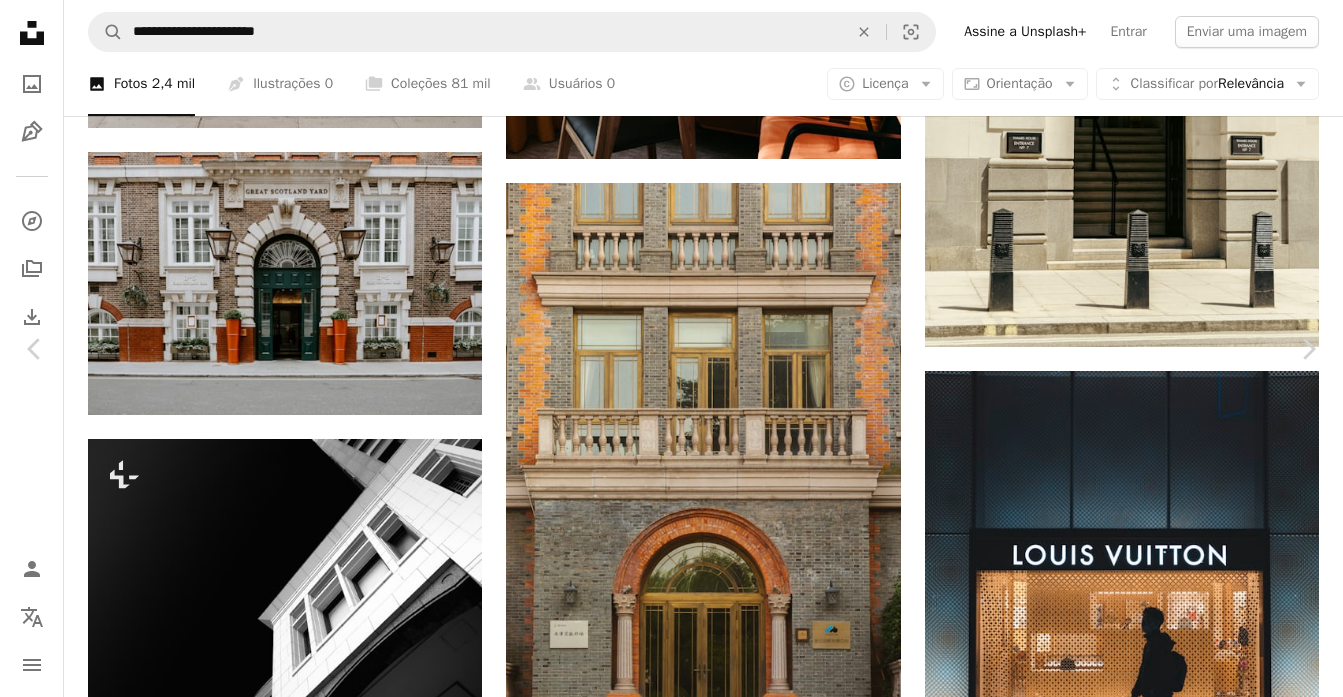 click on "An X shape Chevron left Chevron right [FIRST] [LAST] Disponível para contratação A checkmark inside of a circle A heart A plus sign Editar imagem   Plus sign for Unsplash+ Baixar gratuitamente Chevron down Zoom in Visualizações 680.622 Downloads 10.394 Destaque em Fotos A forward-right arrow Compartilhar Info icon Informações More Actions Calendar outlined Publicada em  10 de julho de 2024 Camera FUJIFILM, X-T5 Safety Uso gratuito sob a  Licença da Unsplash Londres cidade humano casa planta urbano janela lâmpada cidade habitação arco arqueado Imagens de domínio público Pesquise imagens premium relacionadas na iStock  |  Economize 20% com o código UNSPLASH20 Ver mais na iStock  ↗ Imagens relacionadas A heart A plus sign [FIRST] [LAST] Disponível para contratação A checkmark inside of a circle Arrow pointing down A heart A plus sign [FIRST] [LAST] Arrow pointing down A heart A plus sign [FIRST] [LAST] Disponível para contratação A checkmark inside of a circle Arrow pointing down" at bounding box center (671, 4175) 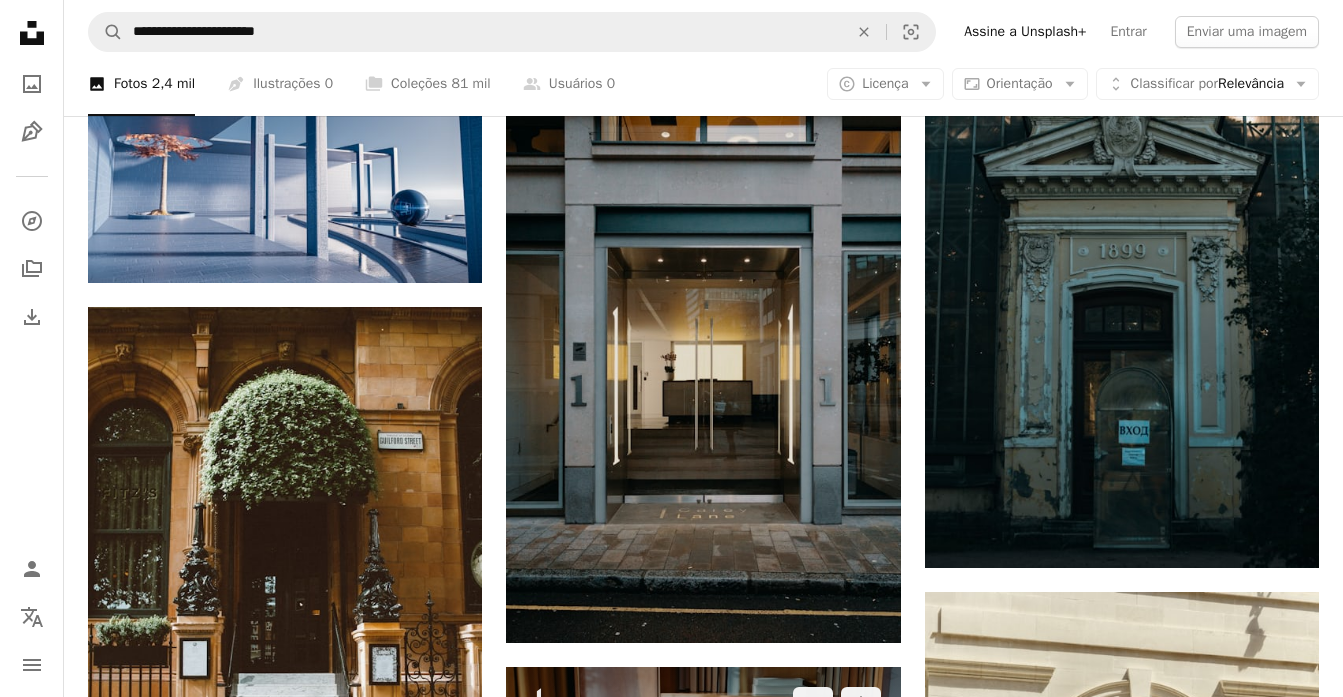 scroll, scrollTop: 680, scrollLeft: 0, axis: vertical 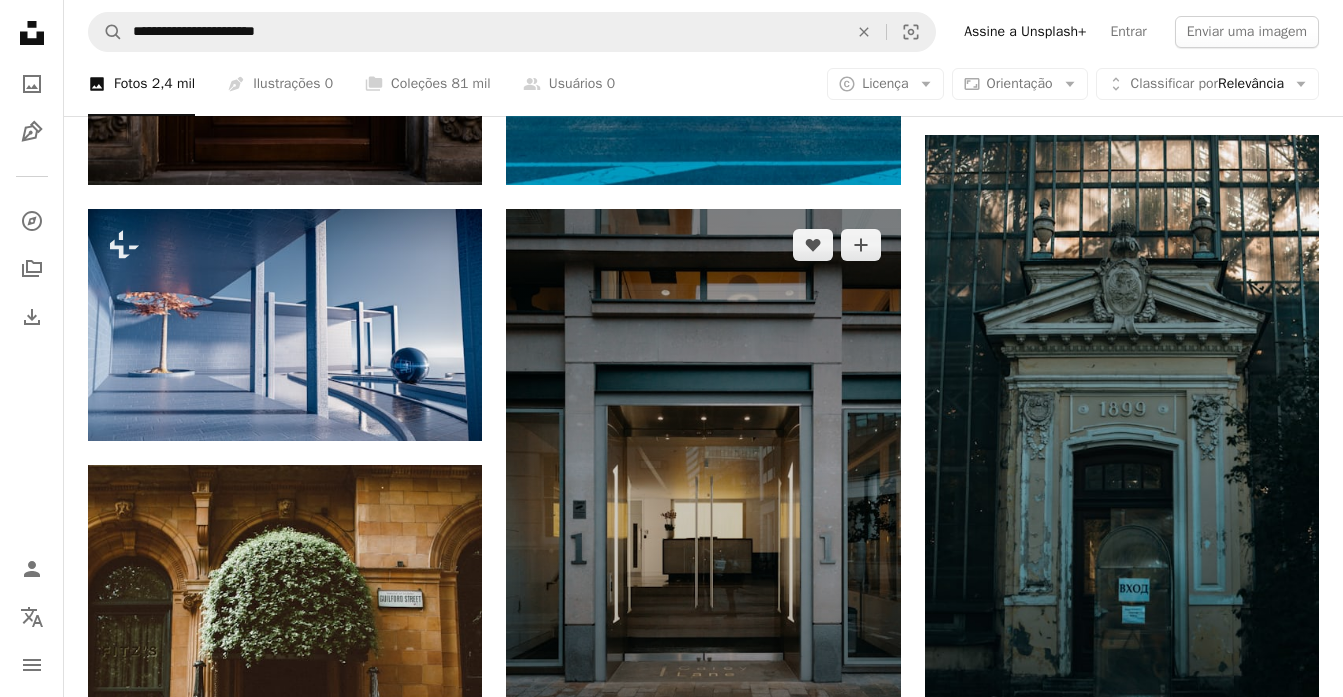 click at bounding box center (703, 504) 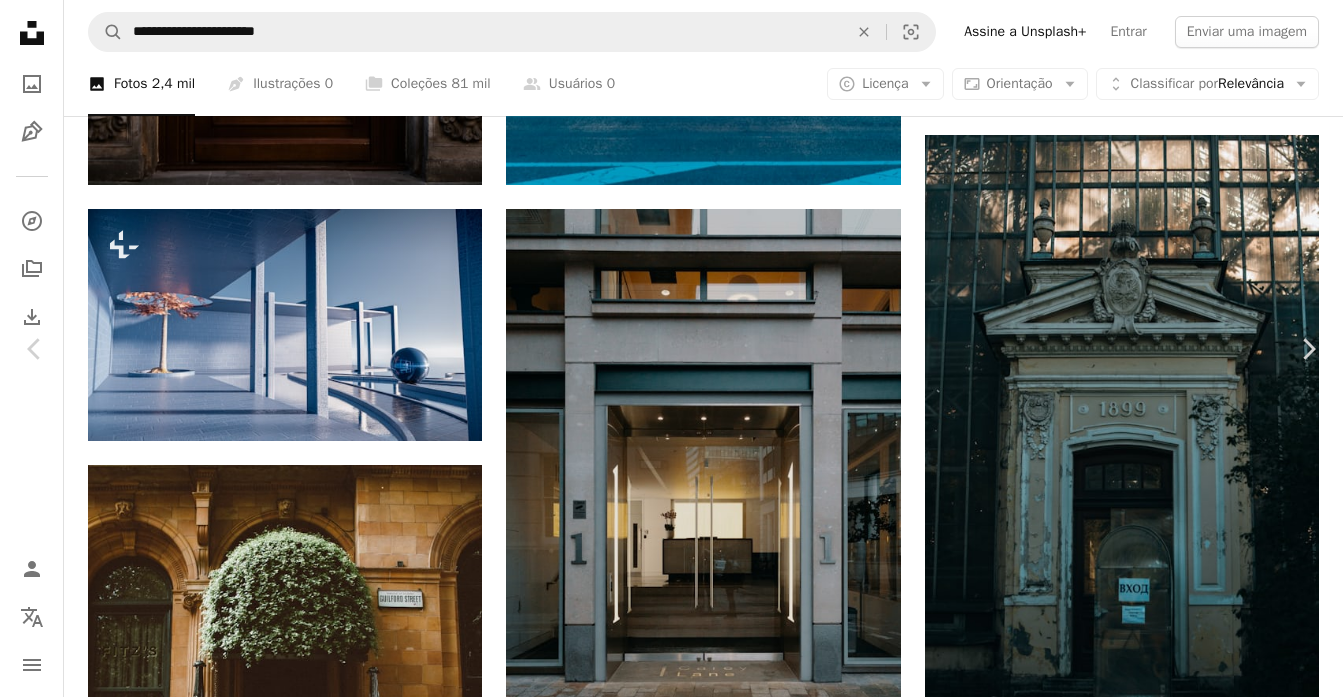 click on "Zoom in" at bounding box center (664, 5134) 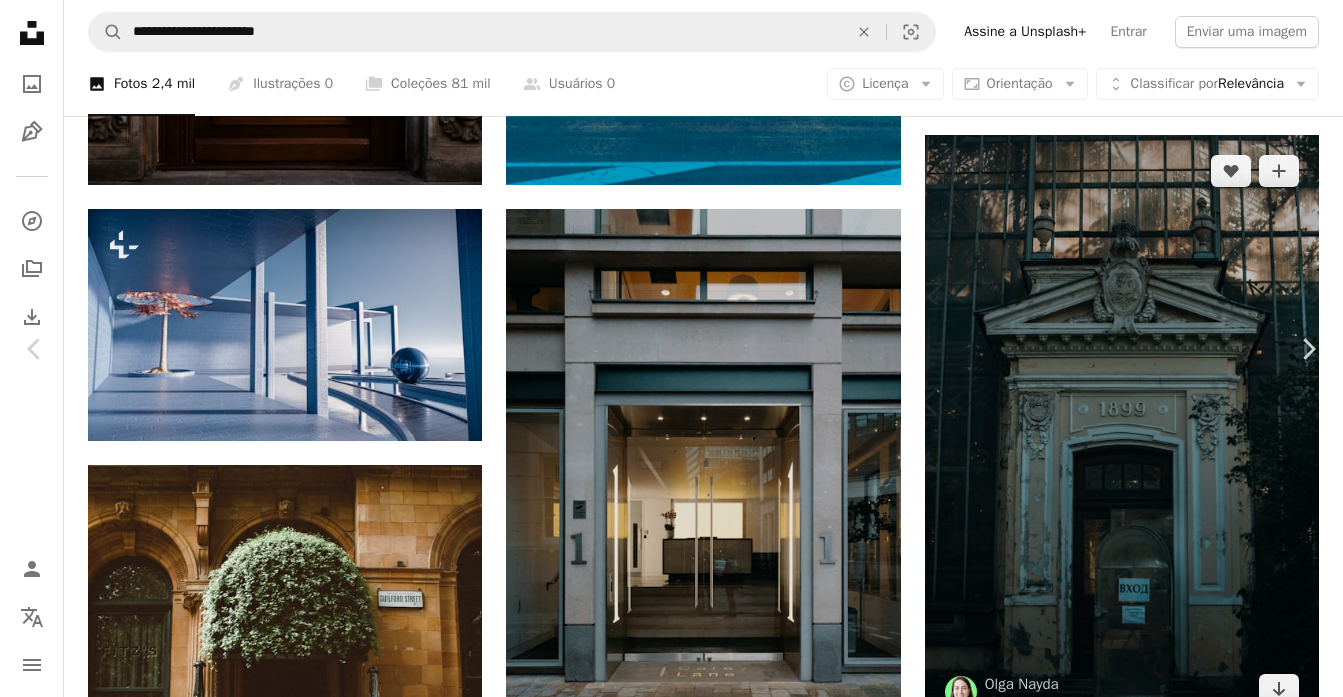 click on "An X shape Chevron left Chevron right [FIRST] [LAST] A heart A plus sign Editar imagem   Plus sign for Unsplash+ Baixar gratuitamente Chevron down Zoom in Visualizações 437.643 Downloads 1.141 Destaque em Fotos A forward-right arrow Compartilhar Info icon Informações More Actions A map marker [CITY], [COUNTRY] Calendar outlined Publicada em  [DATE] Safety Uso gratuito sob a  Licença da Unsplash [CITY] porta chão Revestimento porta dobrável Fotos de stock gratuitas Pesquise imagens premium relacionadas na iStock  |  Economize 20% com o código UNSPLASH20 Ver mais na iStock  ↗ Imagens relacionadas A heart A plus sign [FIRST] [LAST] Arrow pointing down Plus sign for Unsplash+ A heart A plus sign [FIRST] [LAST] Para  Unsplash+ A lock   Baixar Plus sign for Unsplash+ A heart A plus sign [FIRST] [LAST] Para  Unsplash+ A lock   Baixar A heart A plus sign [FIRST] [LAST] Arrow pointing down A heart A plus sign [FIRST] [LAST] Arrow pointing down A heart" at bounding box center (671, 5104) 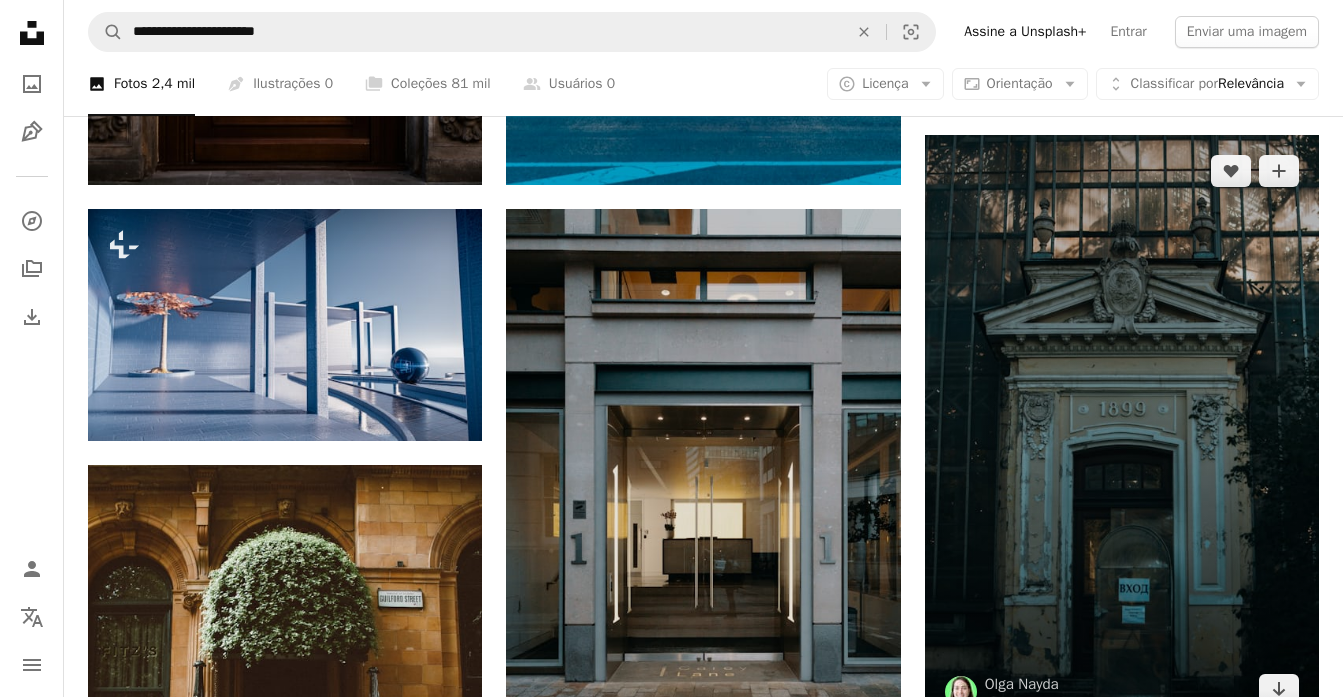 click at bounding box center [1122, 431] 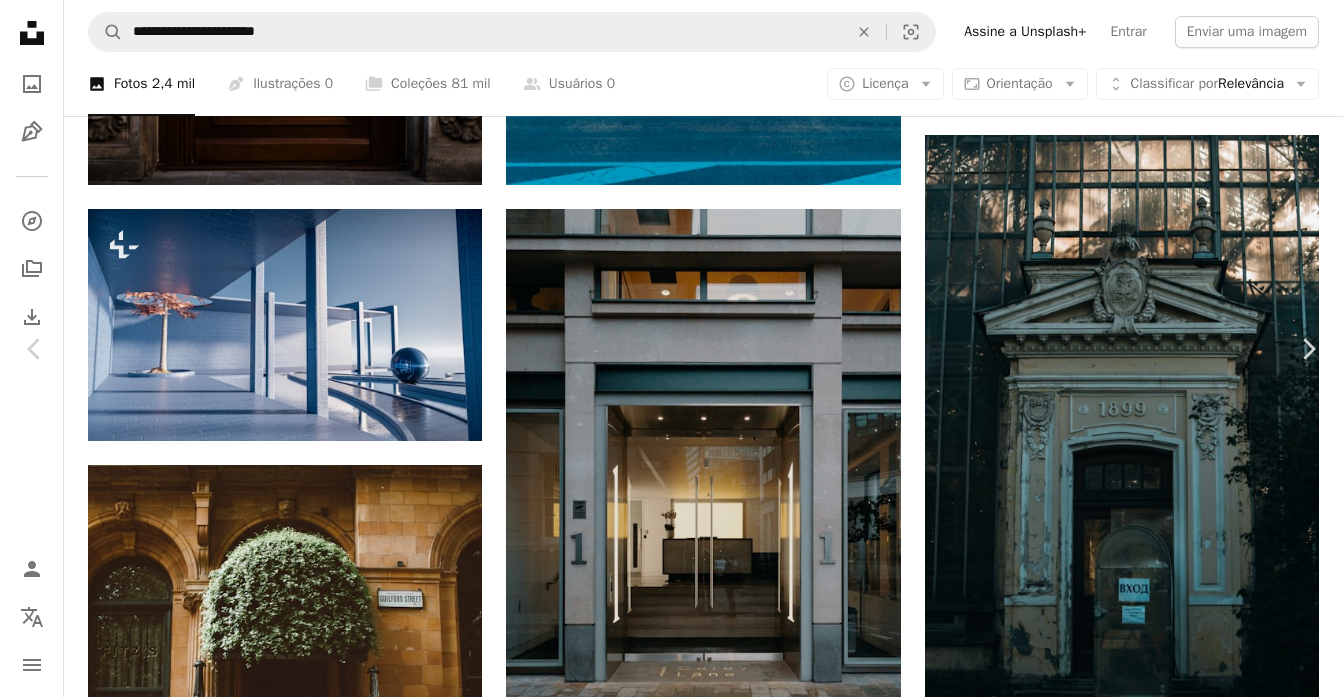click on "Baixar gratuitamente" at bounding box center (1123, 4803) 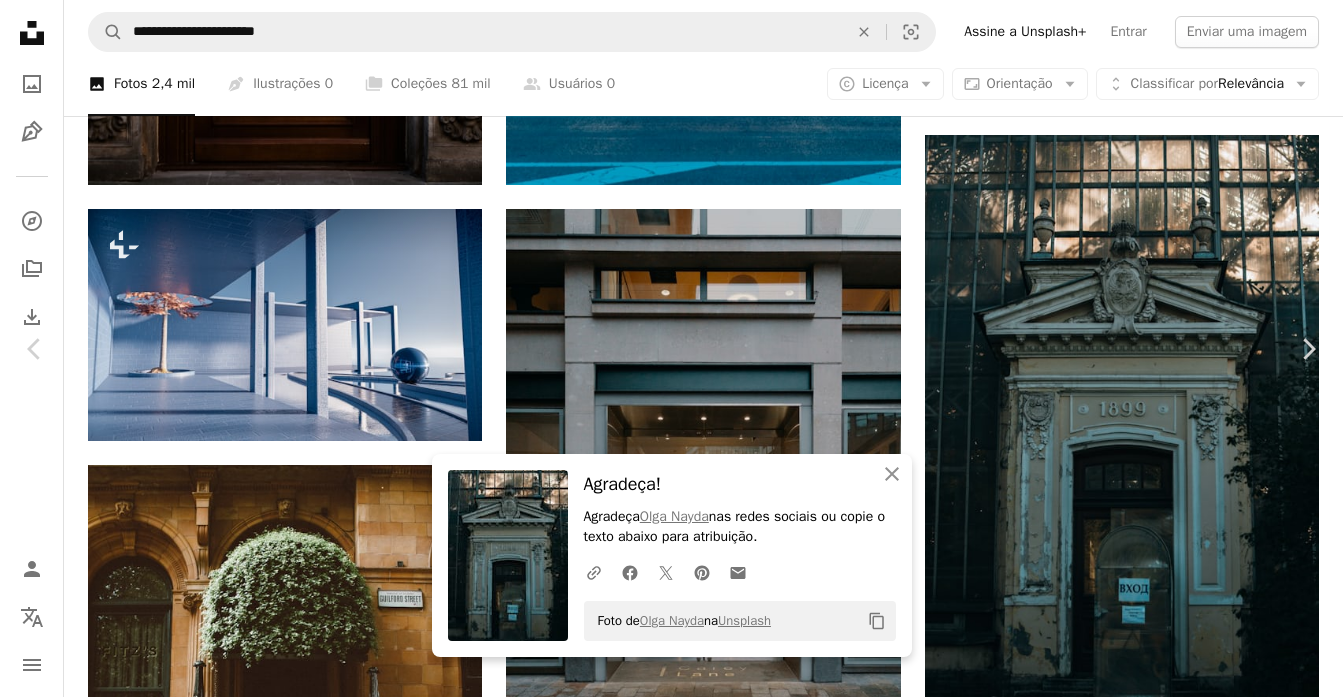 click on "An X shape Chevron left Chevron right An X shape Fechar Agradeça! Agradeça  [FIRST] [LAST]  nas redes sociais ou copie o texto abaixo para atribuição. A URL sharing icon (chains) Facebook icon X (formerly Twitter) icon Pinterest icon An envelope Foto de  [FIRST] [LAST]  na  Unsplash
Copy content [FIRST] [LAST] Disponível para contratação A checkmark inside of a circle A heart A plus sign Editar imagem   Plus sign for Unsplash+ Baixar gratuitamente Chevron down Zoom in Visualizações 199.870 Downloads 1.193 Destaque em Fotos A forward-right arrow Compartilhar Info icon Informações More Actions Calendar outlined Publicada em  [DATE] Camera Canon, EOS 60D Safety Uso gratuito sob a  Licença da Unsplash edifício arquitetura cinza urbano porta torre torre do relógio campanário pináculo Imagens gratuitas Pesquise imagens premium relacionadas na iStock  |  Economize 20% com o código UNSPLASH20 Ver mais na iStock  ↗ Imagens relacionadas A heart A plus sign [FIRST] [LAST] Arrow pointing down A heart" at bounding box center (671, 5104) 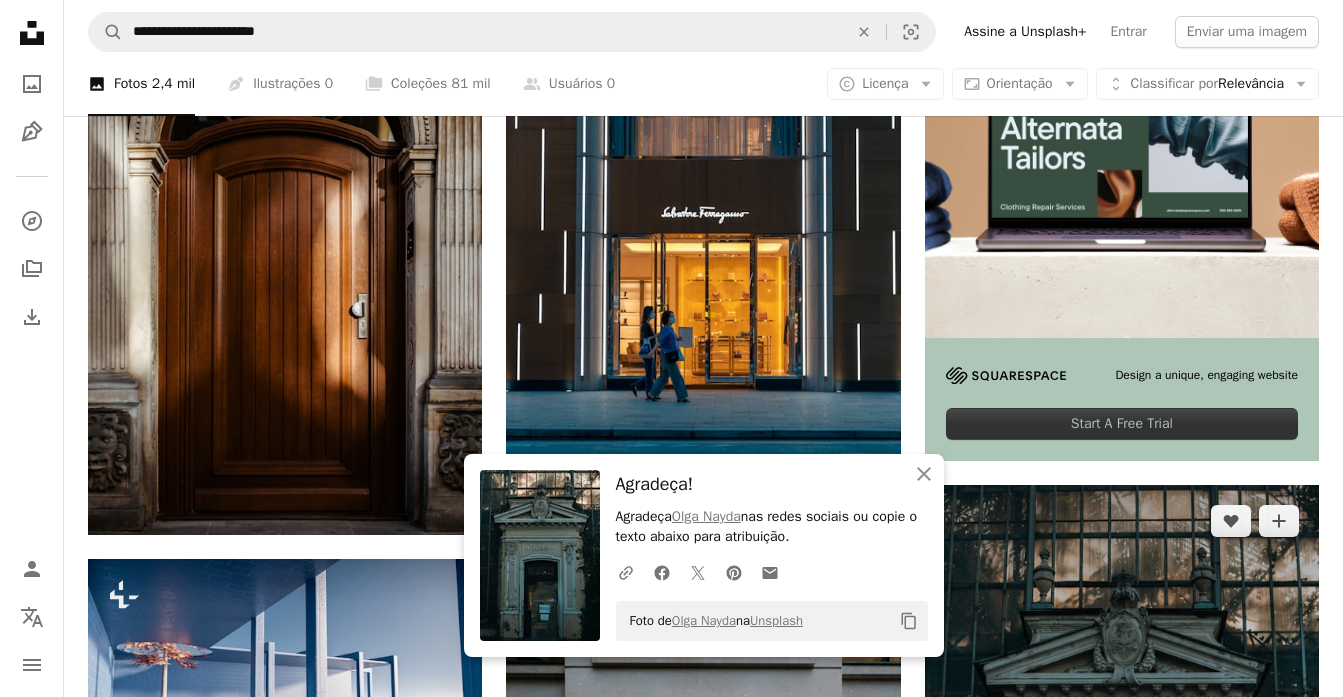 scroll, scrollTop: 0, scrollLeft: 0, axis: both 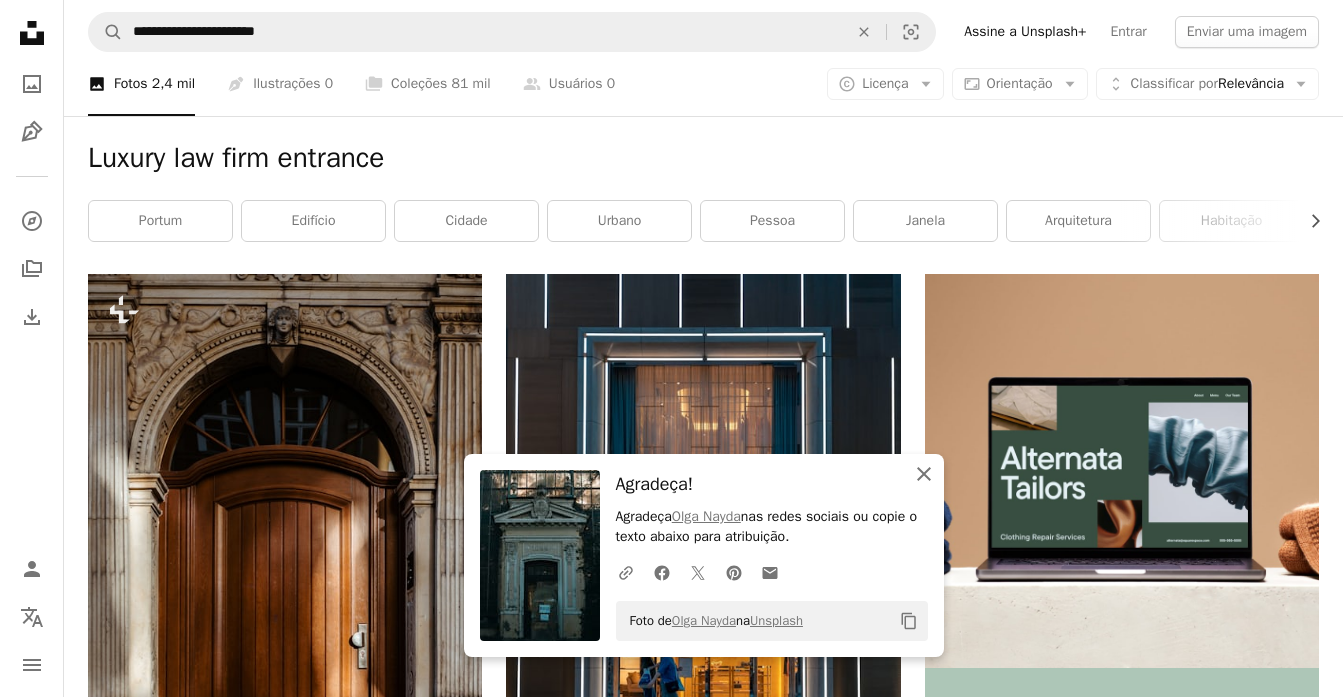 click on "An X shape" 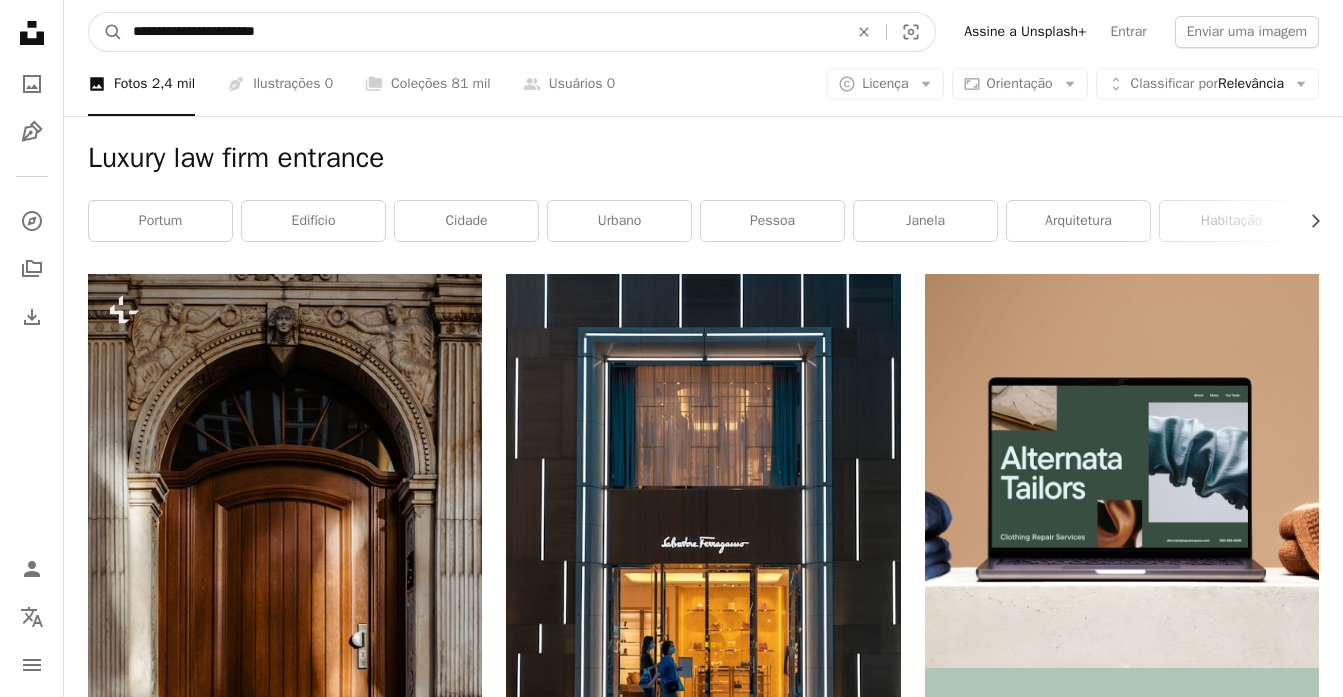 click on "**********" at bounding box center (482, 32) 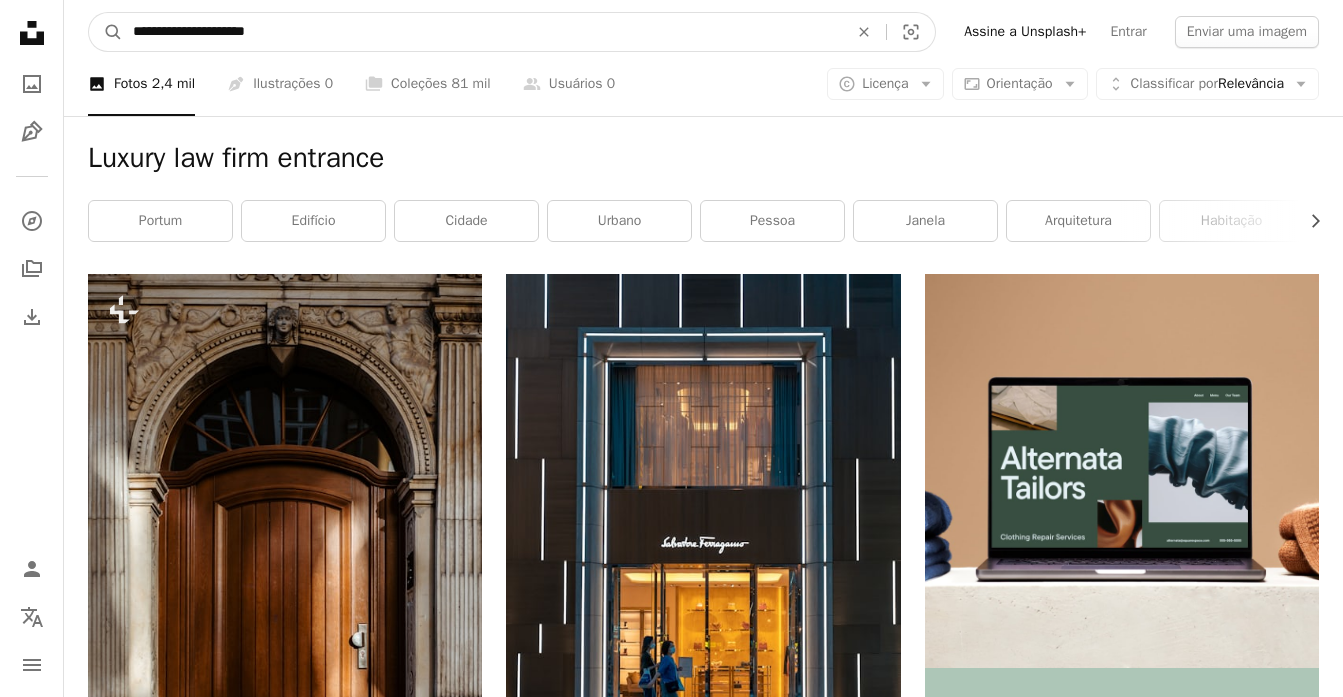 click on "A magnifying glass" at bounding box center [106, 32] 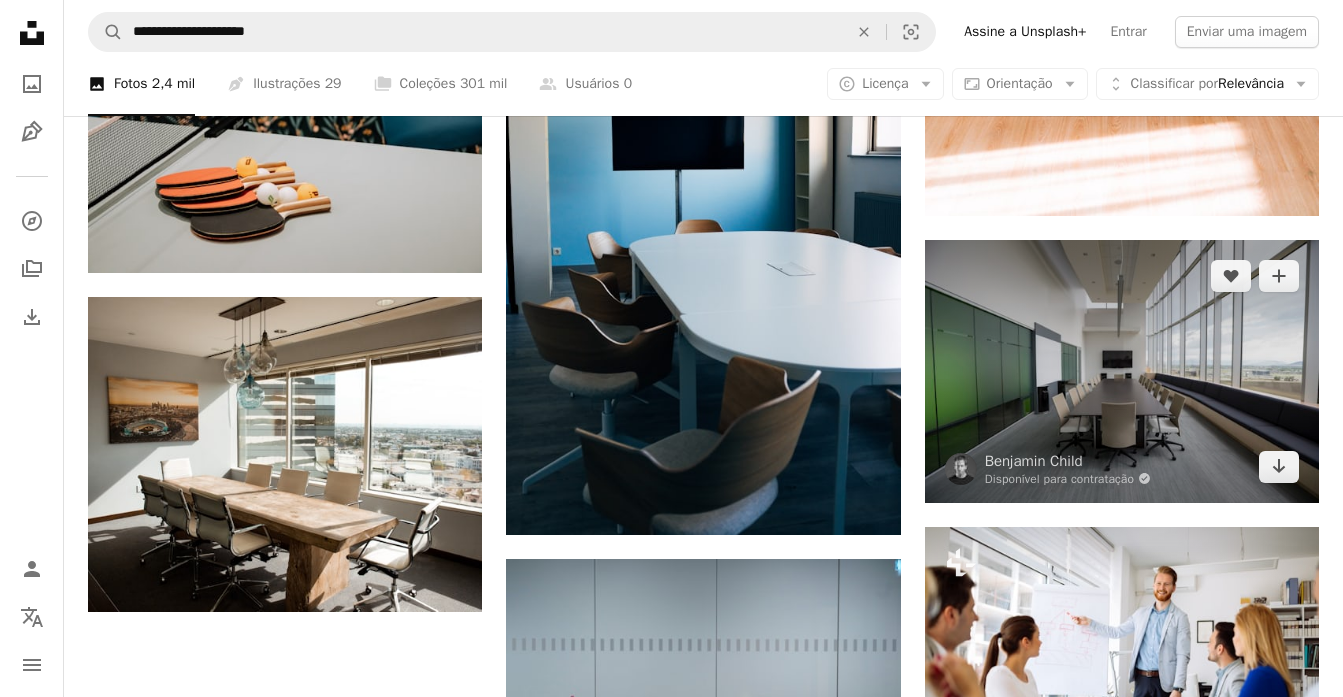 scroll, scrollTop: 2088, scrollLeft: 0, axis: vertical 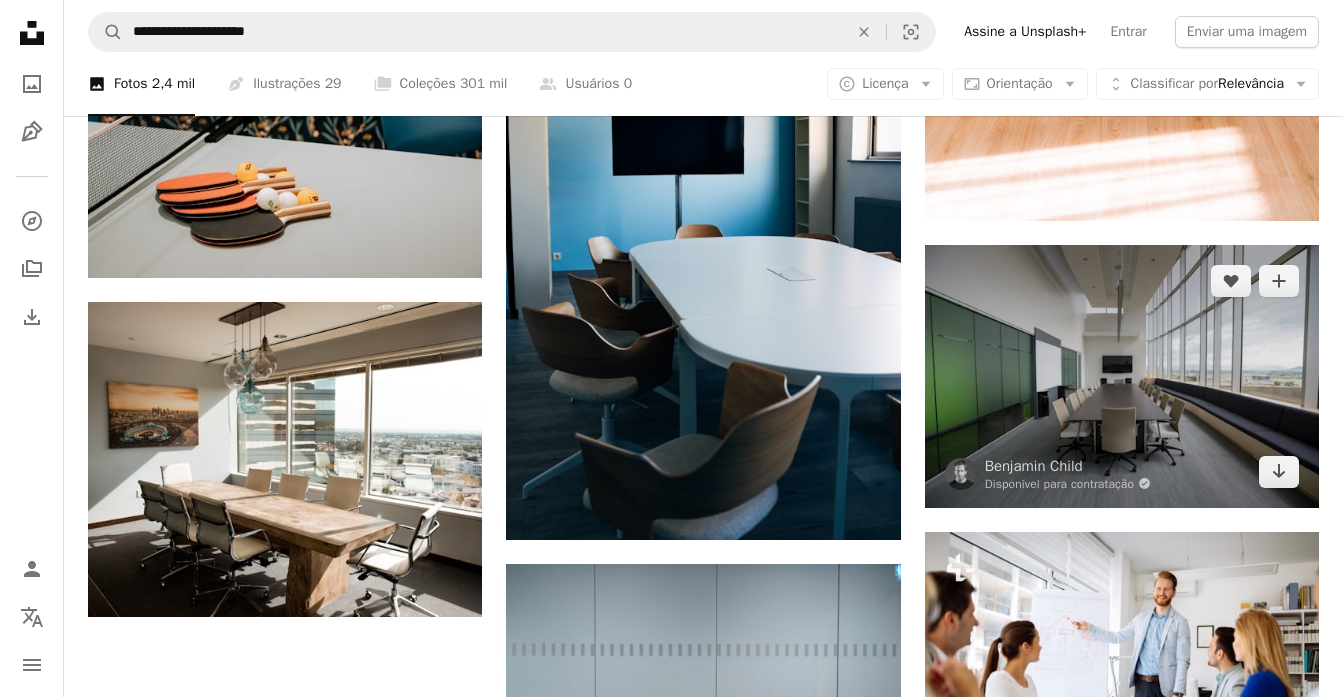 click at bounding box center (1122, 376) 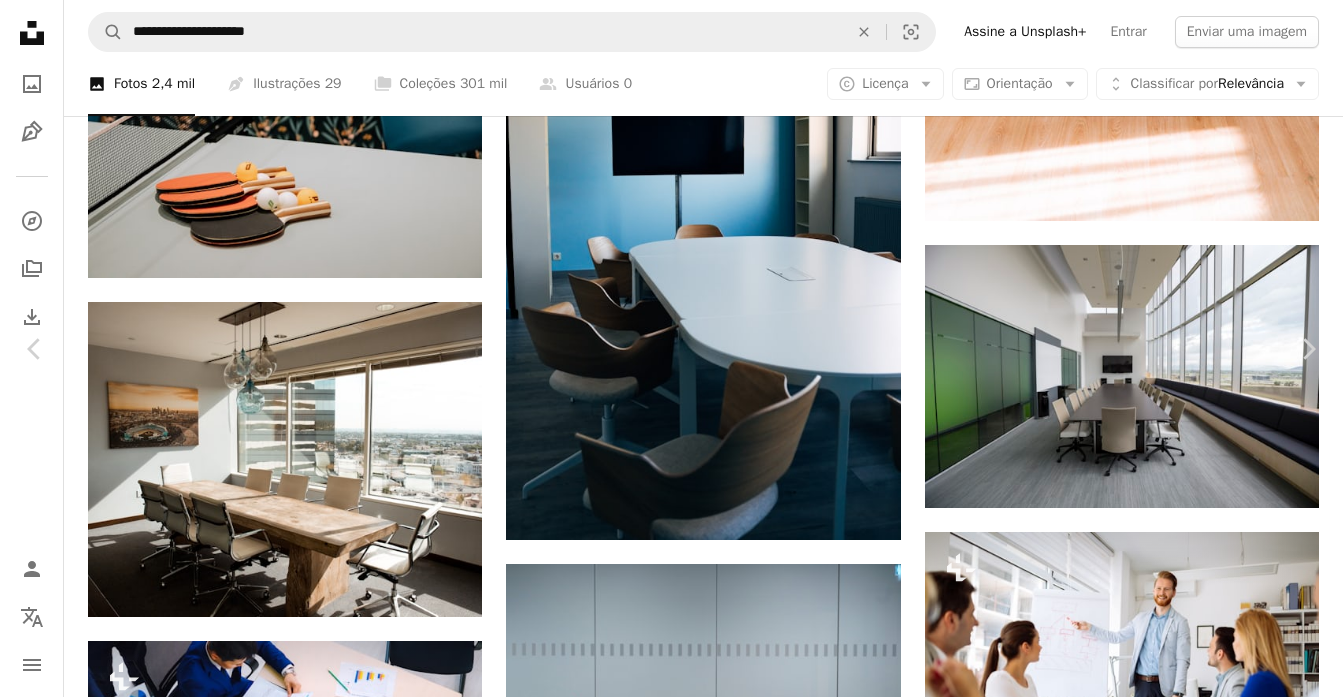 click on "Baixar gratuitamente" at bounding box center (1123, 5203) 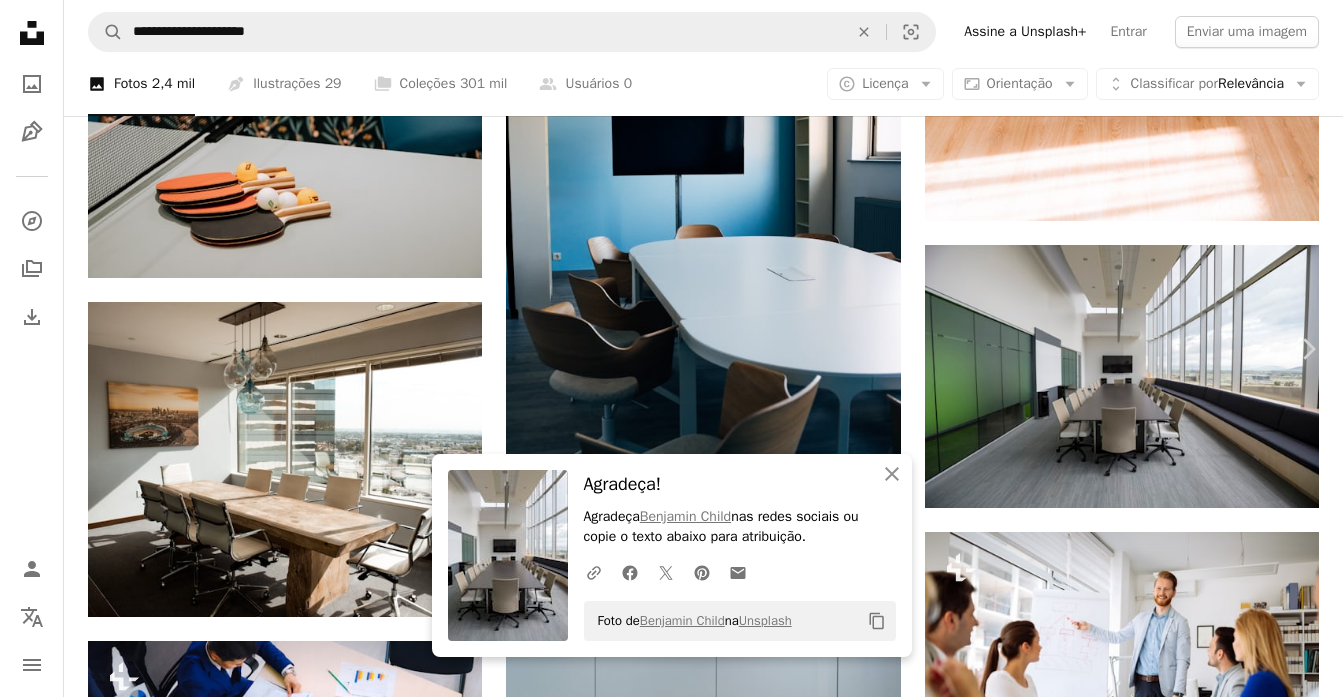 click on "Chevron left" at bounding box center [35, 349] 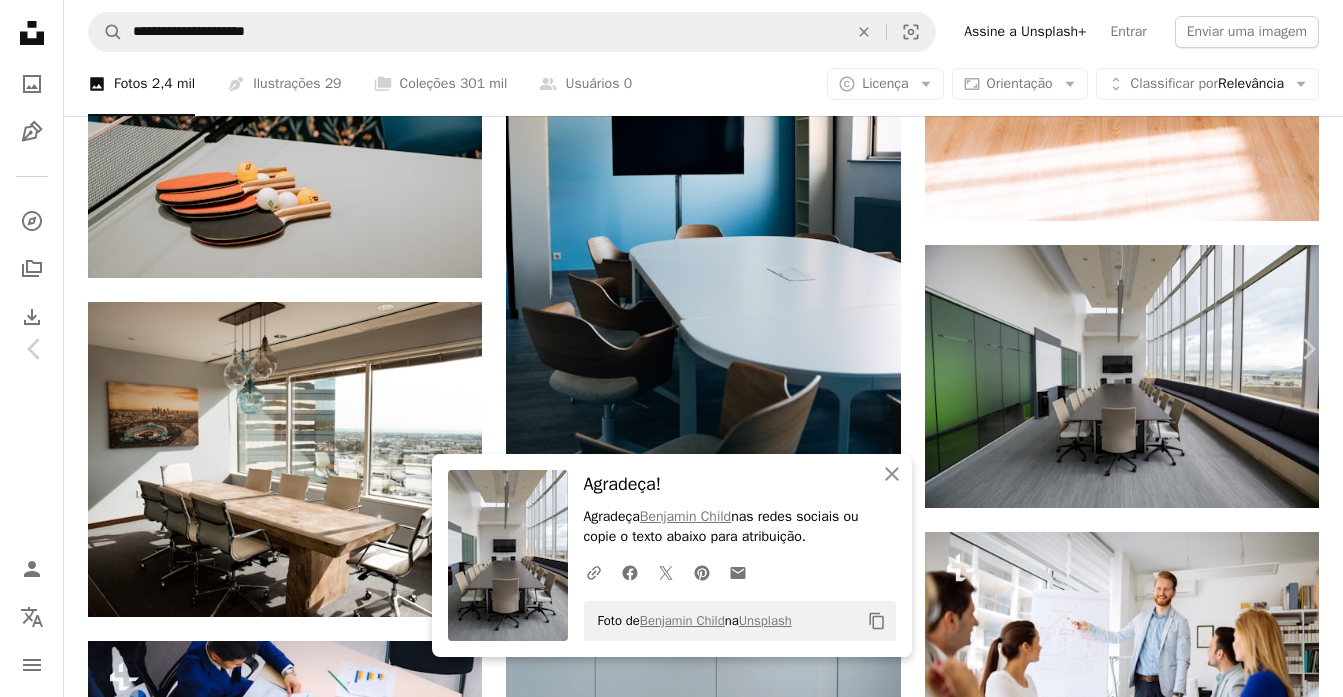scroll, scrollTop: 180, scrollLeft: 0, axis: vertical 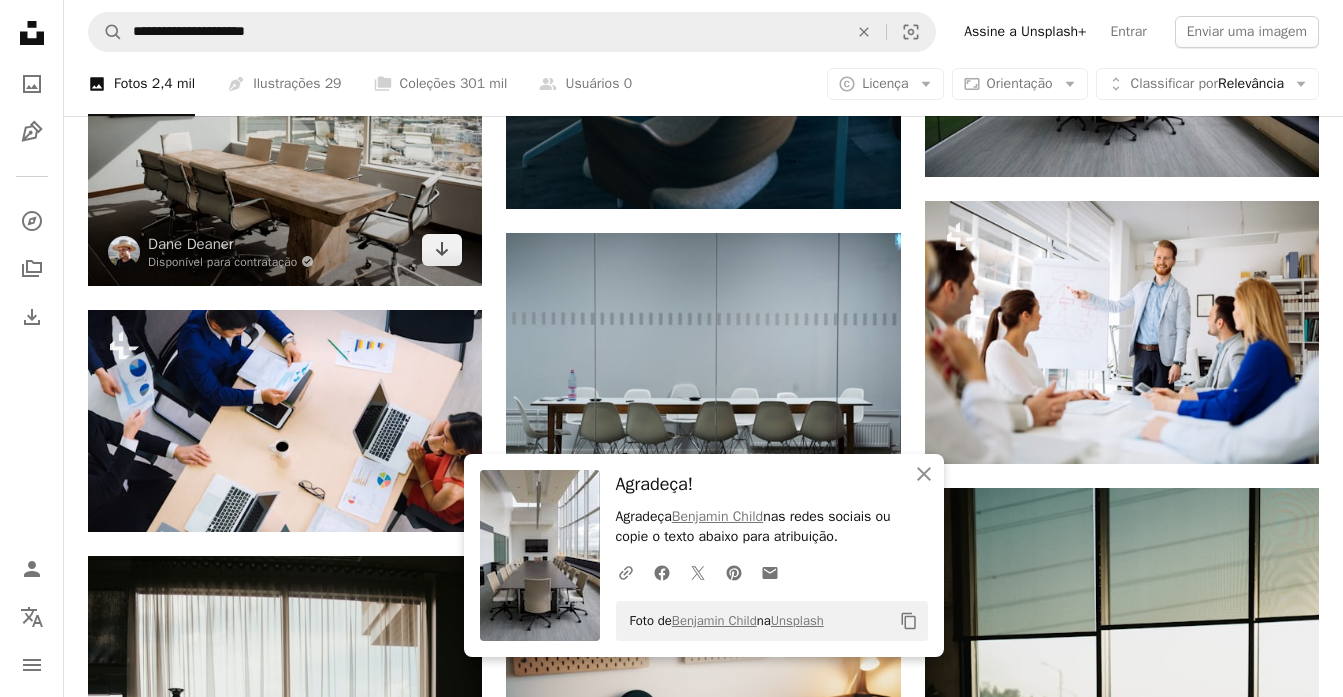 click at bounding box center [285, 128] 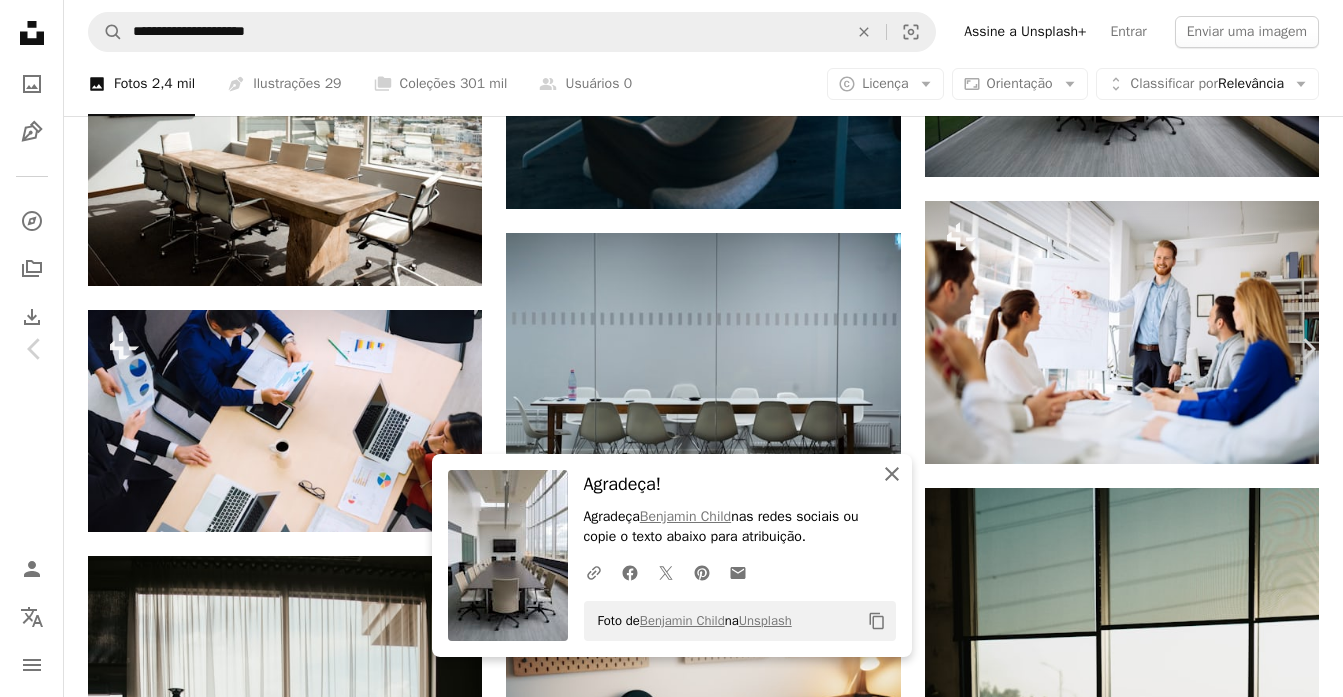 click on "An X shape" 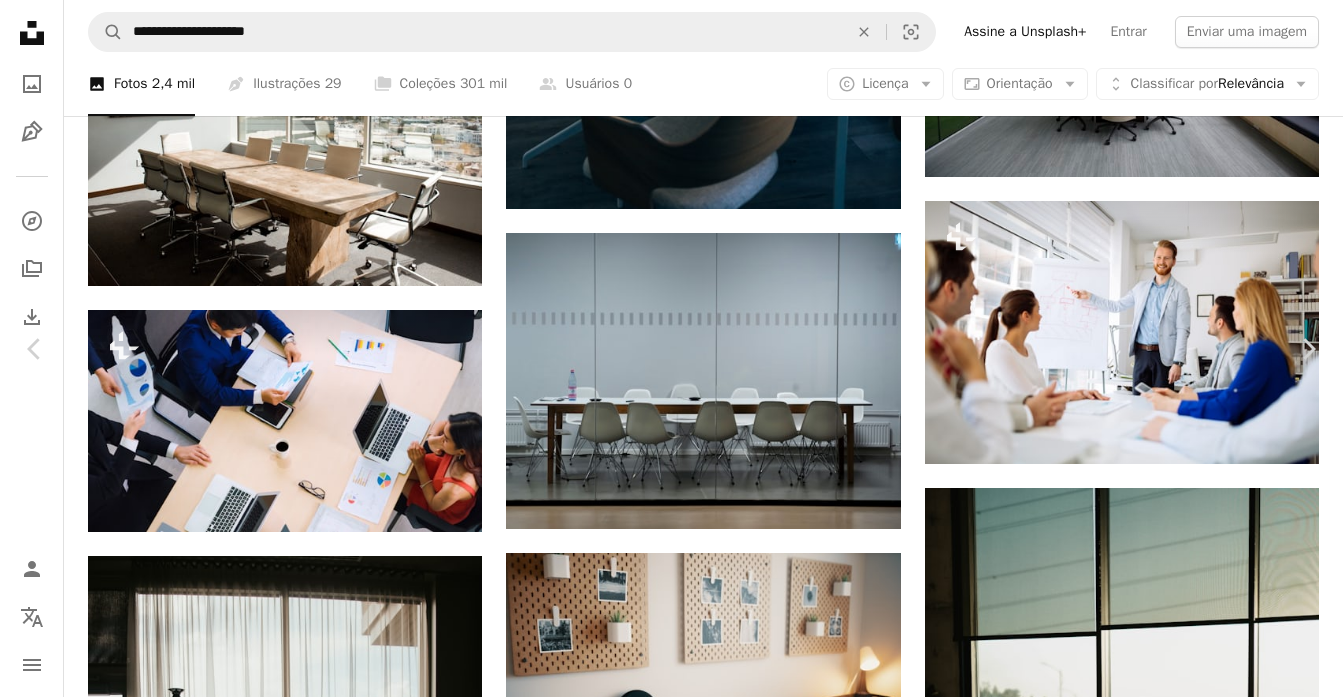 click on "Zoom in" at bounding box center [664, 5203] 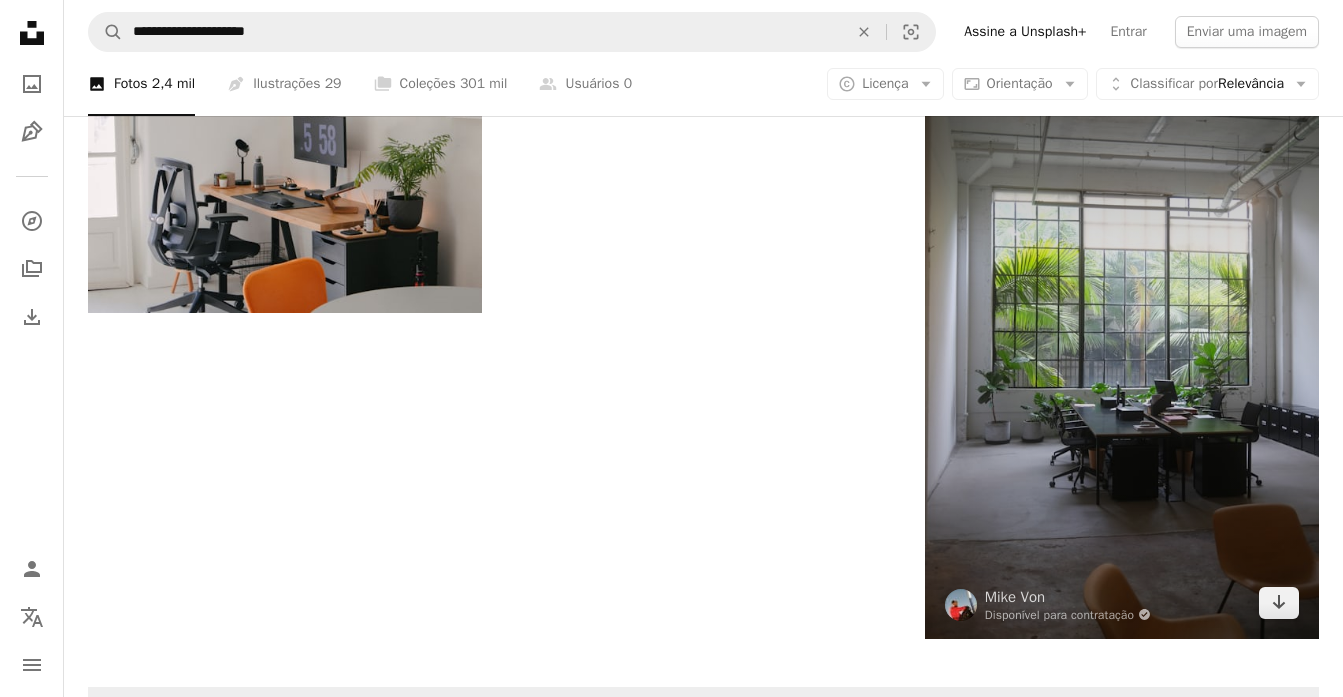 scroll, scrollTop: 5565, scrollLeft: 0, axis: vertical 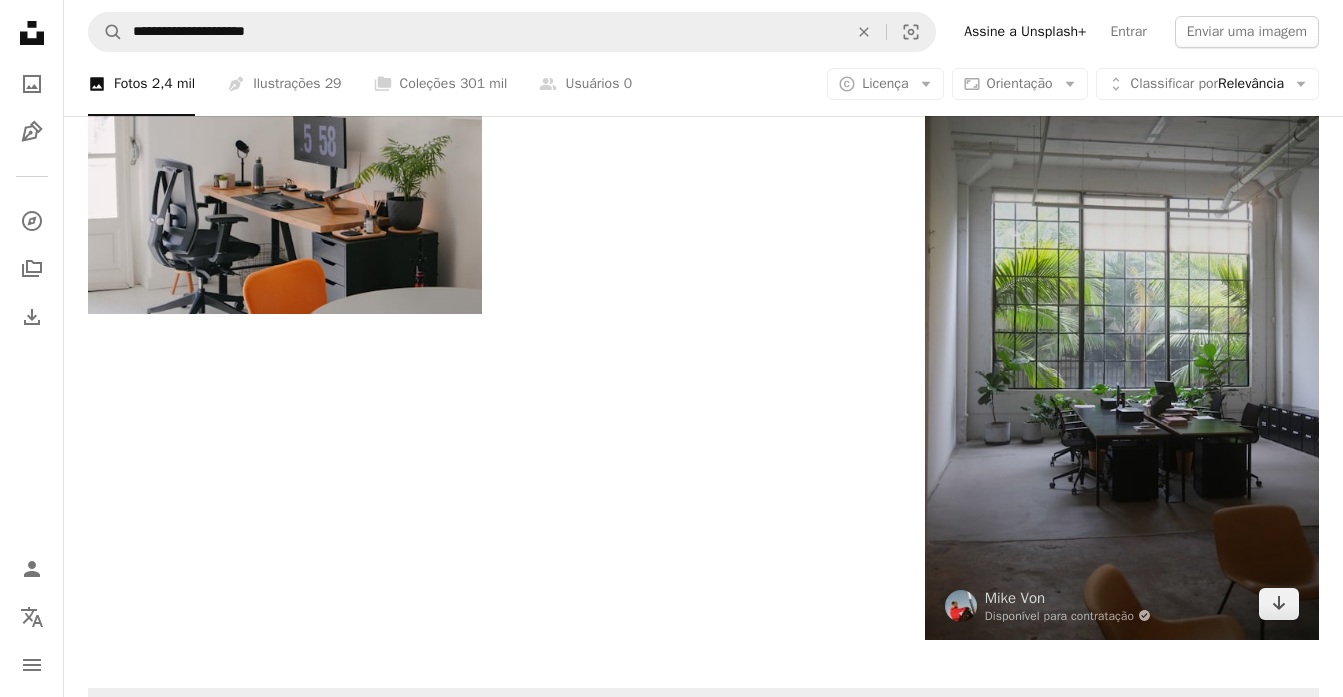 click at bounding box center (1122, 344) 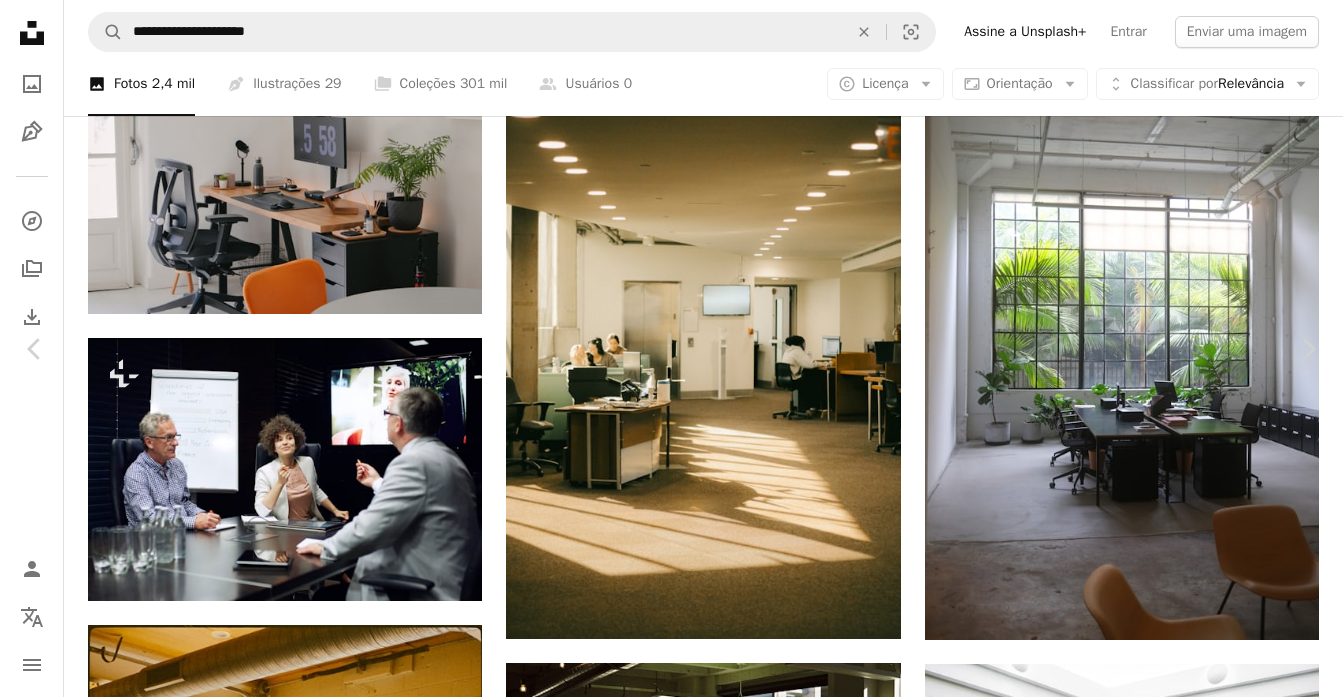 click on "Zoom in" at bounding box center [664, 5312] 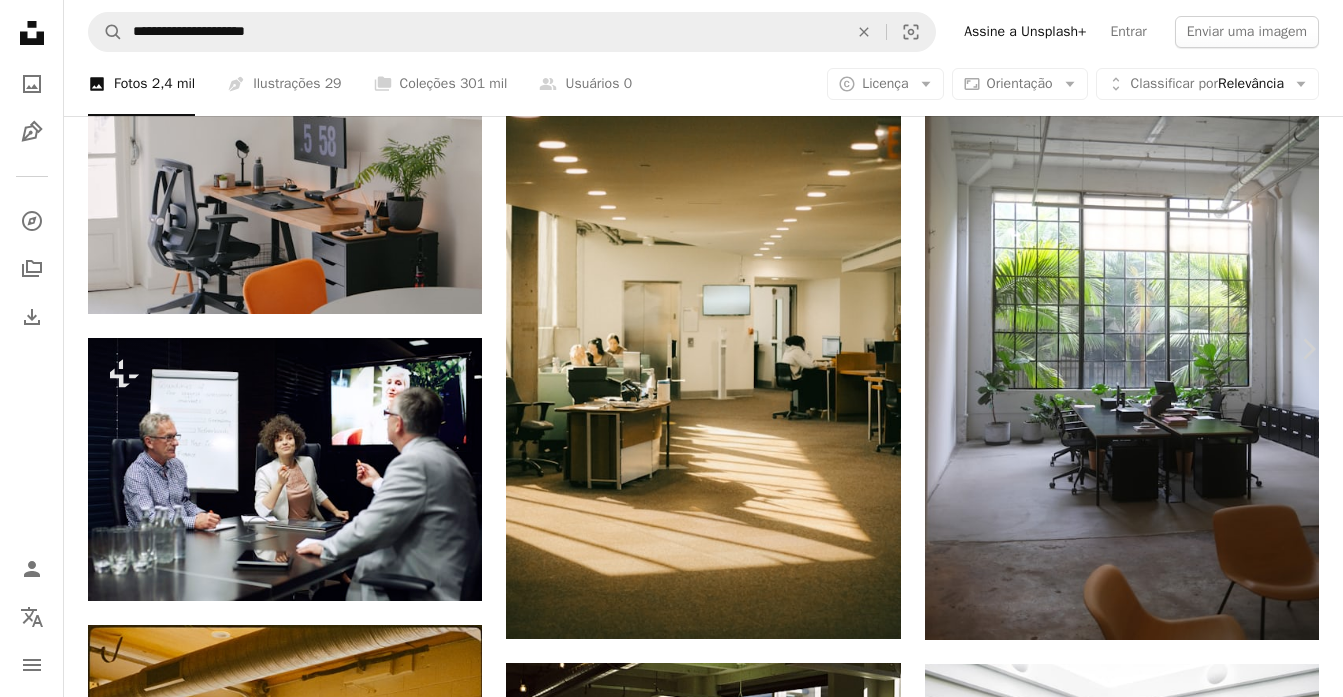 click on "Chevron left" at bounding box center (35, 349) 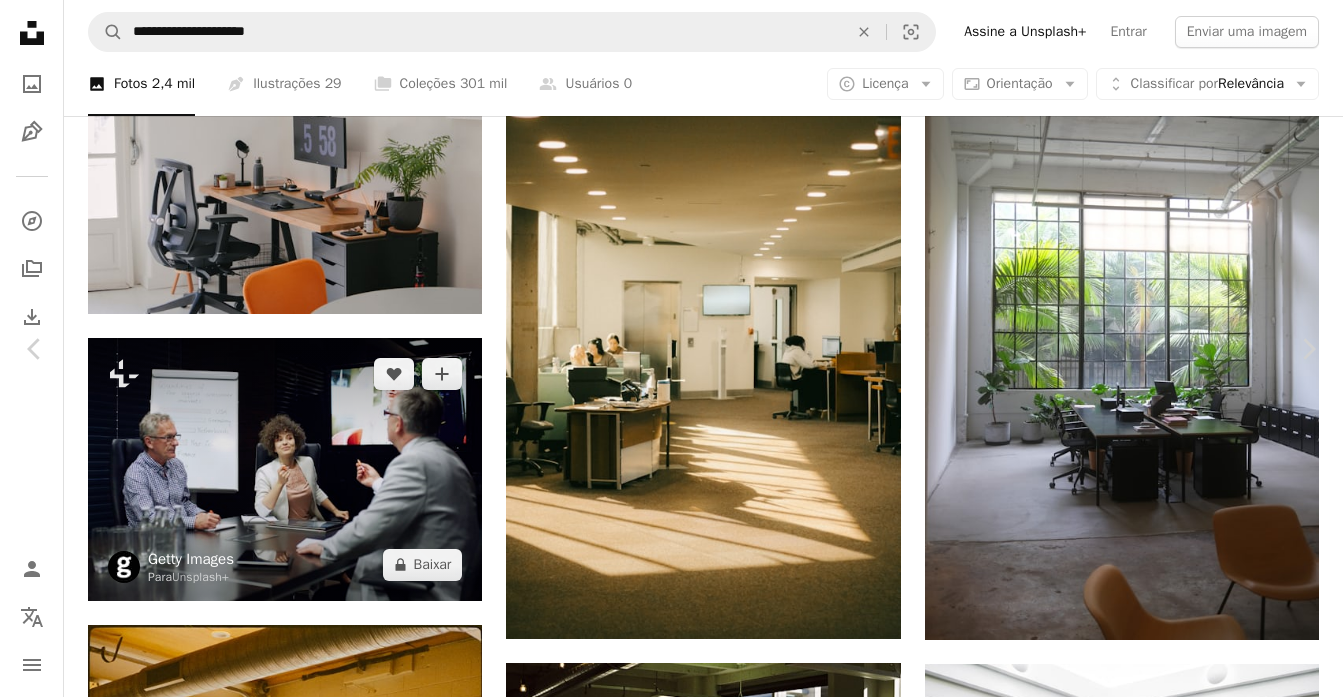 click on "An X shape Chevron left Chevron right [FIRST] [LAST] [FIRST] [LAST] A heart A plus sign Editar imagem   Plus sign for Unsplash+ Baixar gratuitamente Chevron down Zoom in Visualizações 375.826 Downloads 6.003 Destaque em Fotos A forward-right arrow Compartilhar Info icon Informações More Actions Calendar outlined Publicada em  17 de agosto de 2022 Camera Canon, EOS M50 Safety Uso gratuito sob a  Licença da Unsplash Trabalhe em casa configuração da mesa estúdio em casa workstation configuração configuração do trabalho em casa escritório computador cinza mobiliário mesa mesa cadeira eletrônica dentro Mesa Imagens gratuitas Pesquise imagens premium relacionadas na iStock  |  Economize 20% com o código UNSPLASH20 Imagens relacionadas A heart A plus sign [FIRST] [LAST] Arrow pointing down Plus sign for Unsplash+ A heart A plus sign Getty Images Para  Unsplash+ A lock   Baixar A heart A plus sign [FIRST] [LAST] Disponível para contratação A checkmark inside of a circle Arrow pointing down Para" at bounding box center (671, 5282) 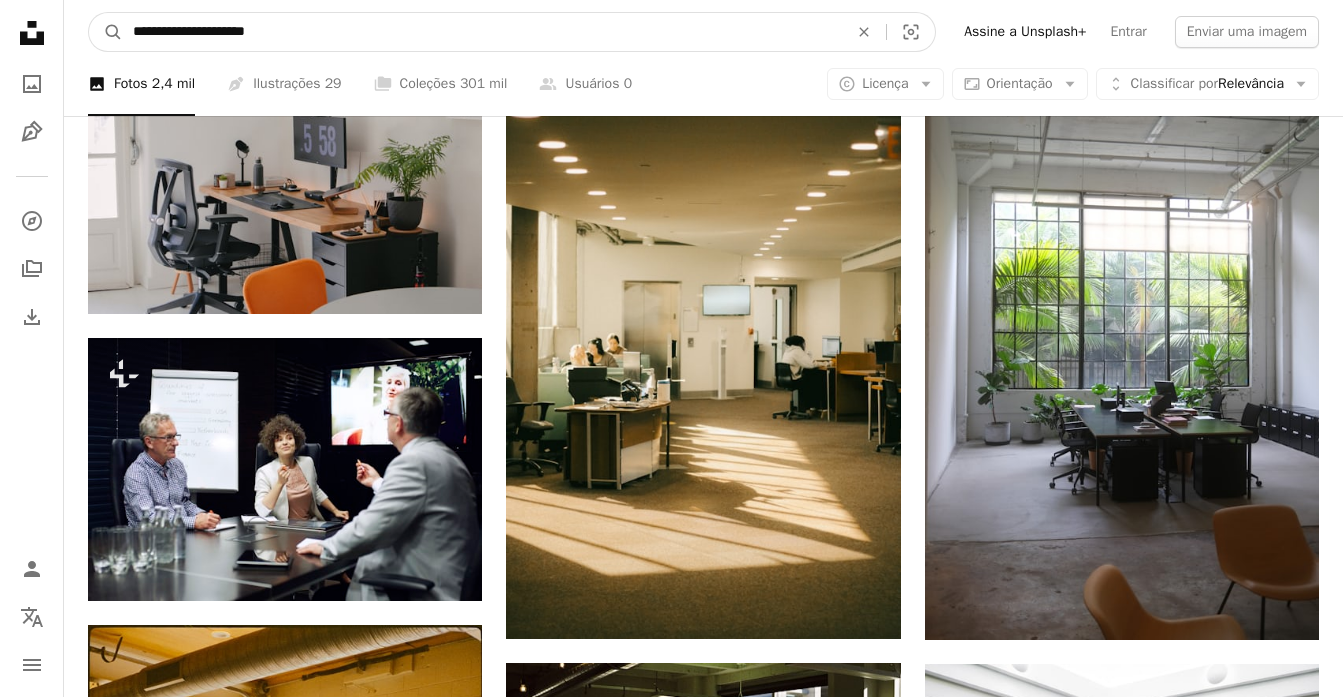 click on "**********" at bounding box center [482, 32] 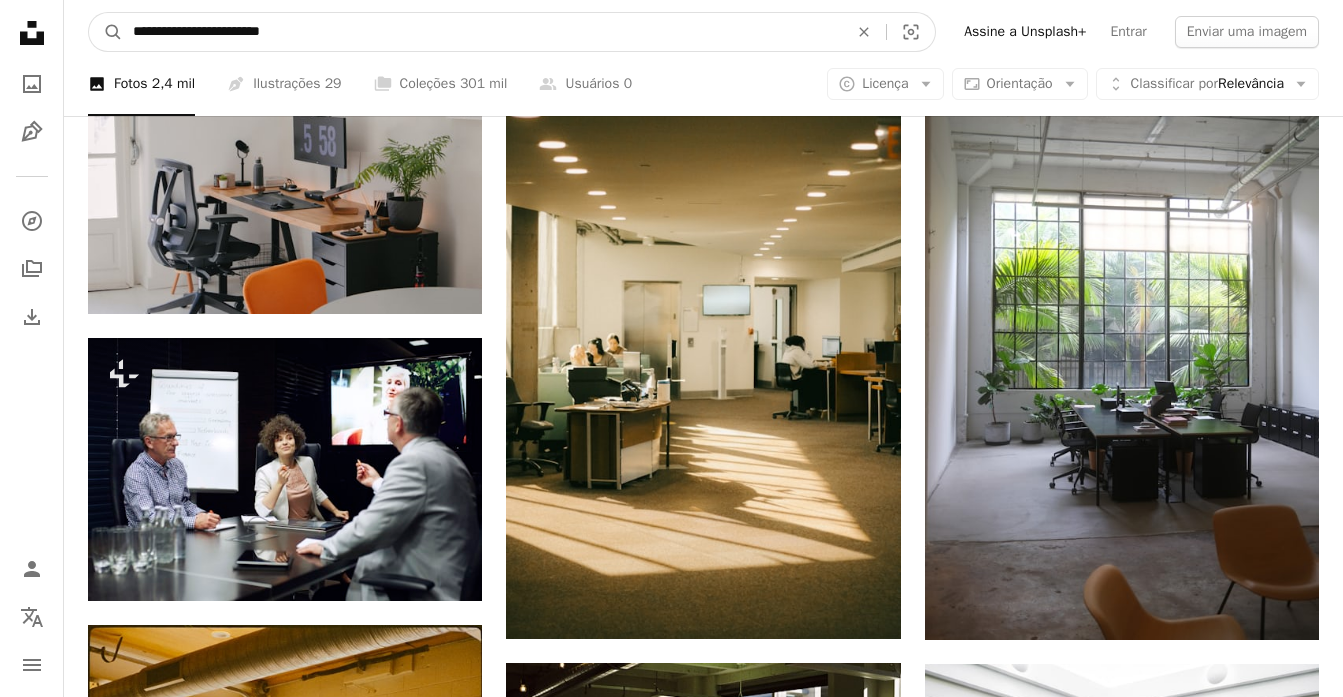 type on "**********" 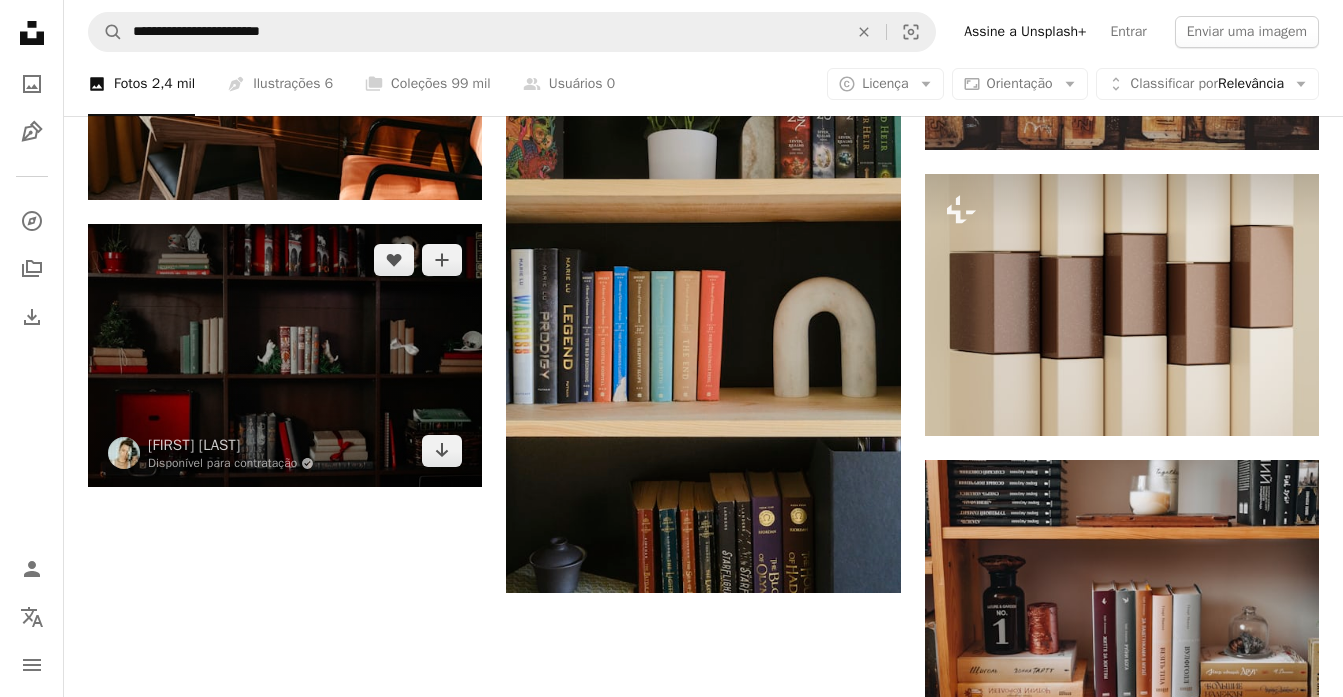 scroll, scrollTop: 2307, scrollLeft: 0, axis: vertical 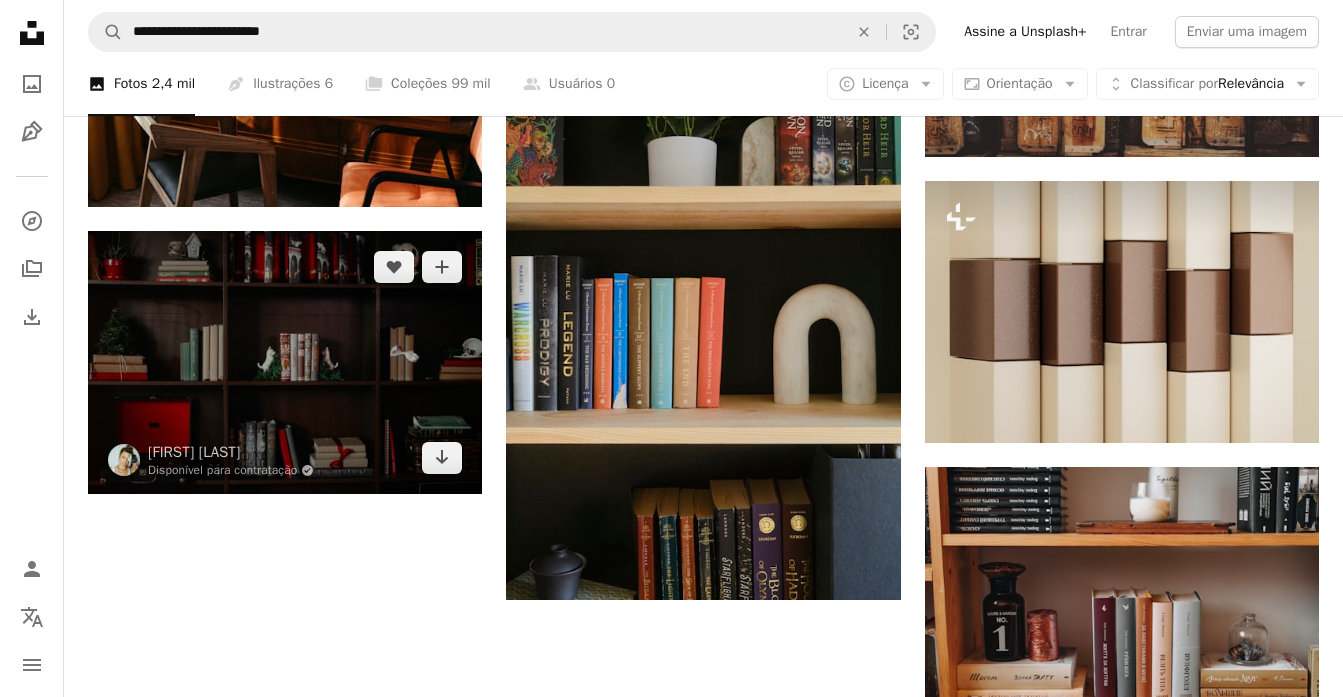 click at bounding box center [285, 362] 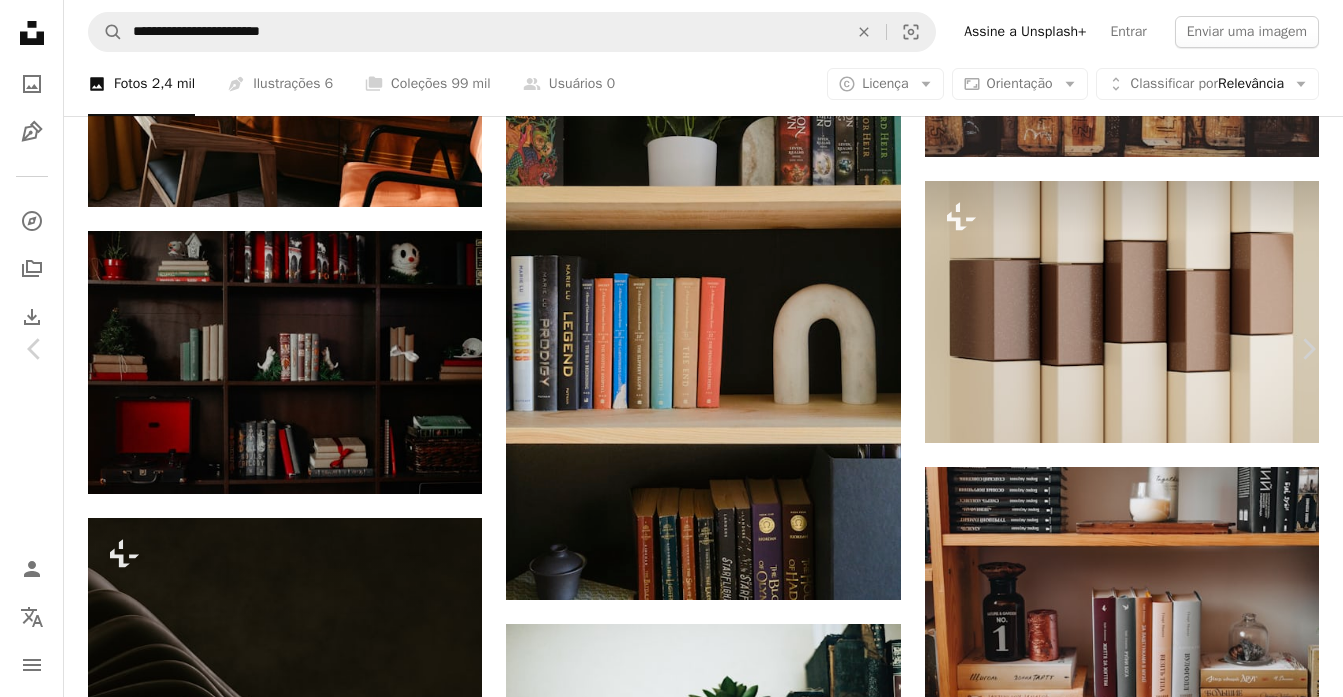 click on "An X shape Chevron left Chevron right [FIRST] [LAST] Disponível para contratação A checkmark inside of a circle A heart A plus sign Editar imagem   Plus sign for Unsplash+ Baixar gratuitamente Chevron down Zoom in Visualizações 195.829 Downloads 5.913 Destaque em Fotos A forward-right arrow Compartilhar Info icon Informações More Actions Calendar outlined Publicada em  21 de dezembro de 2020 Camera NIKON CORPORATION, NIKON D610 Safety Uso gratuito sob a  Licença da Unsplash animal mobiliário vida selvagem urso mamífero prateleira estante panda-gigante Imagens gratuitas Pesquise imagens premium relacionadas na iStock  |  Economize 20% com o código UNSPLASH20 Ver mais na iStock  ↗ Imagens relacionadas A heart A plus sign [FIRST] [LAST] Disponível para contratação A checkmark inside of a circle Arrow pointing down Plus sign for Unsplash+ A heart A plus sign Annie Spratt Para  Unsplash+ A lock   Baixar Plus sign for Unsplash+ A heart A plus sign Evelyn Verdín Para  Unsplash+ A lock   Baixar A heart" at bounding box center (671, 6041) 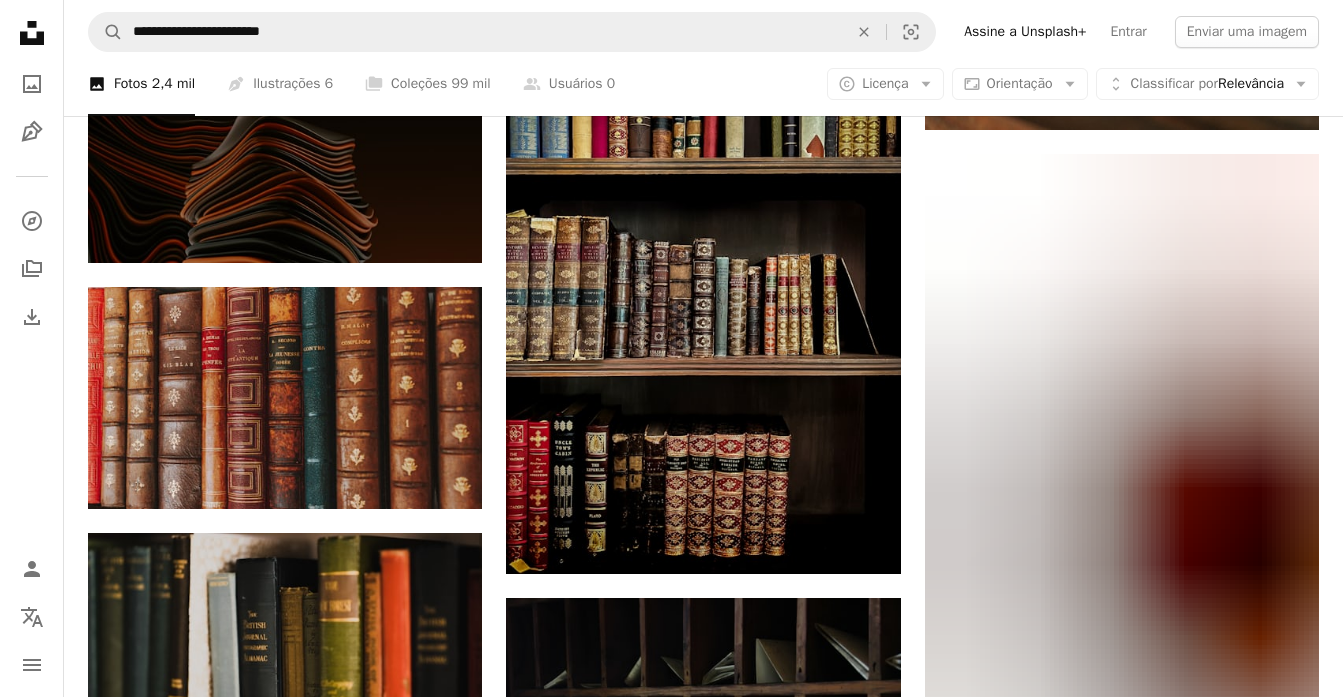 scroll, scrollTop: 1441, scrollLeft: 0, axis: vertical 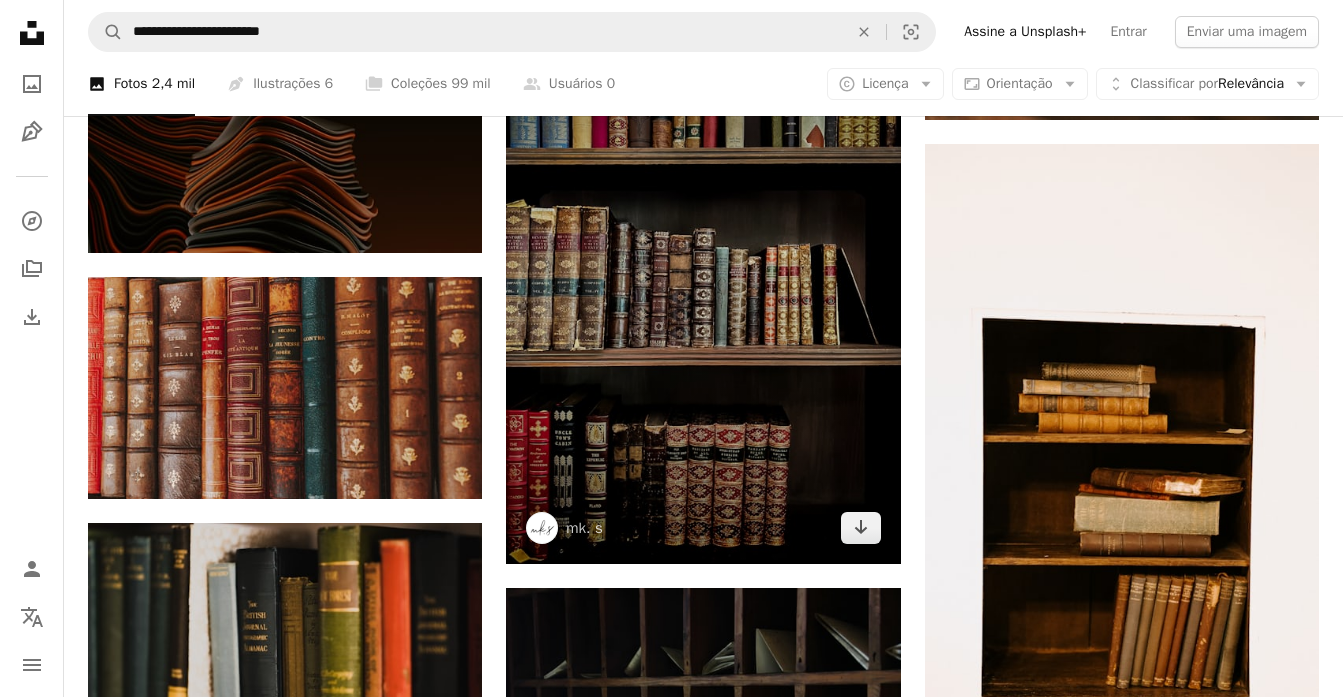 click at bounding box center (703, 293) 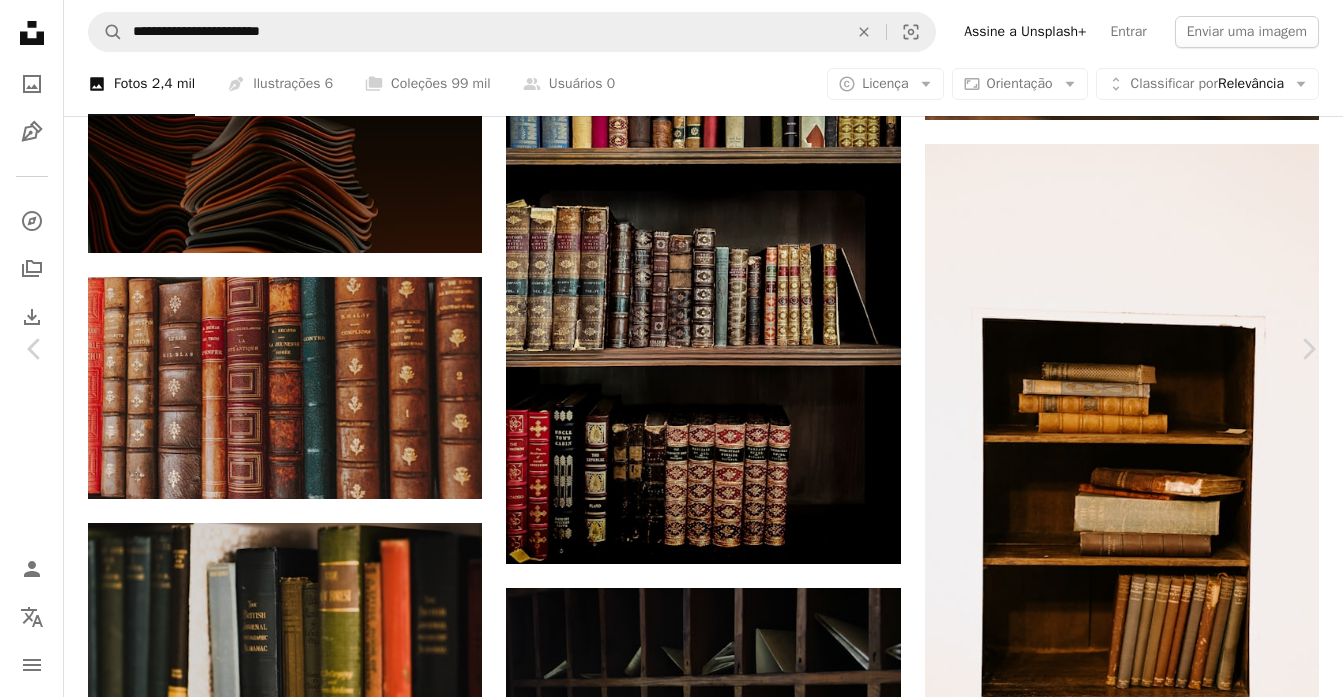 click on "Baixar gratuitamente" at bounding box center [1123, 6606] 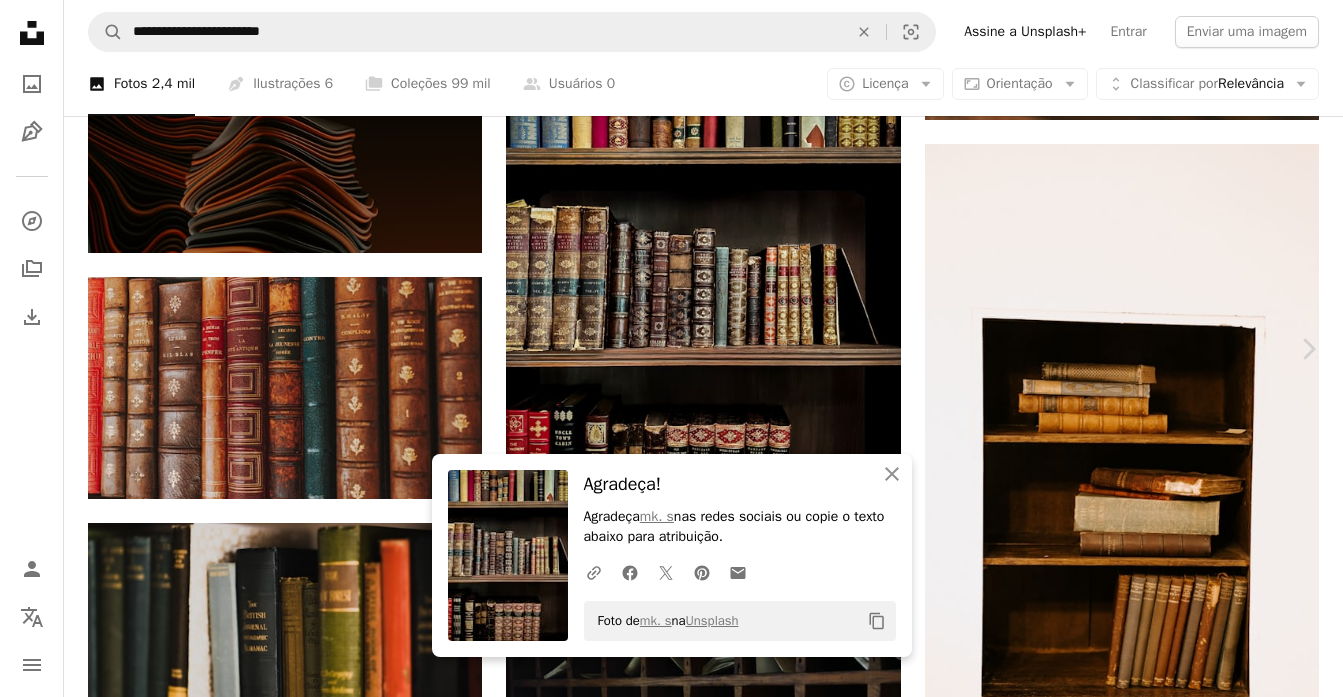 click on "Chevron left" at bounding box center (35, 349) 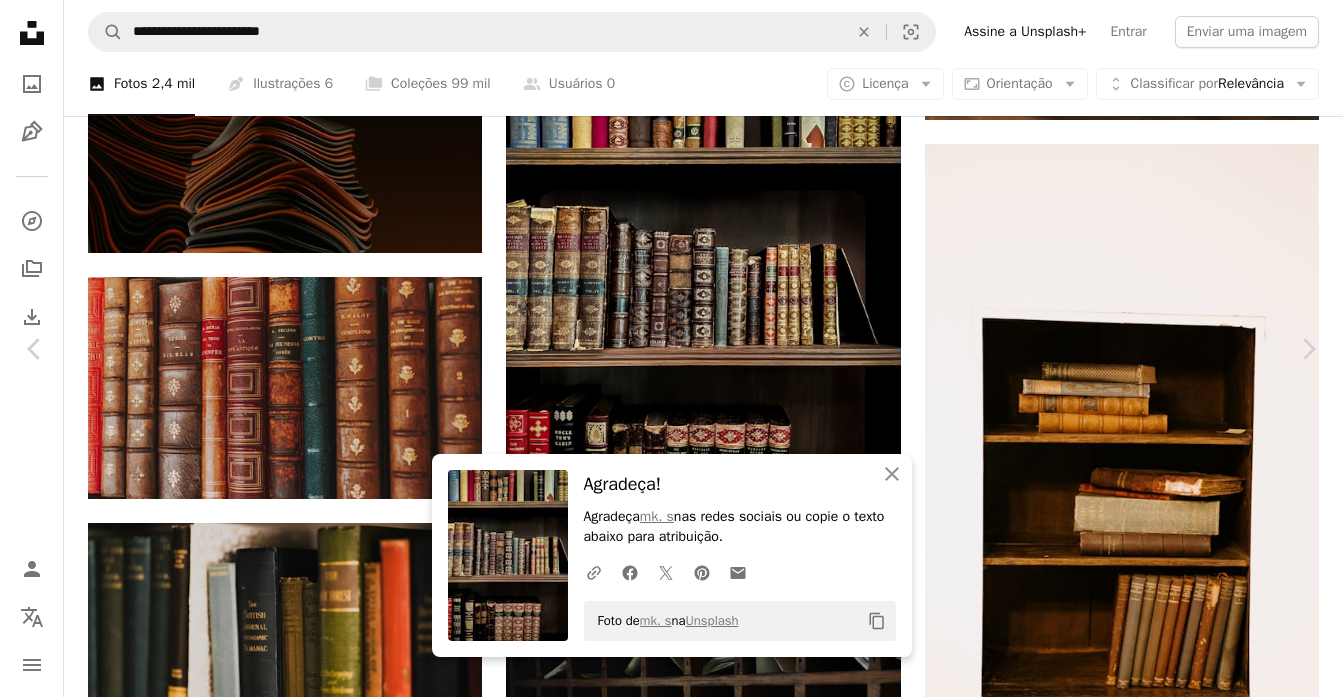 click on "An X shape Chevron left Chevron right An X shape Fechar Agradeça! Agradeça  [FIRST] [LAST]  nas redes sociais ou copie o texto abaixo para atribuição. A URL sharing icon (chains) Facebook icon X (formerly Twitter) icon Pinterest icon An envelope Foto de  [FIRST] [LAST]  na  Unsplash
Copy content [FIRST] [LAST] [FIRST] [LAST] A heart A plus sign Editar imagem   Plus sign for Unsplash+ Baixar gratuitamente Chevron down Zoom in Visualizações 383.022 Downloads 3.166 Destaque em Fotos ,  Interiores A forward-right arrow Compartilhar Info icon Informações More Actions Calendar outlined Publicada em  19 de maio de 2022 Camera Apple, iPhone 13 Pro Safety Uso gratuito sob a  Licença da Unsplash biblioteca dentro livro quarto mobiliário prateleira estante Fundos de tela em HD Pesquise imagens premium relacionadas na iStock  |  Economize 20% com o código UNSPLASH20 Ver mais na iStock  ↗ Imagens relacionadas A heart A plus sign Defrino Maasy Arrow pointing down A heart A plus sign Kseniia Zapiatkina Arrow pointing down A heart A heart" at bounding box center (671, 6907) 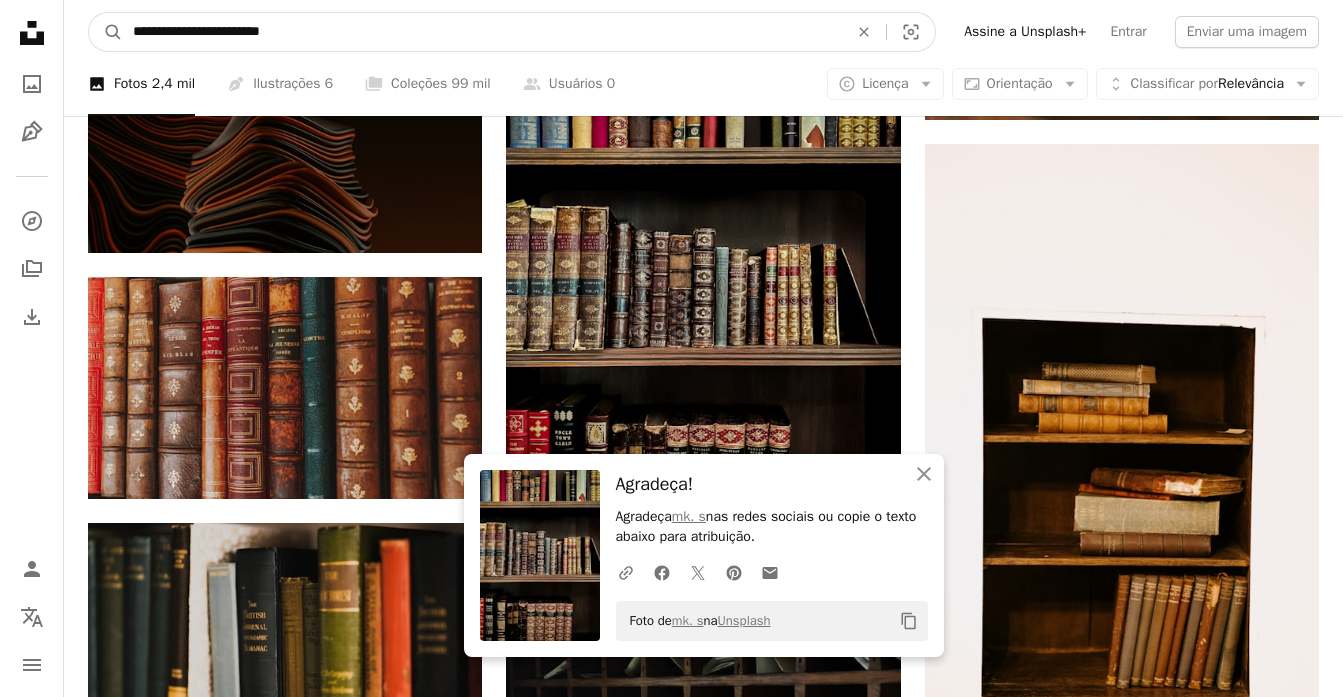 click on "**********" at bounding box center (482, 32) 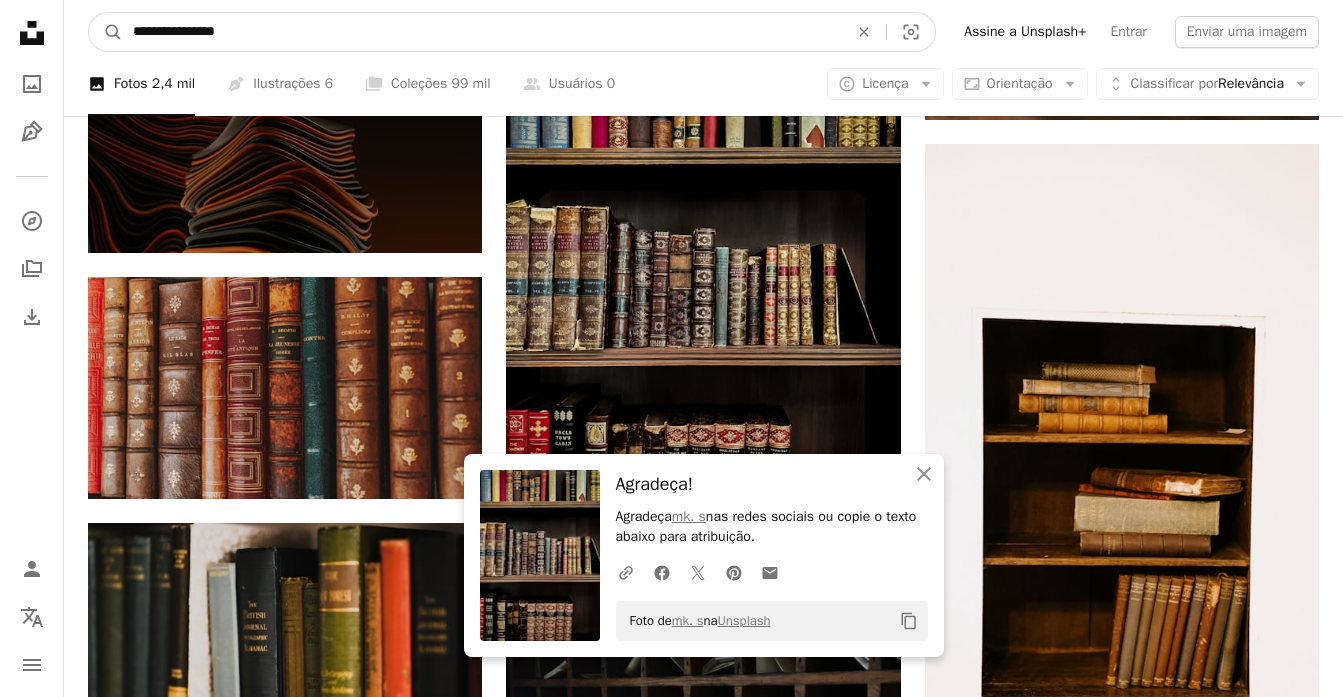 click on "A magnifying glass" at bounding box center [106, 32] 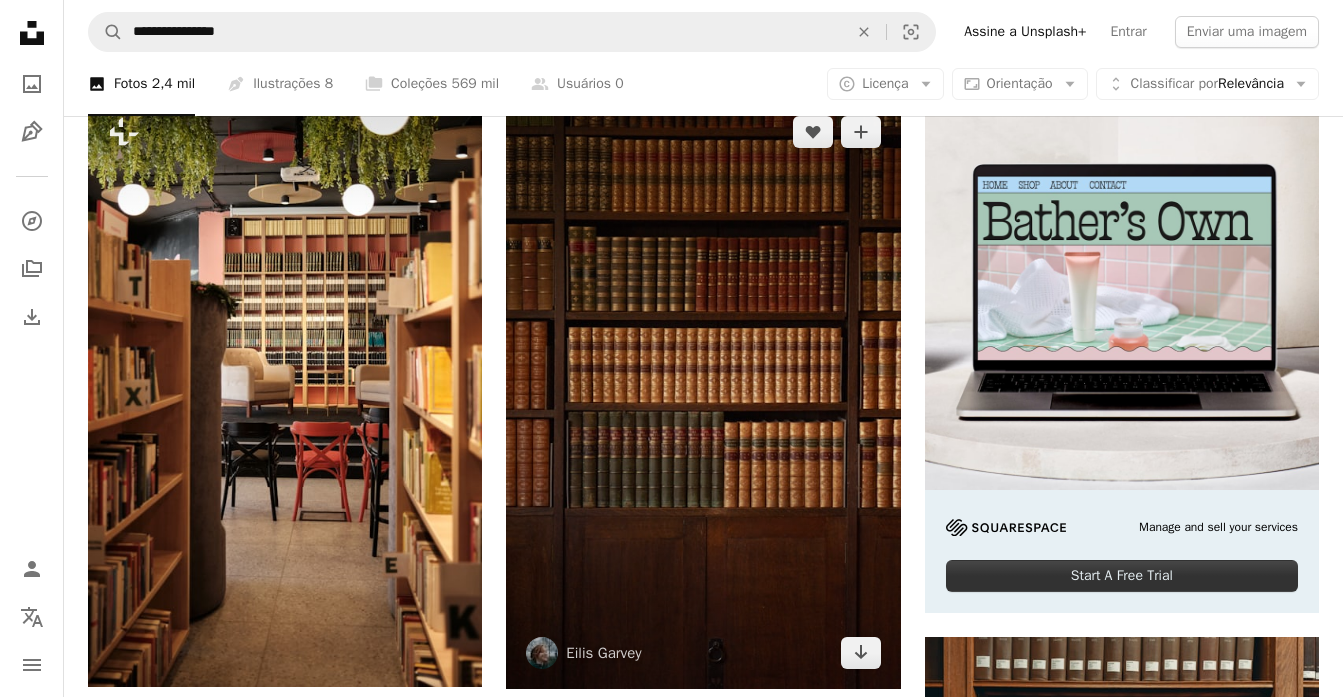 scroll, scrollTop: 199, scrollLeft: 0, axis: vertical 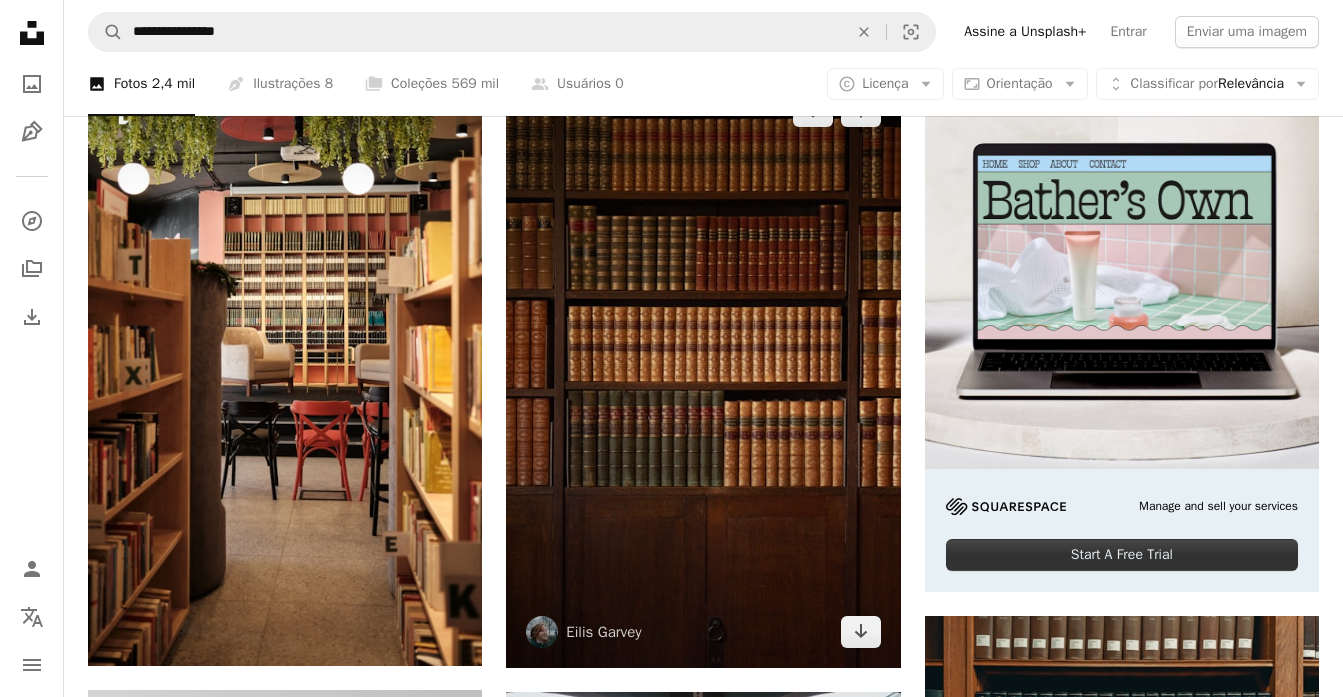 click at bounding box center [703, 371] 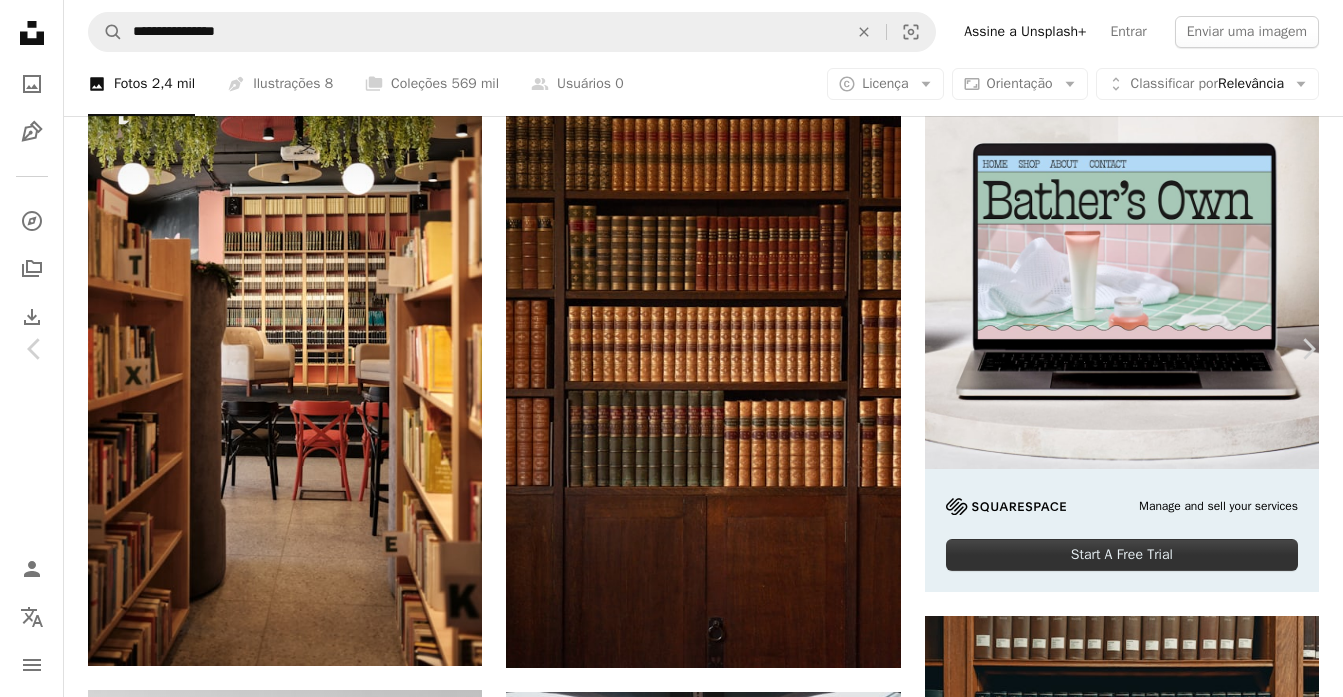 click on "Zoom in" at bounding box center (664, 4957) 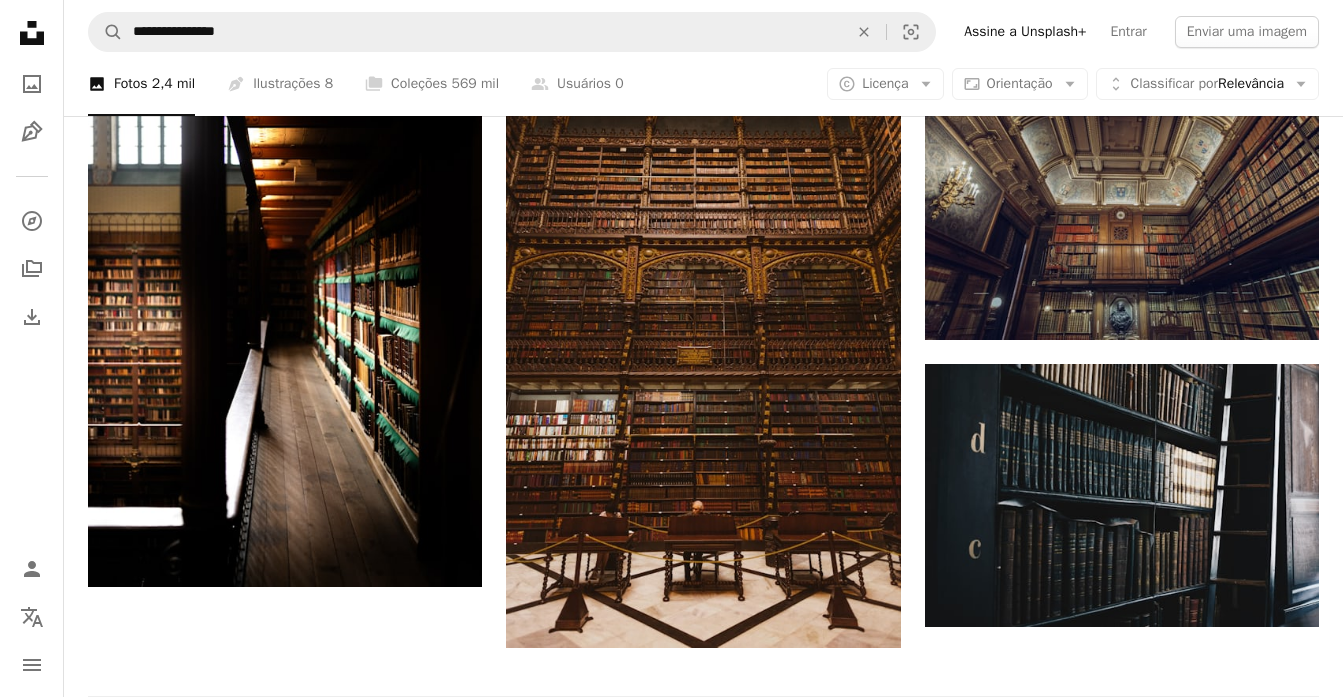 scroll, scrollTop: 3097, scrollLeft: 0, axis: vertical 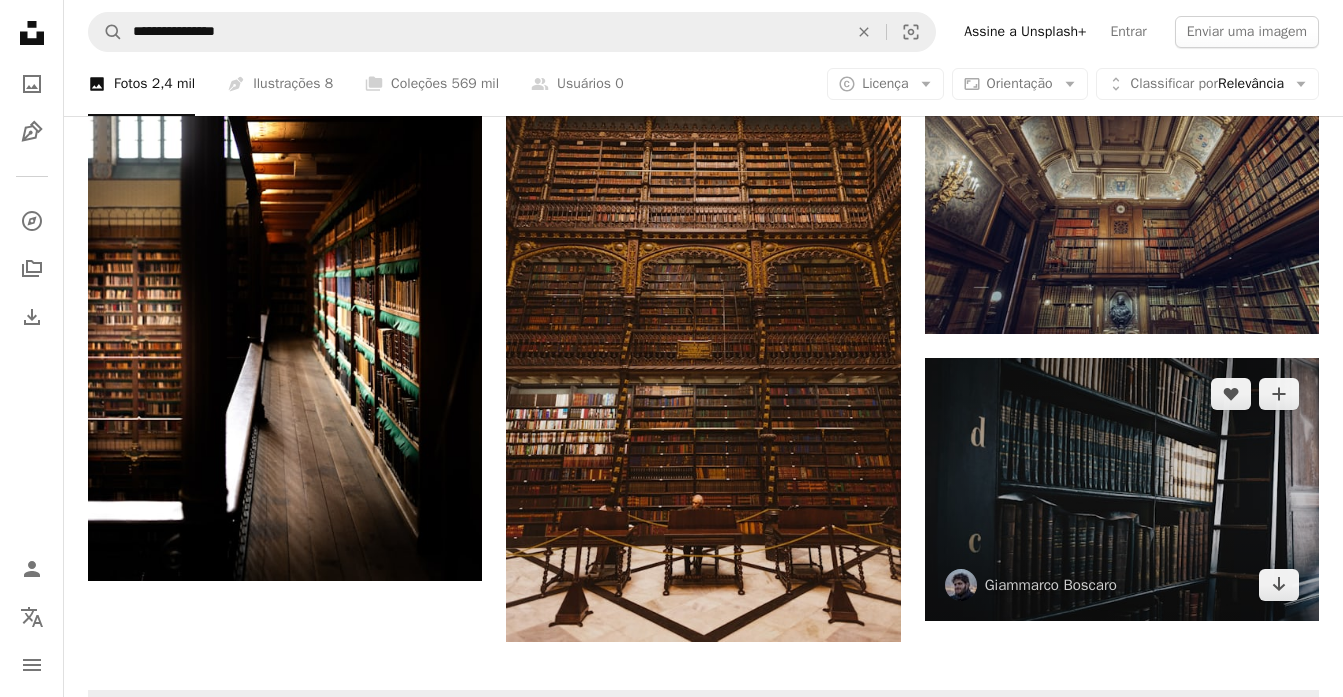 click at bounding box center (1122, 489) 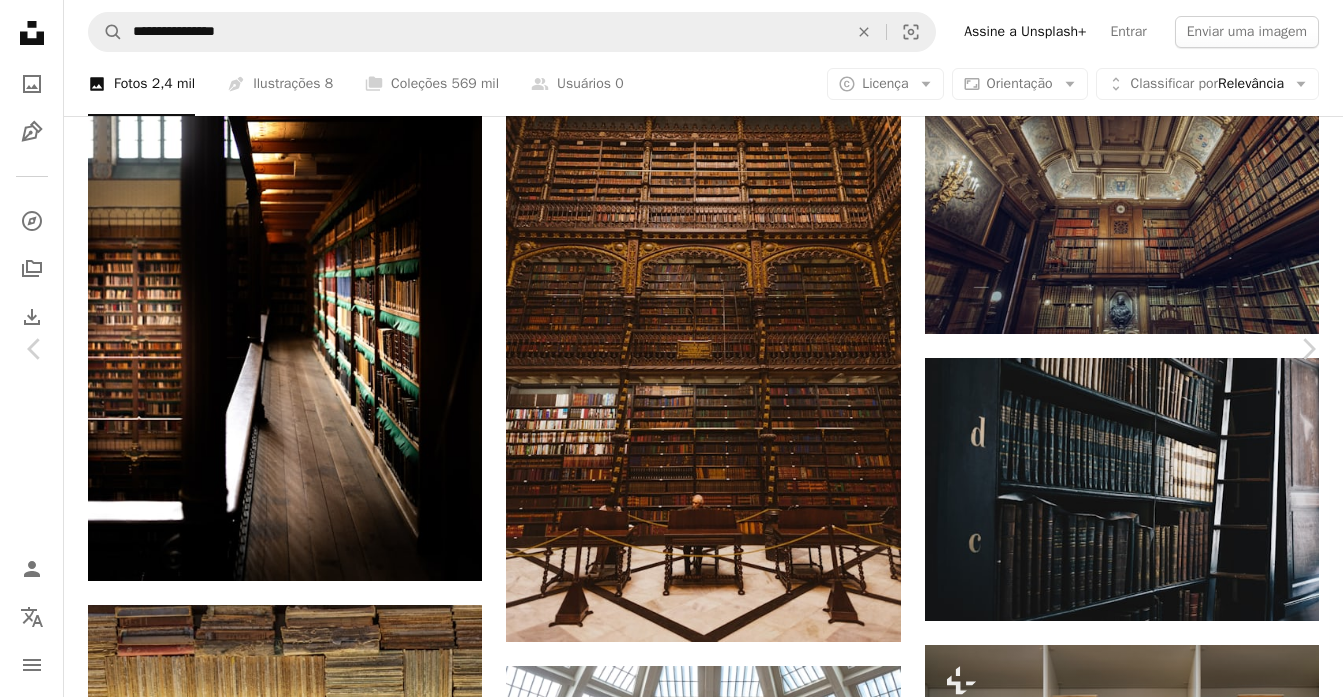 click on "Baixar gratuitamente" at bounding box center [1123, 5529] 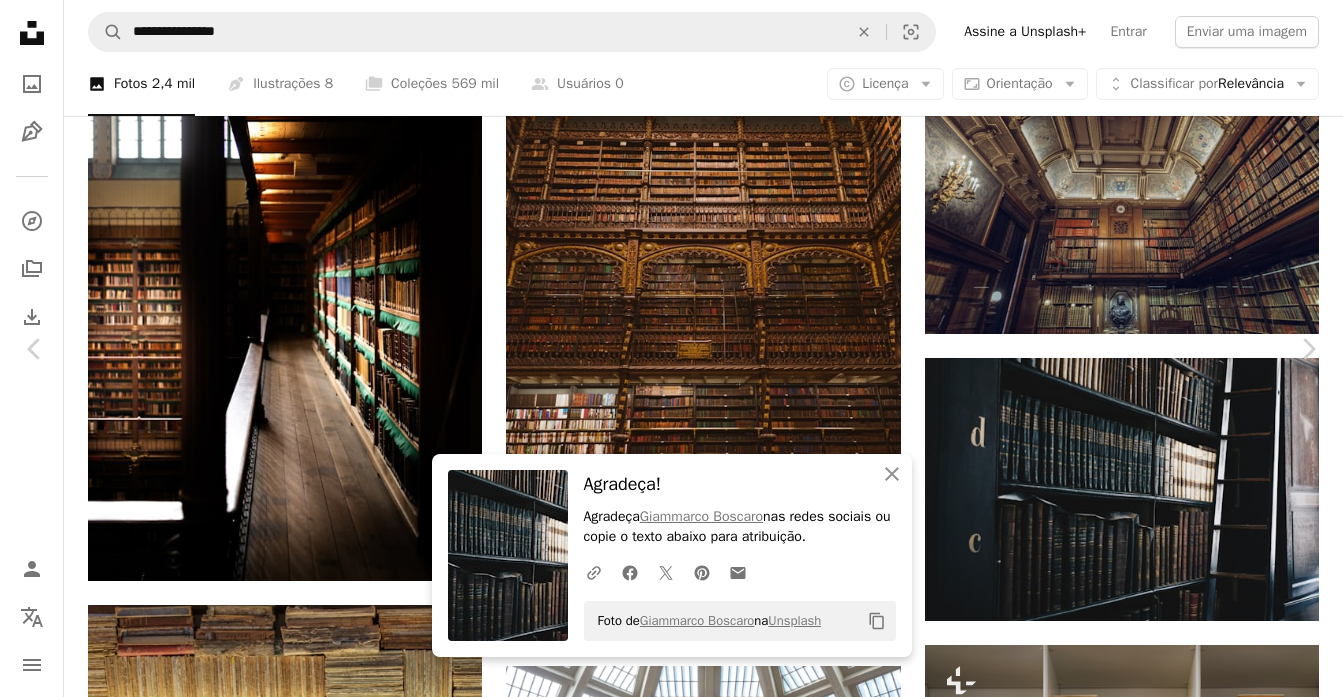 click on "An X shape Chevron left Chevron right An X shape Fechar Agradeça! Agradeça  [FIRST] [LAST]  nas redes sociais ou copie o texto abaixo para atribuição. A URL sharing icon (chains) Facebook icon X (formerly Twitter) icon Pinterest icon An envelope Foto de  [FIRST] [LAST]  na  Unsplash
Copy content [FIRST] [LAST] [FIRST] [LAST] A heart A plus sign Editar imagem   Plus sign for Unsplash+ Baixar gratuitamente Chevron down Zoom in Visualizações 13.945.782 Downloads 114.133 Destaque em Fotos A forward-right arrow Compartilhar Info icon Informações More Actions A map marker [CITY], [COUNTRY] Calendar outlined Publicada em  17 de setembro de 2017 Camera NIKON CORPORATION, NIKON D7200 Safety Uso gratuito sob a  Licença da Unsplash viajar edifício escuro livro interior madeira aprendizagem universidade Interior faculdade história velho conhecimento Dublim Cartas Trindade dentro histórico Pilhas biblioteca Fotos gratuitas Pesquise imagens premium relacionadas na iStock  |  Ver mais na iStock  ↗" at bounding box center (671, 5830) 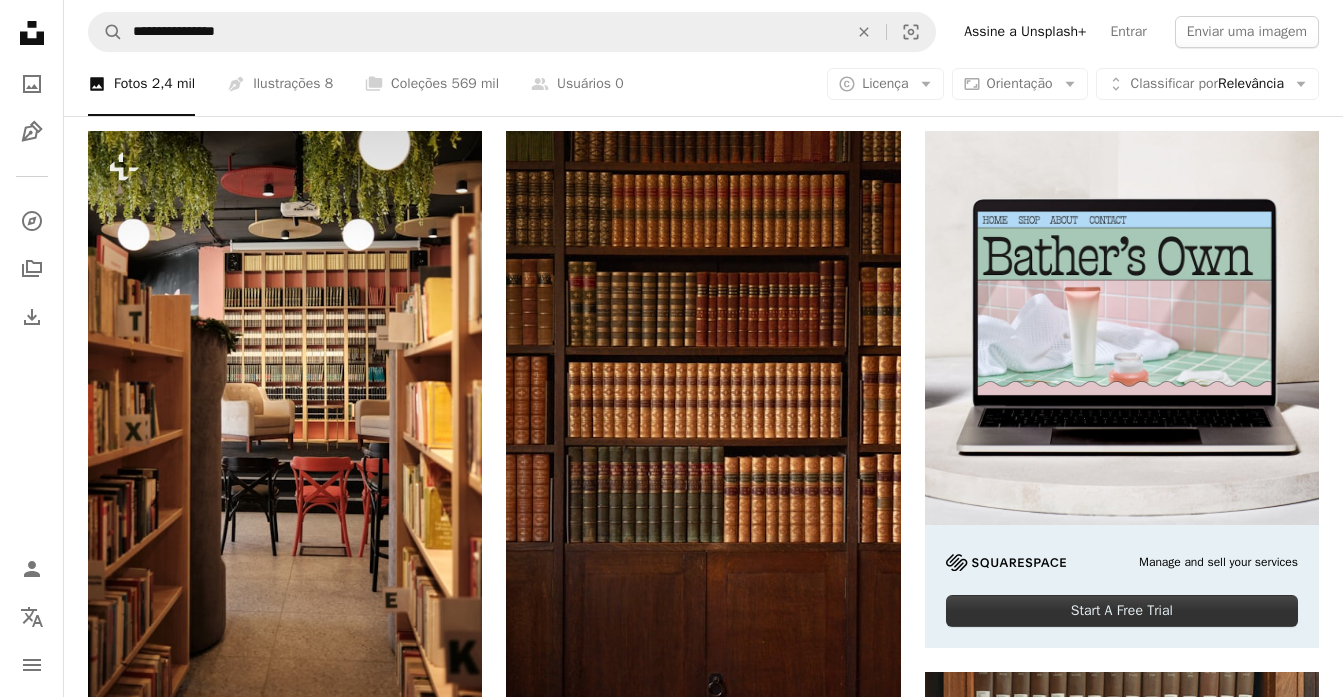scroll, scrollTop: 146, scrollLeft: 0, axis: vertical 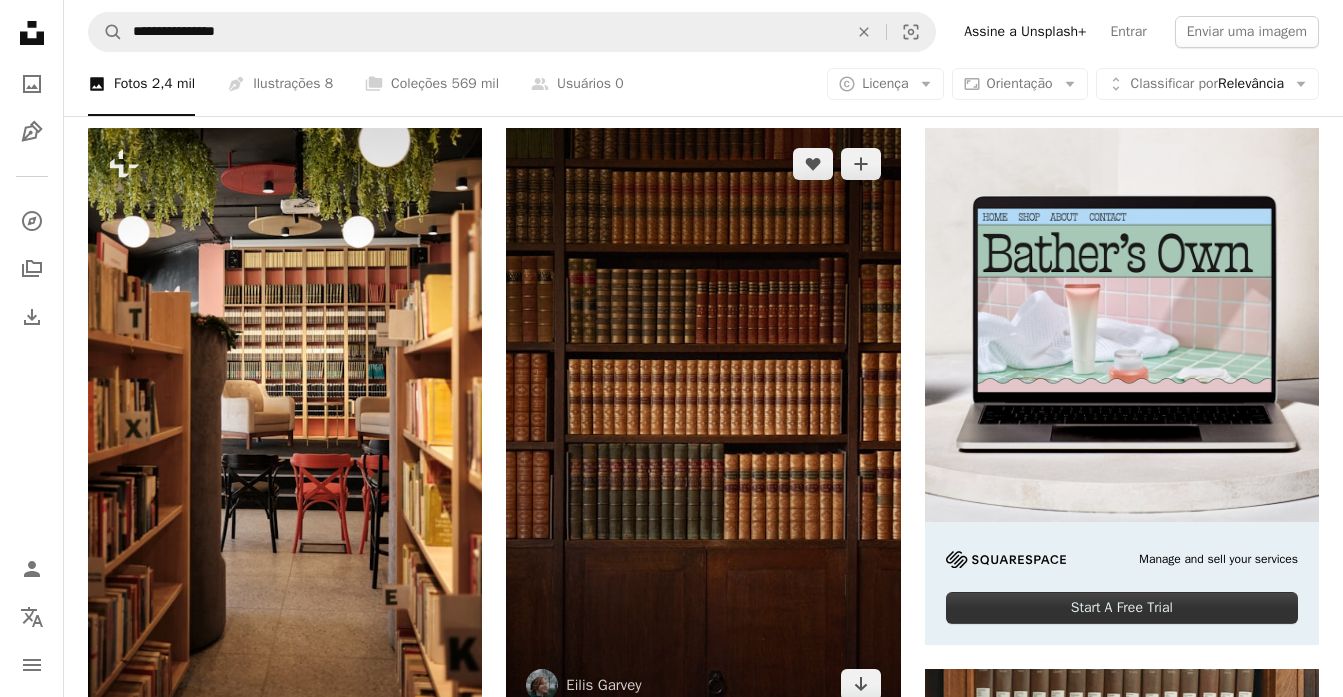 click at bounding box center (703, 424) 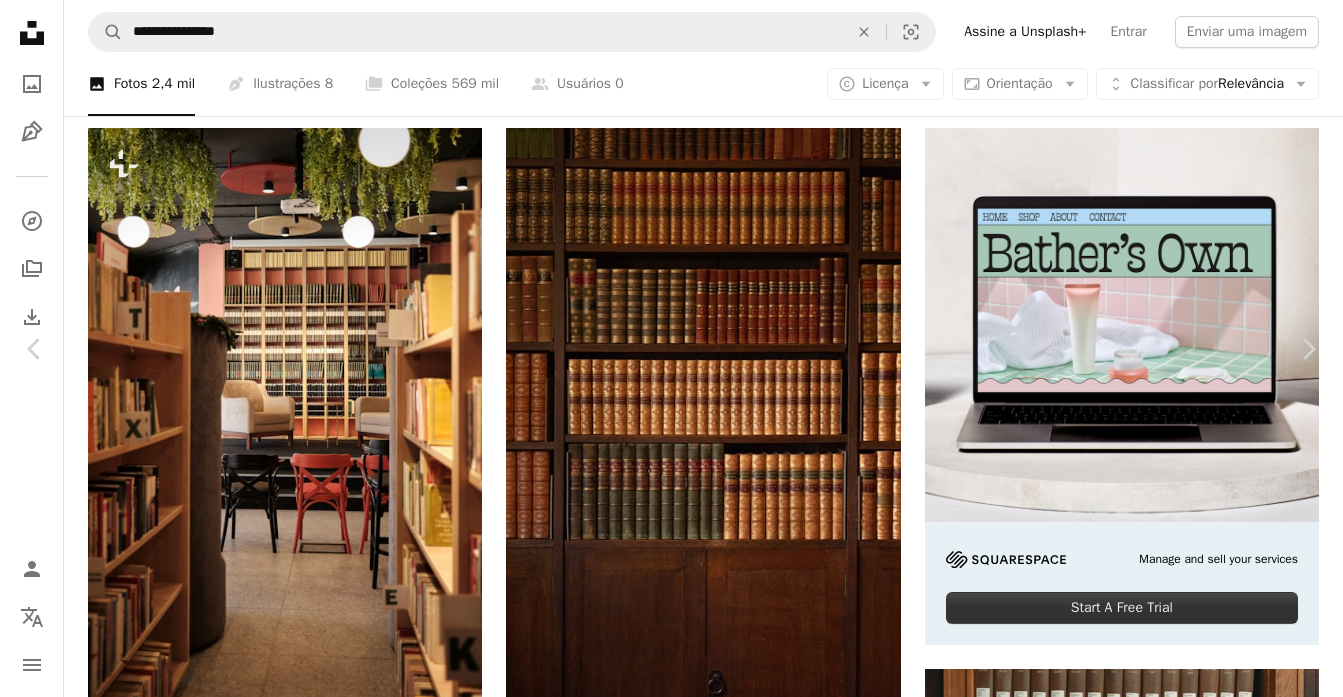 click on "Baixar gratuitamente" at bounding box center [1123, 8480] 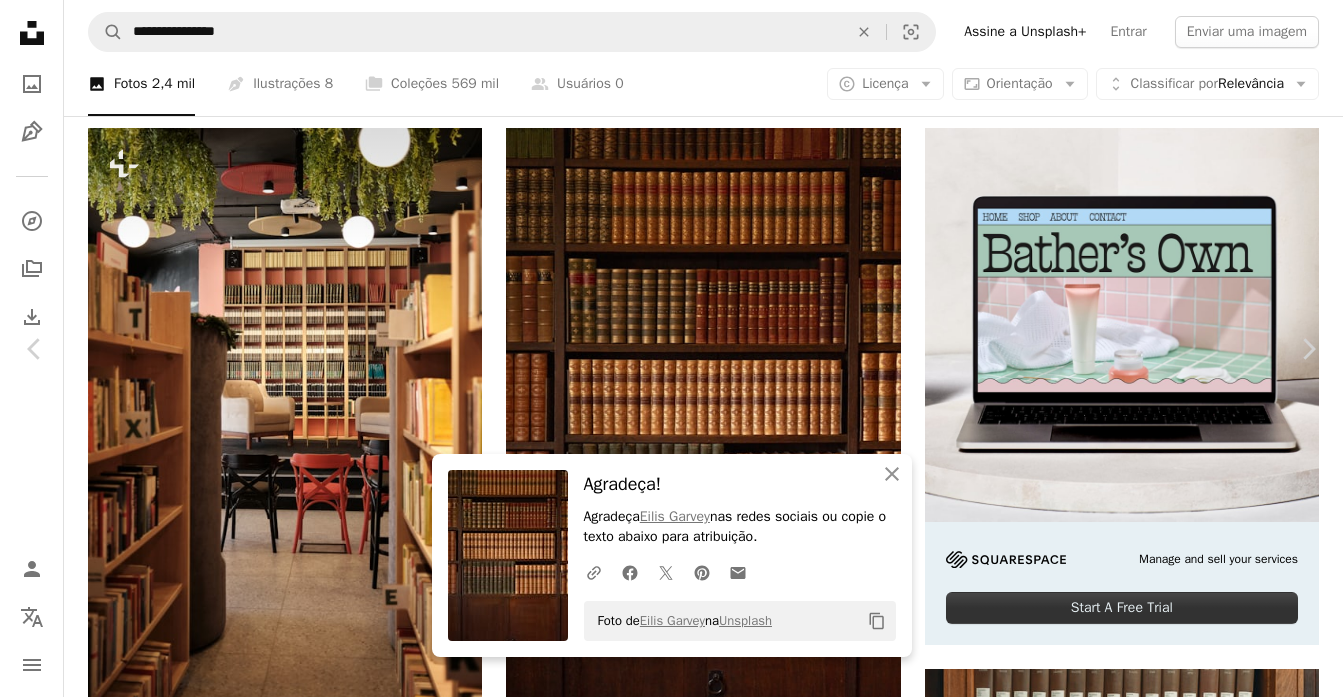 click on "An X shape Chevron left Chevron right An X shape Fechar Agradeça! Agradeça  [FIRST] [LAST]  nas redes sociais ou copie o texto abaixo para atribuição. A URL sharing icon (chains) Facebook icon X (formerly Twitter) icon Pinterest icon An envelope Foto de  [FIRST] [LAST]  na  Unsplash
Copy content [FIRST] [LAST] [FIRST] [LAST] A heart A plus sign Editar imagem   Plus sign for Unsplash+ Baixar gratuitamente Chevron down Zoom in Visualizações 3.018.896 Downloads 47.041 Destaque em Fotos A forward-right arrow Compartilhar Info icon Informações More Actions Calendar outlined Publicada em  18 de outubro de 2020 Camera SONY, NEX-3N Safety Uso gratuito sob a  Licença da Unsplash livros biblioteca universidade pano de fundo estante clássico prateleira literatura de madeira estante Histórias tradicional Prateleiras Antiquado hora da história Clássicos livro quarto mobiliário marrom Imagens Creative Commons Pesquise imagens premium relacionadas na iStock  |  Economize 20% com o código UNSPLASH20  ↗ Para" at bounding box center (671, 8781) 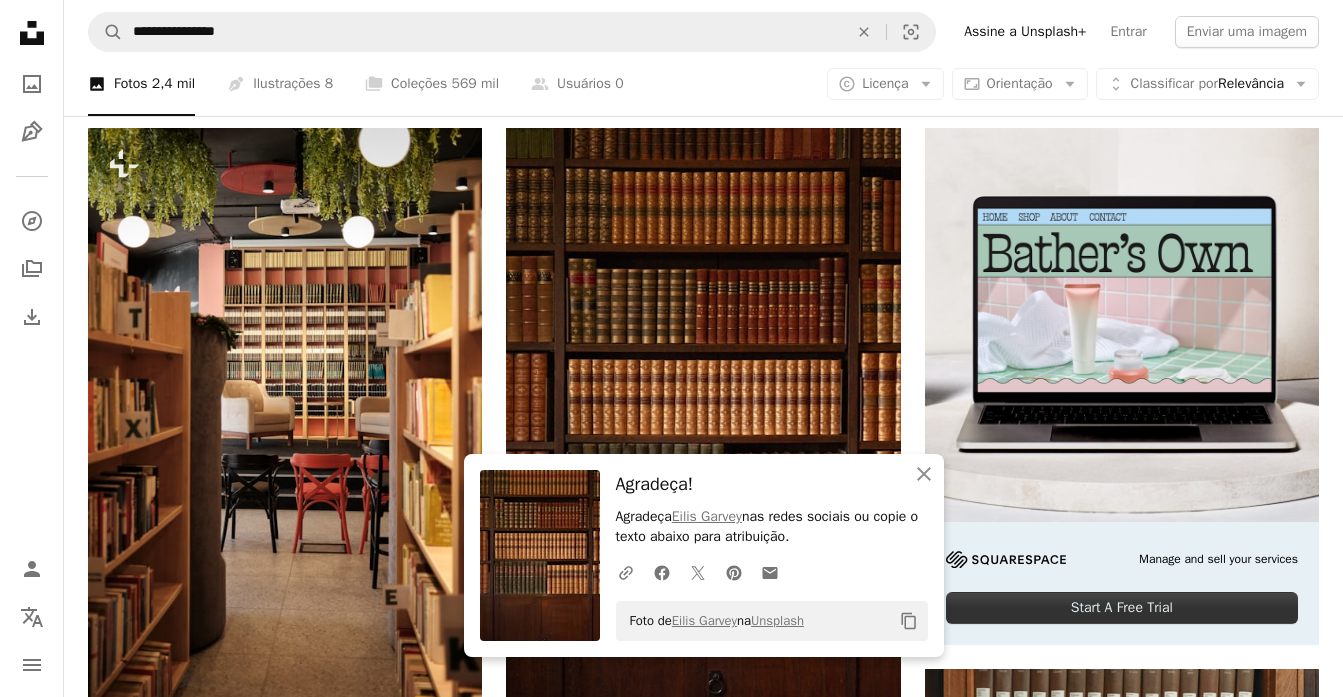 click on "Unsplash logo Página inicial da Unsplash A photo Pen Tool A compass A stack of folders Download Person Localization icon navigation menu" at bounding box center (32, 348) 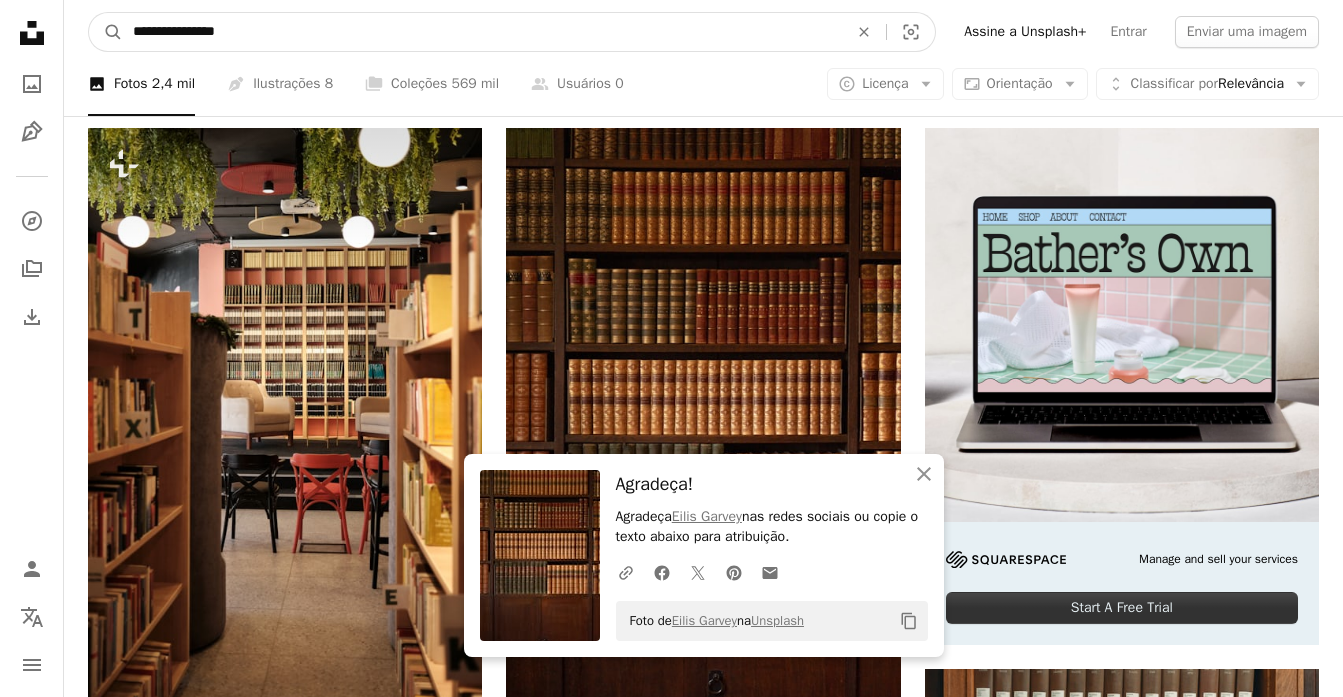 click on "**********" at bounding box center (482, 32) 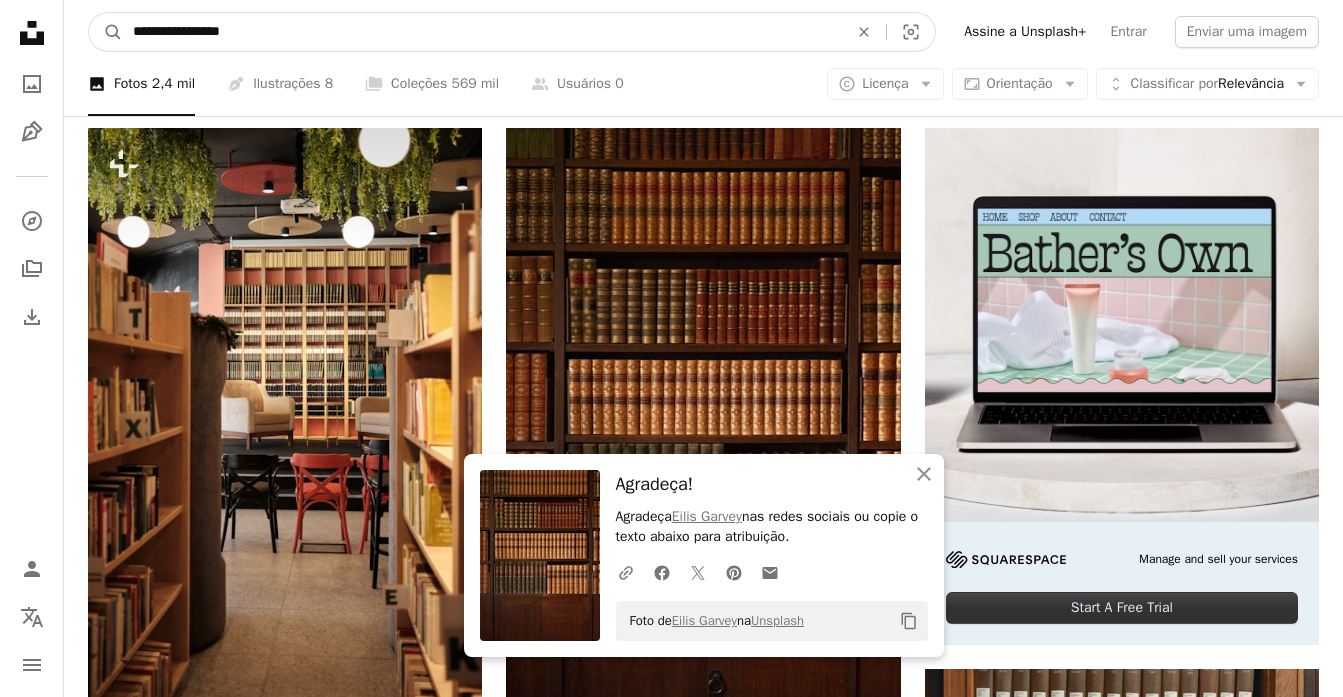 click on "A magnifying glass" at bounding box center (106, 32) 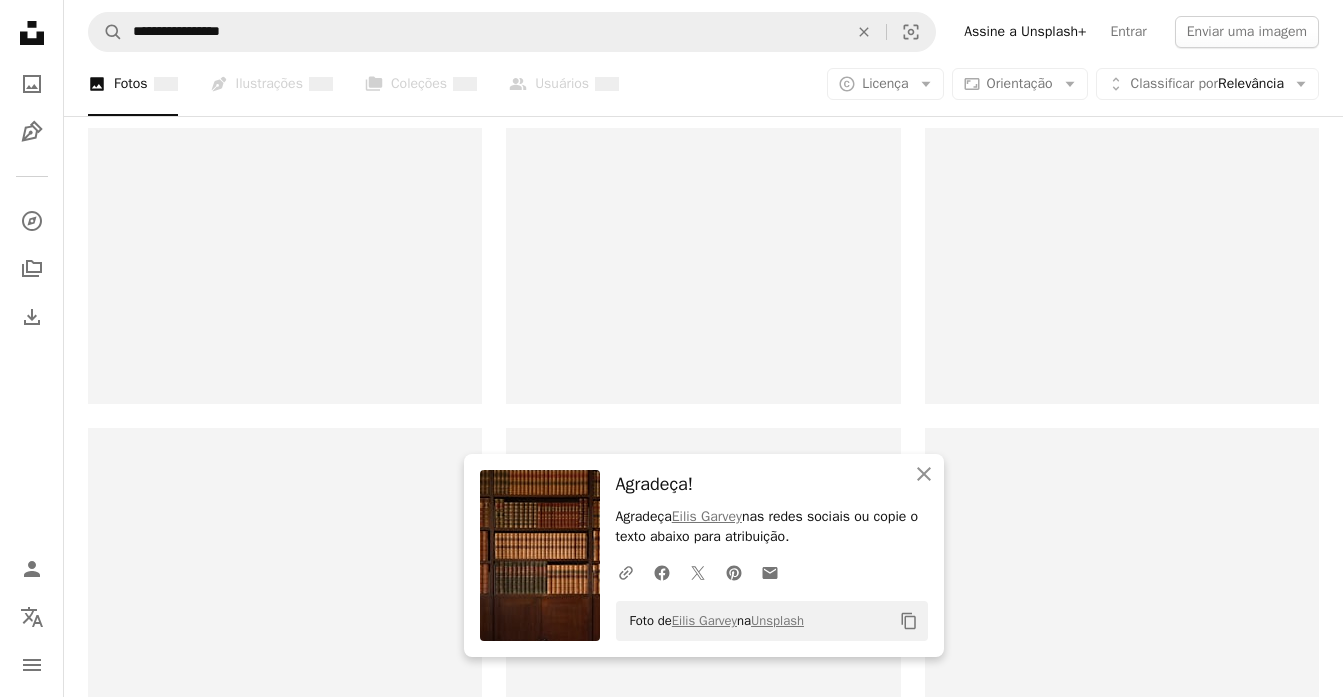 scroll, scrollTop: 0, scrollLeft: 0, axis: both 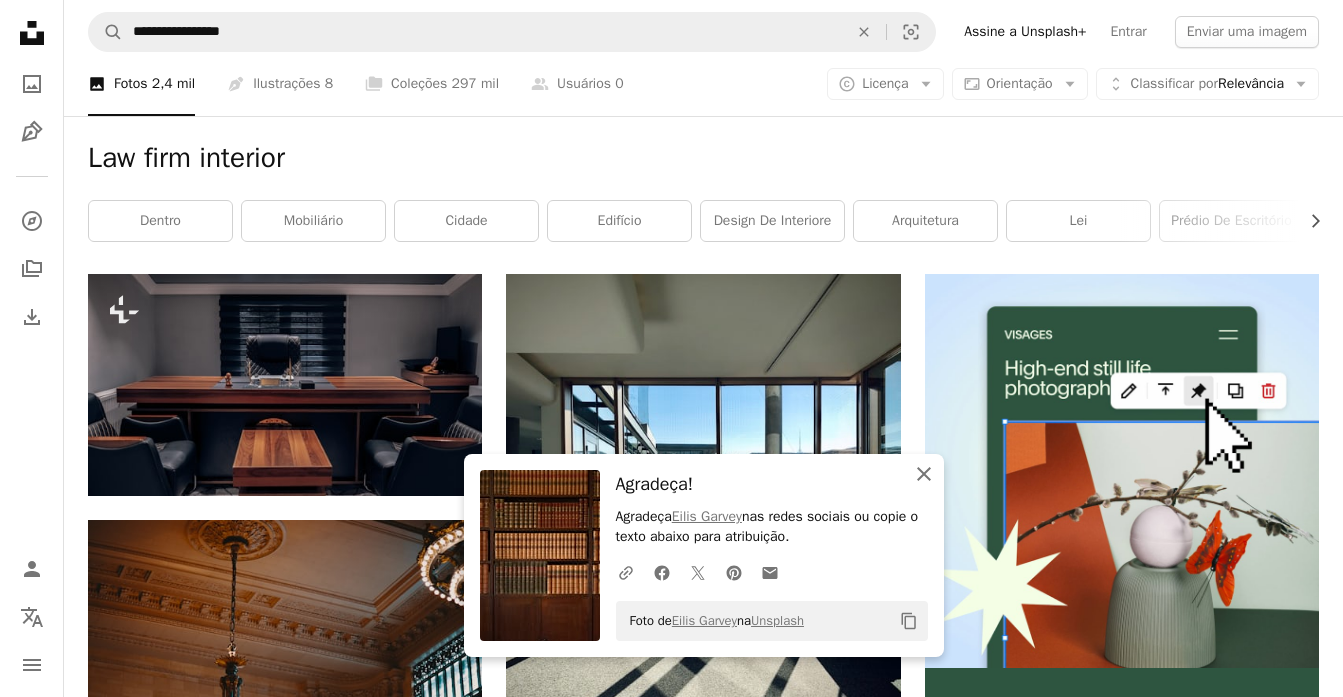 click on "An X shape" 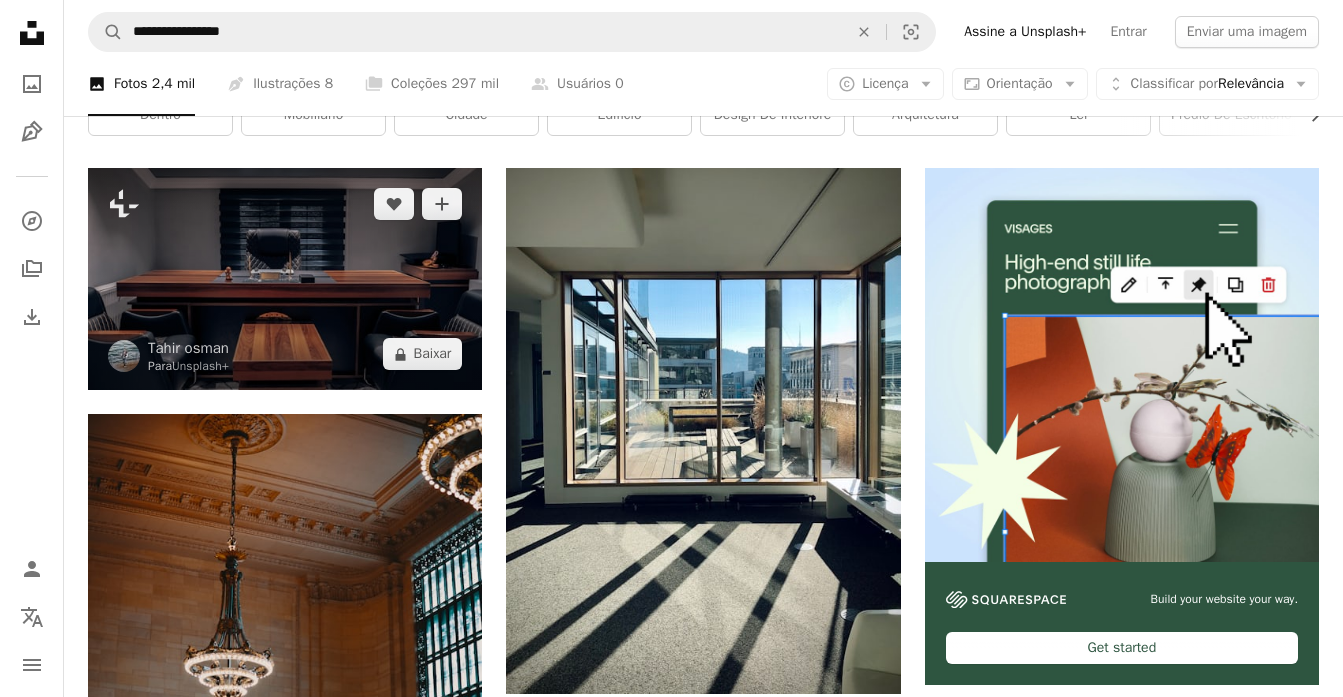 scroll, scrollTop: 194, scrollLeft: 0, axis: vertical 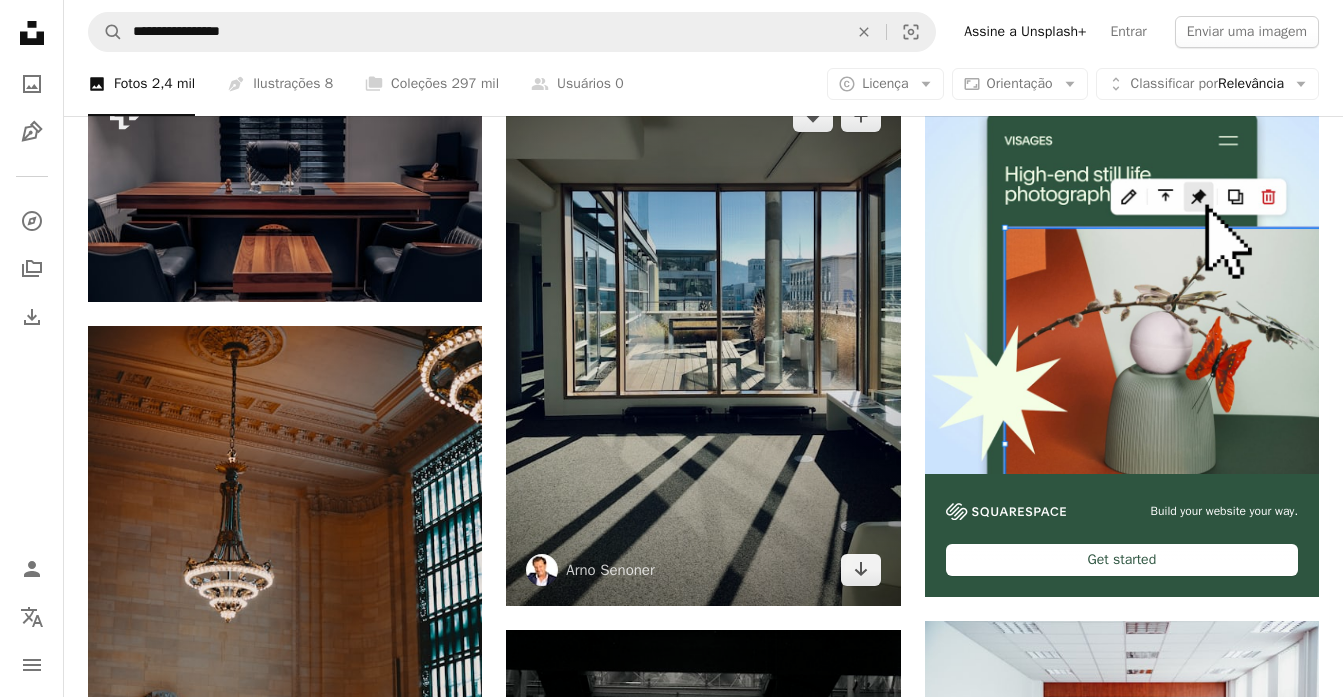 click at bounding box center (703, 343) 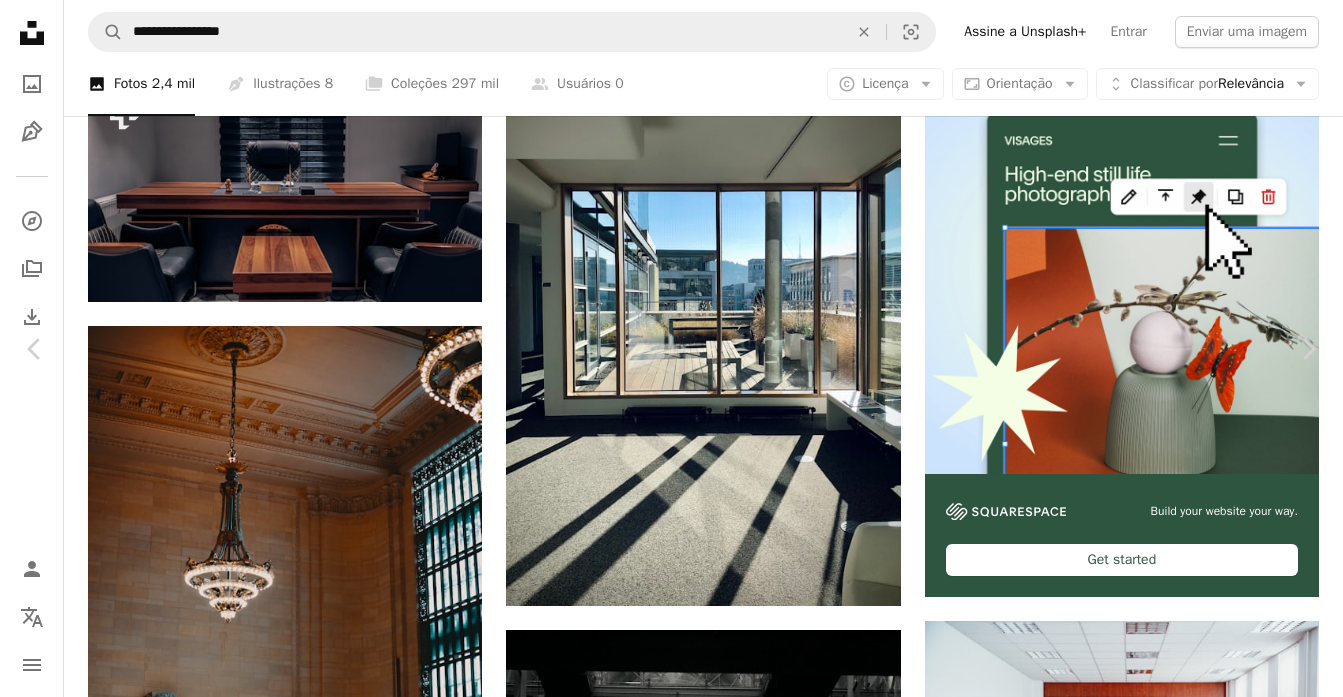 click on "Baixar gratuitamente" at bounding box center (1123, 4942) 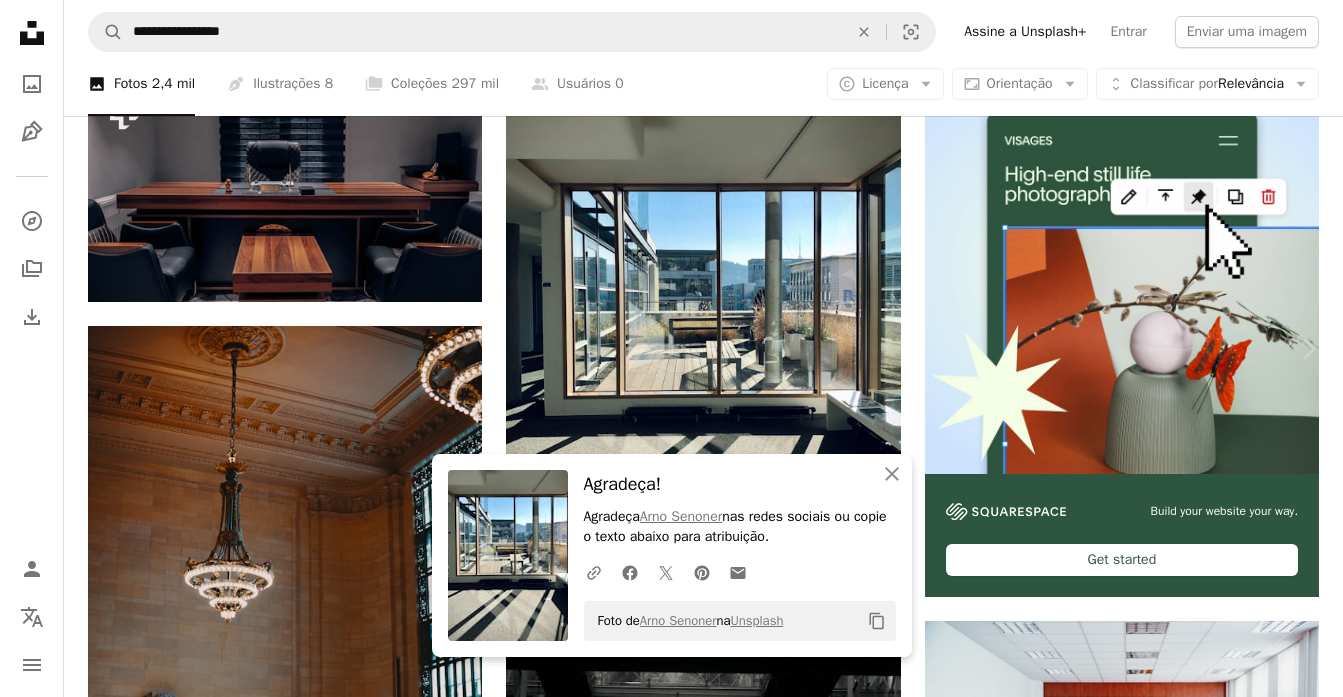 click on "Chevron left" at bounding box center (35, 349) 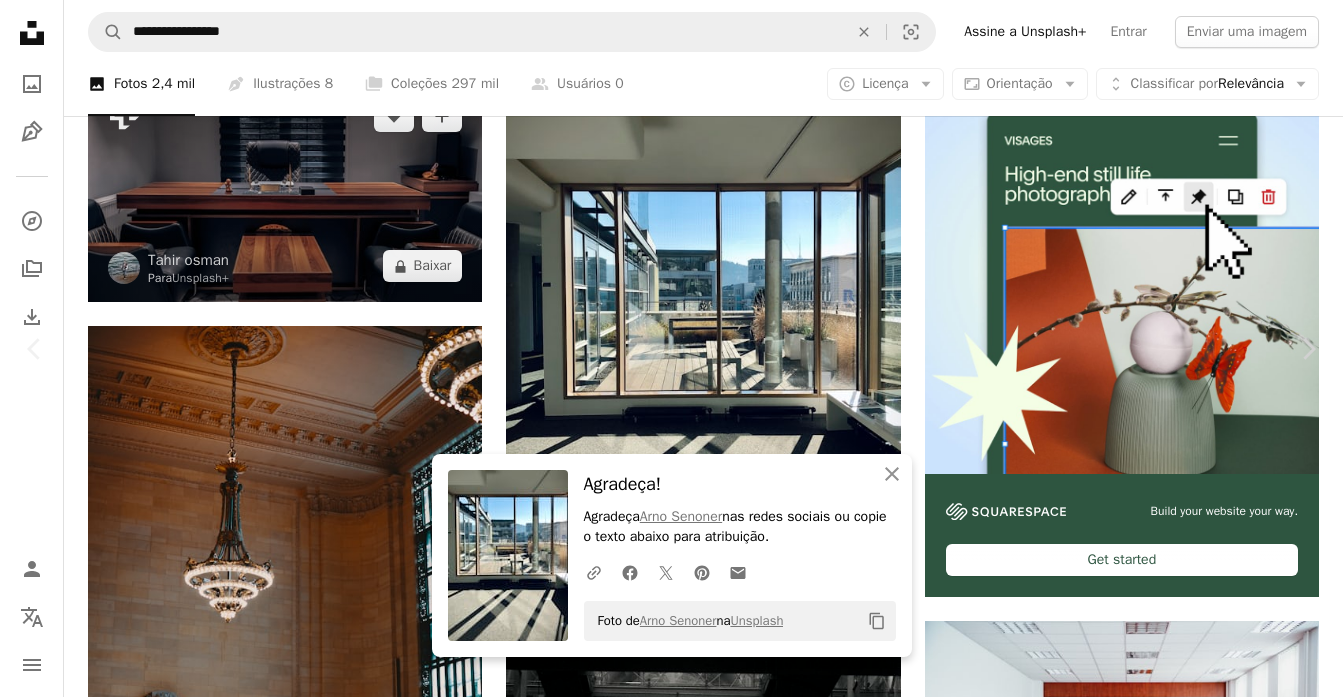 click on "An X shape Chevron left Chevron right An X shape Fechar Agradeça! Agradeça  [FIRST] [LAST]  nas redes sociais ou copie o texto abaixo para atribuição. A URL sharing icon (chains) Facebook icon X (formerly Twitter) icon Pinterest icon An envelope Foto de  [FIRST] [LAST]  na  Unsplash
Copy content [FIRST] [LAST] Para  Unsplash+ A heart A plus sign Editar imagem   Plus sign for Unsplash+ A lock   Baixar Zoom in A forward-right arrow Compartilhar More Actions Calendar outlined Publicada em  30 de janeiro de 2023 Safety Com a  Licença da Unsplash+ escritório Design de interiores interior mobiliário mínimo mesa decoração Fundos de tela em HD Desta série Plus sign for Unsplash+ Plus sign for Unsplash+ Plus sign for Unsplash+ Plus sign for Unsplash+ Plus sign for Unsplash+ Plus sign for Unsplash+ Plus sign for Unsplash+ Plus sign for Unsplash+ Plus sign for Unsplash+ Plus sign for Unsplash+ Imagens relacionadas" at bounding box center (671, 5243) 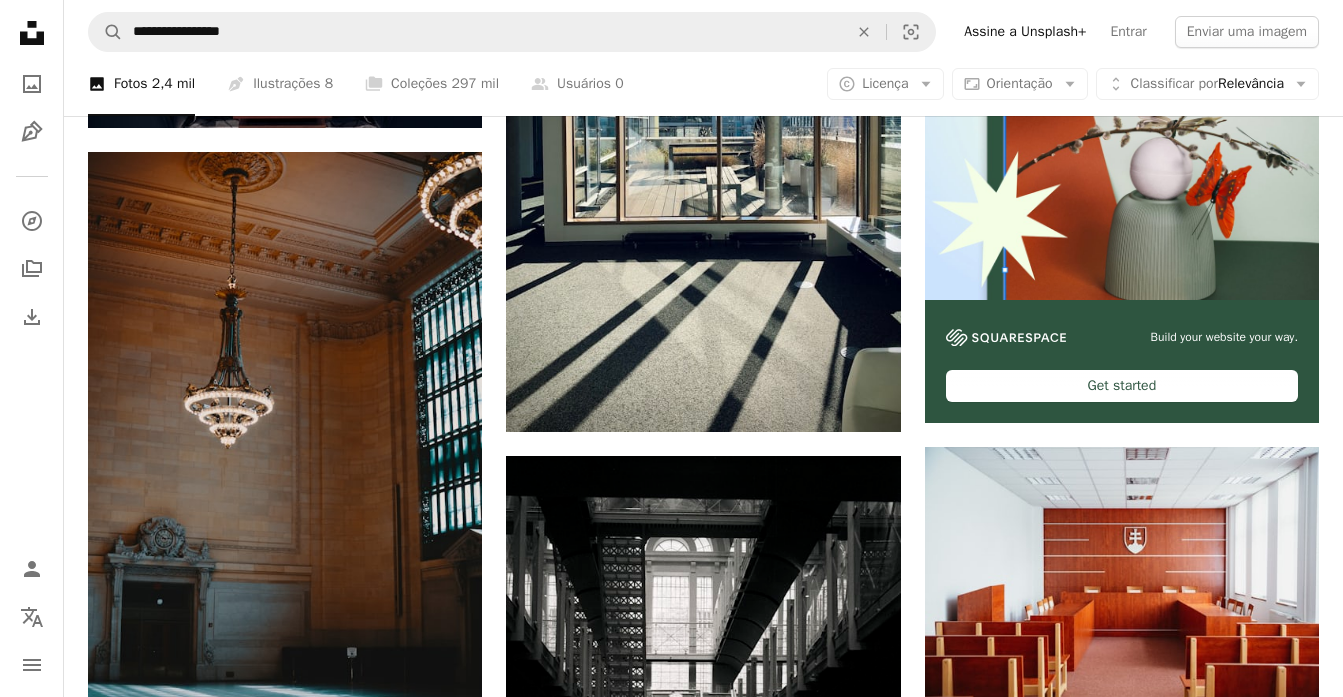 scroll, scrollTop: 0, scrollLeft: 0, axis: both 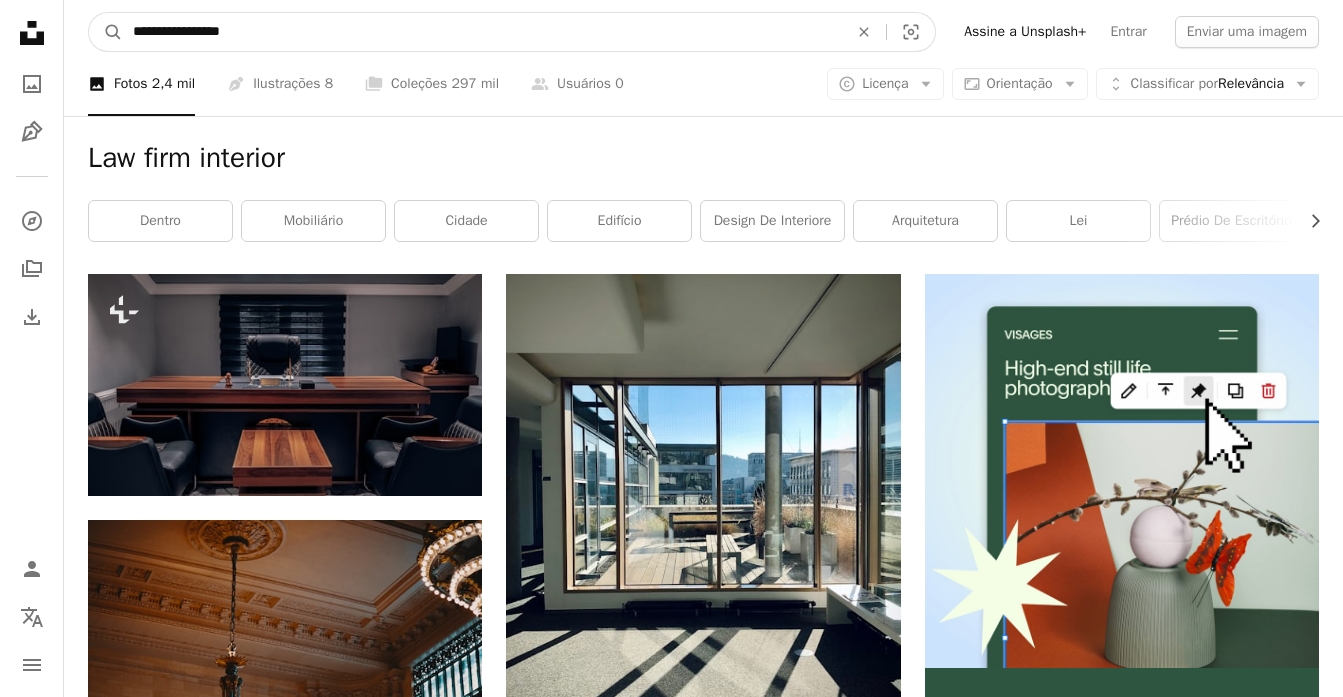 click on "**********" at bounding box center (482, 32) 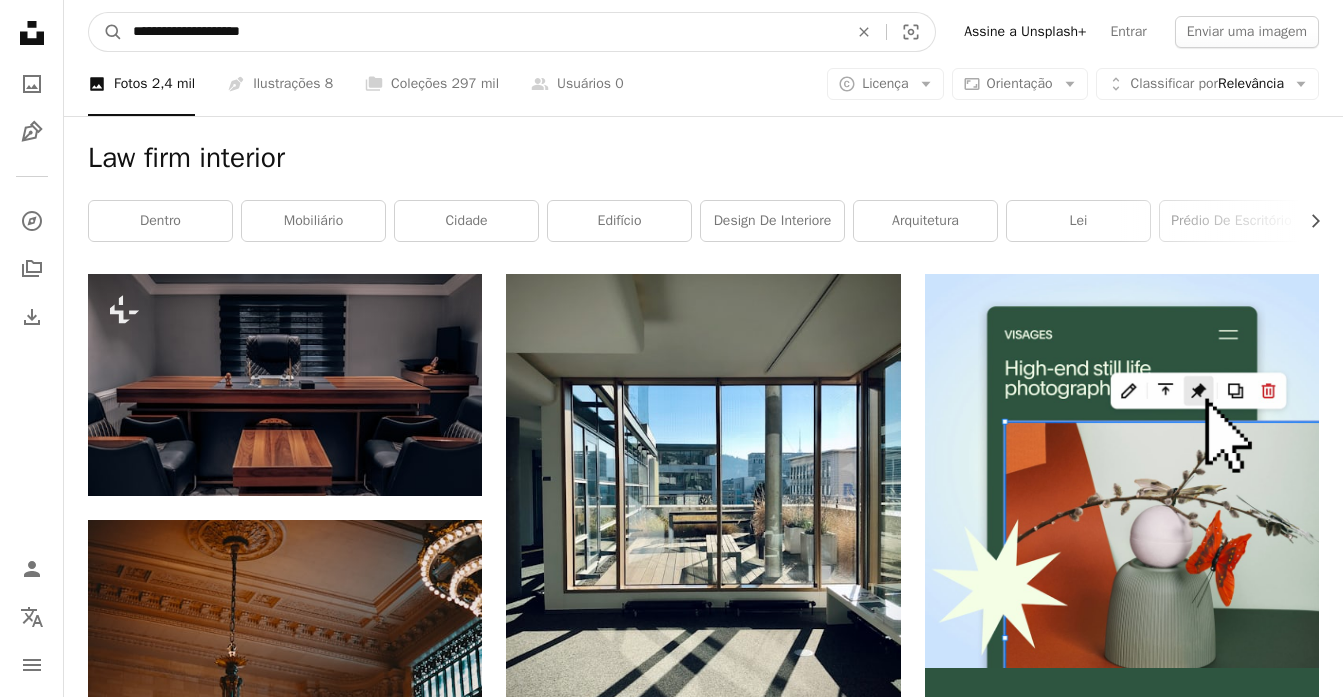 click on "A magnifying glass" at bounding box center (106, 32) 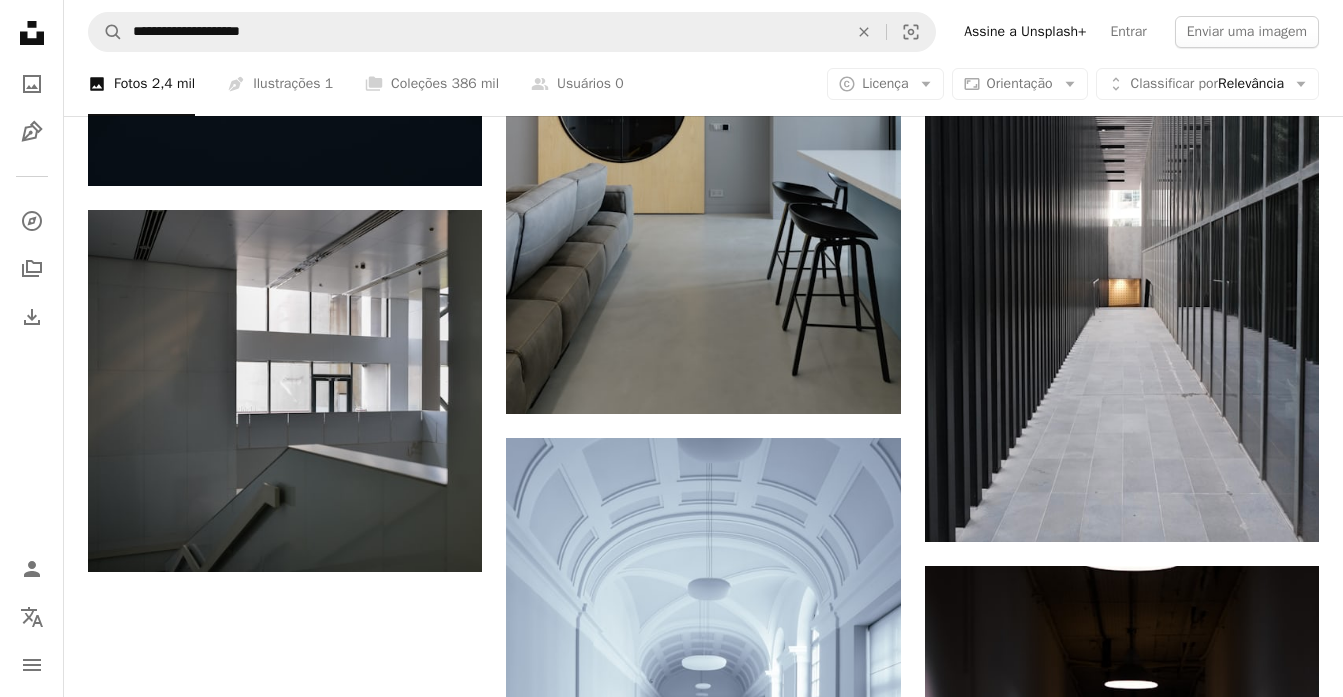 scroll, scrollTop: 3141, scrollLeft: 0, axis: vertical 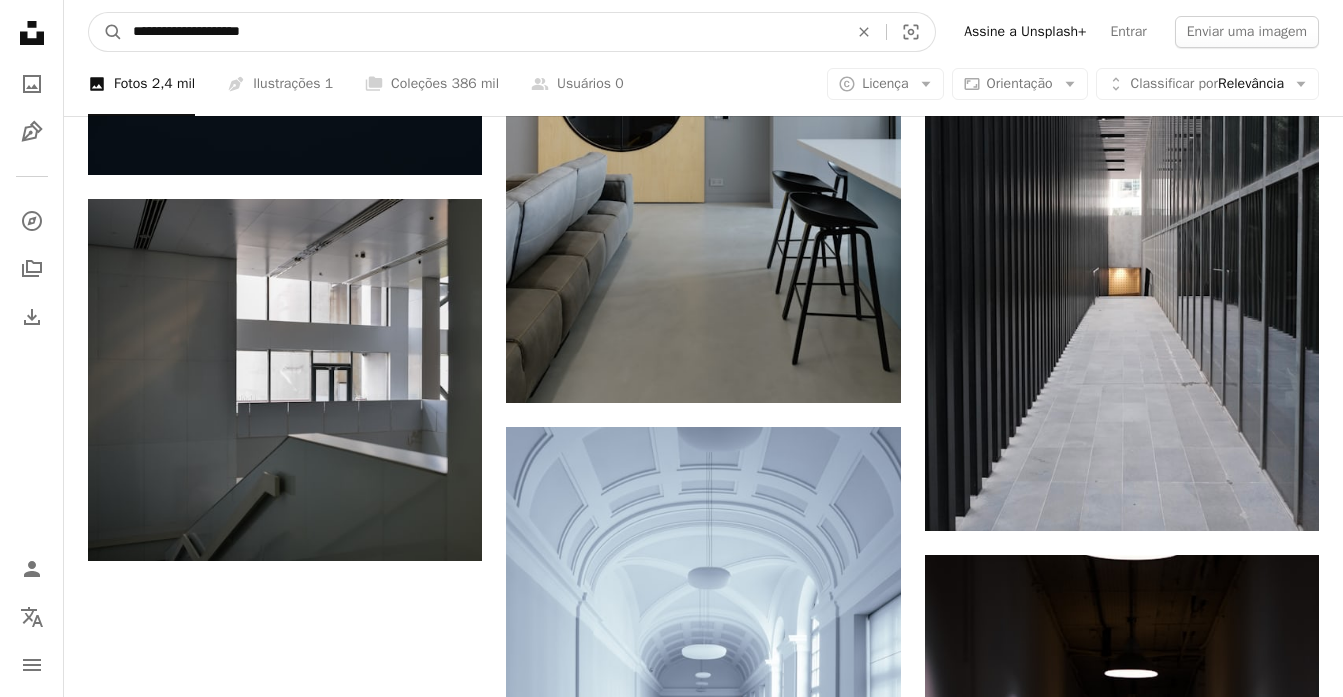click on "**********" at bounding box center [482, 32] 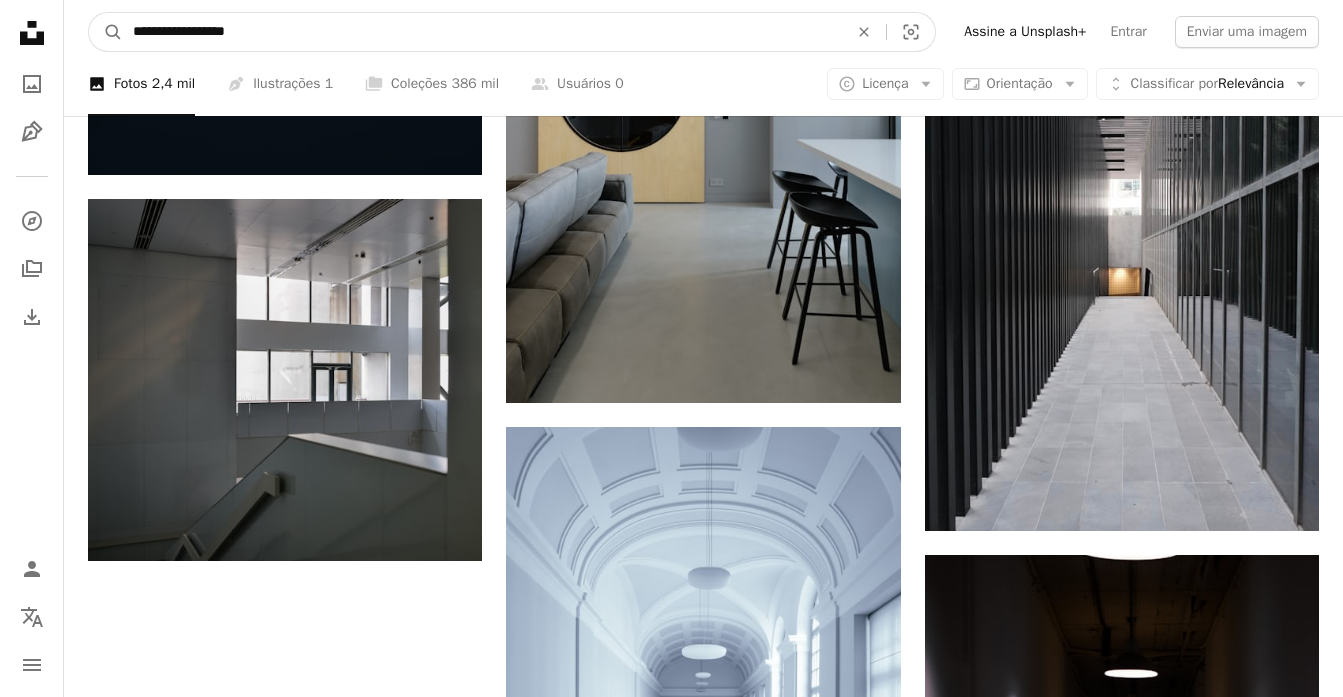 type on "**********" 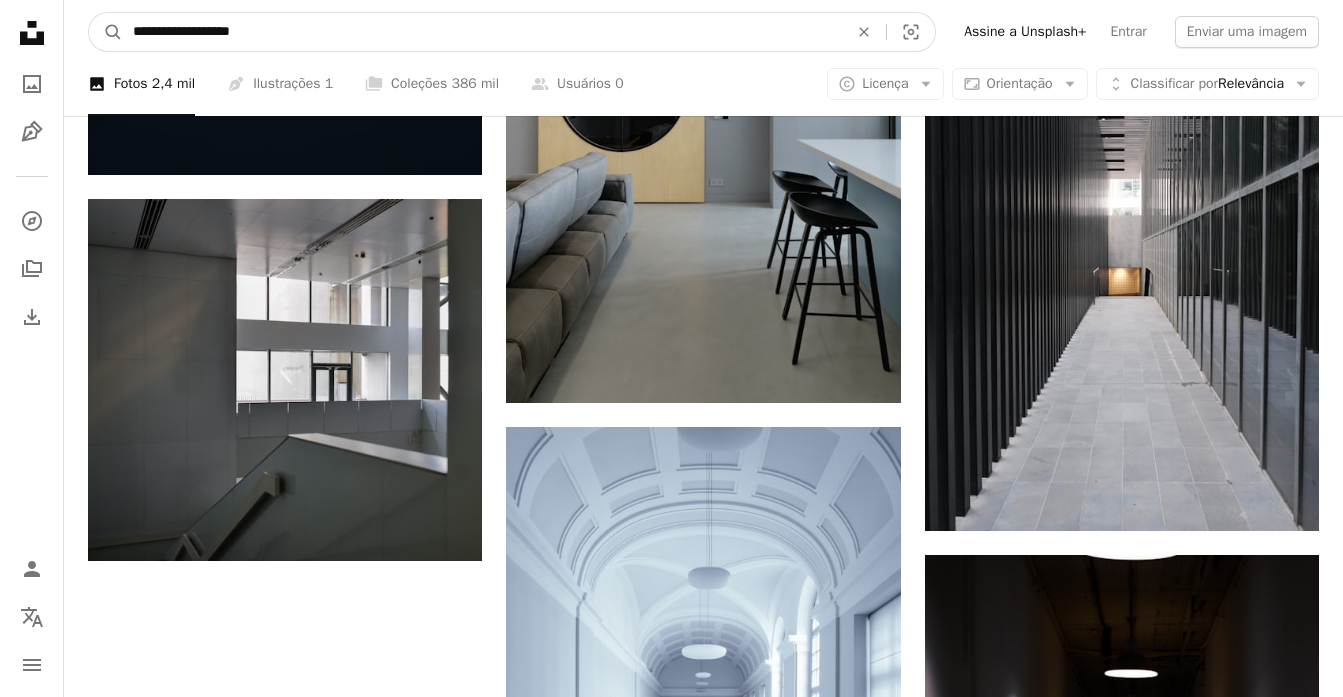 click on "A magnifying glass" at bounding box center (106, 32) 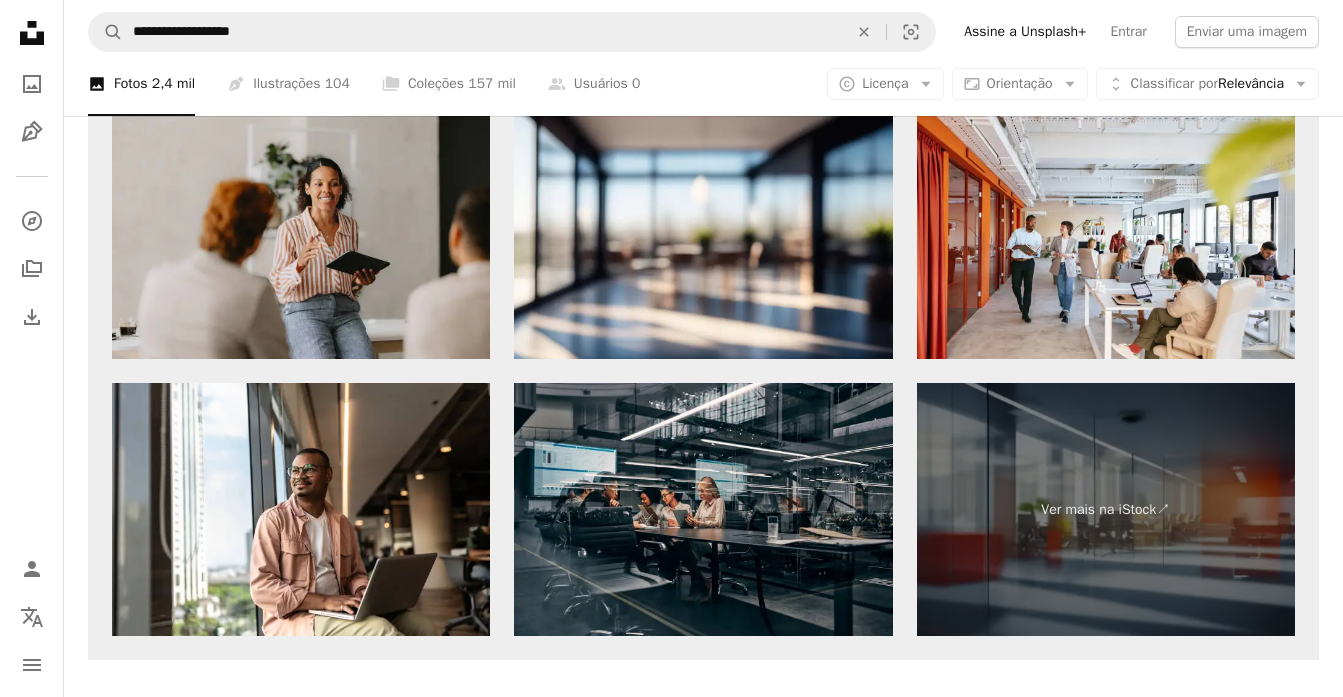 scroll, scrollTop: 1716, scrollLeft: 0, axis: vertical 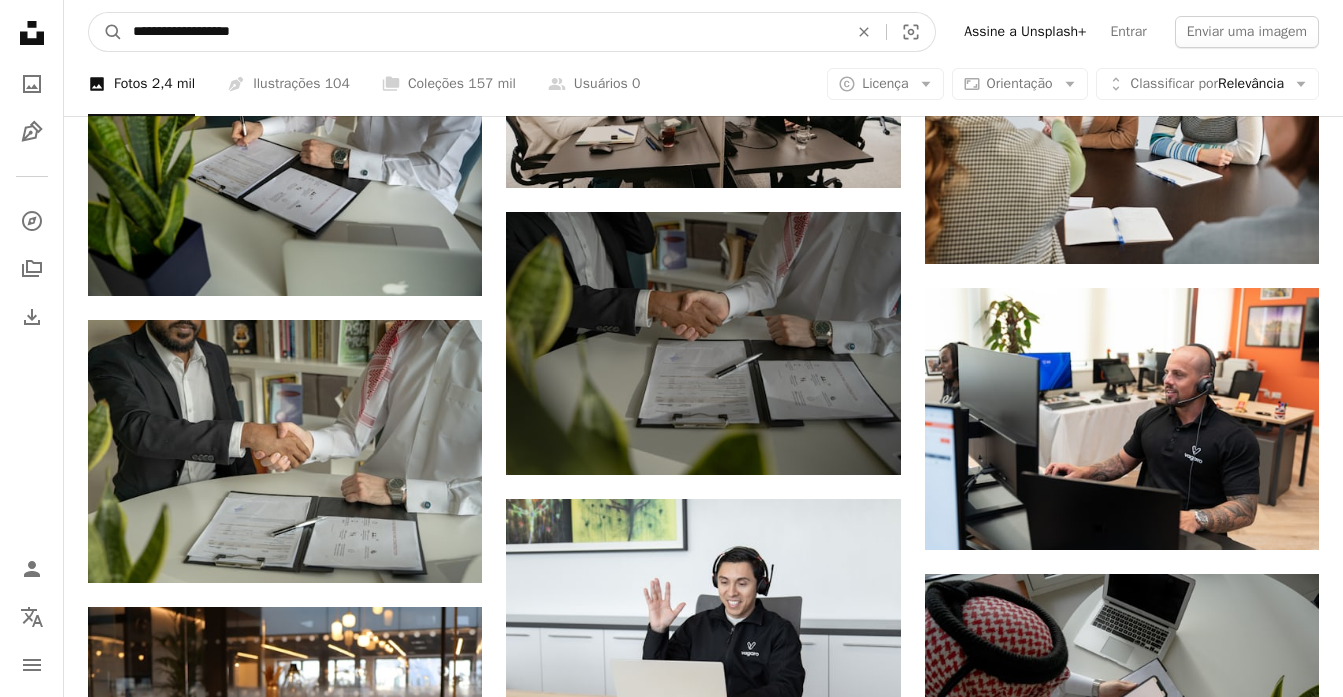 click on "**********" at bounding box center [482, 32] 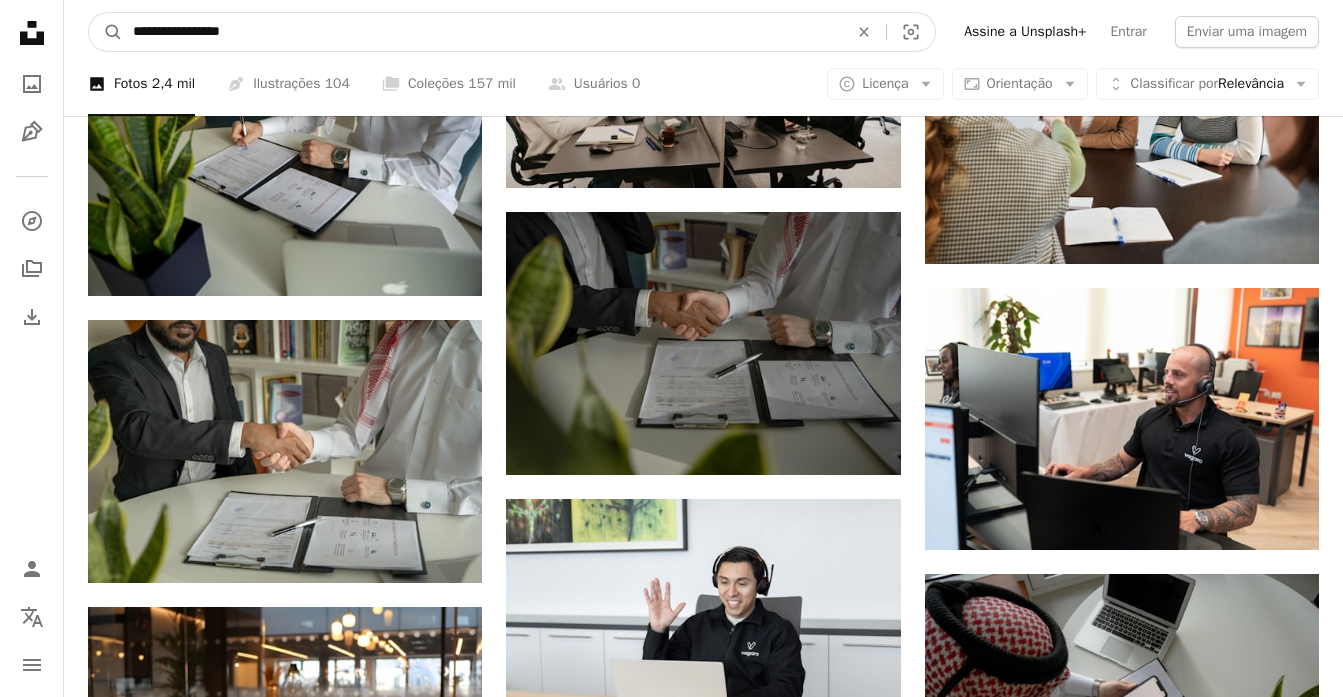 type on "**********" 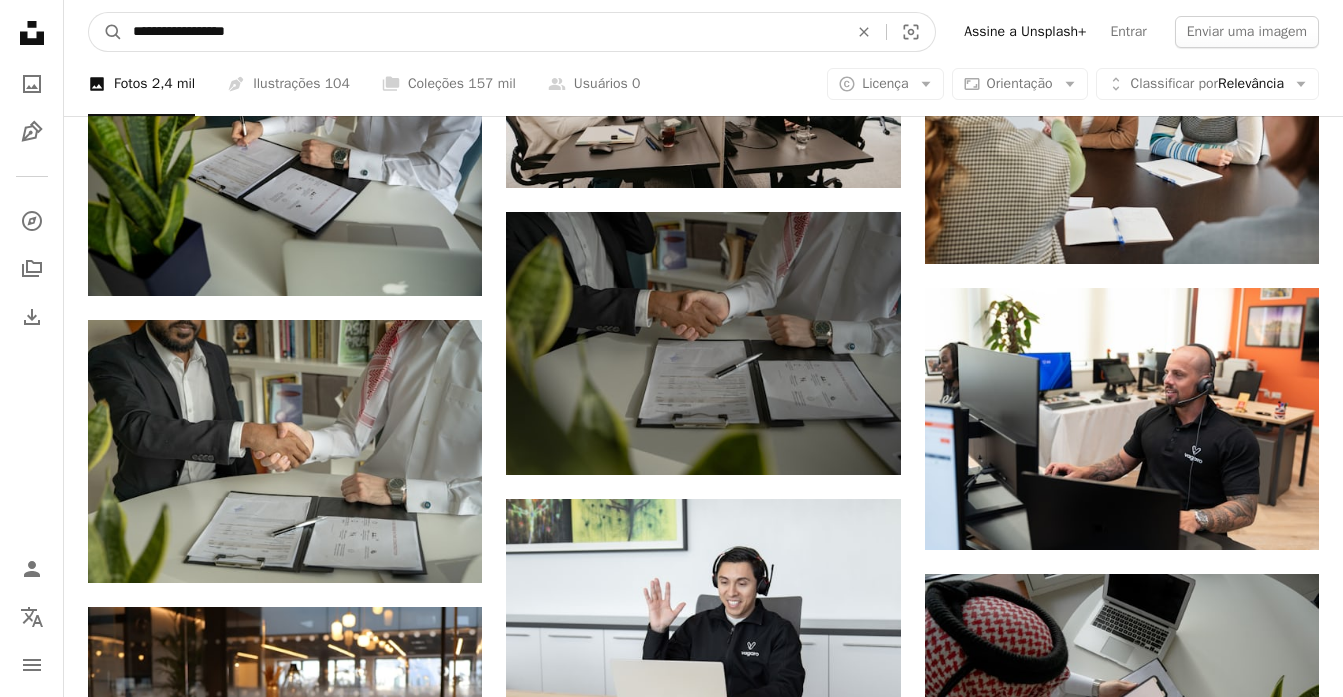click on "A magnifying glass" at bounding box center (106, 32) 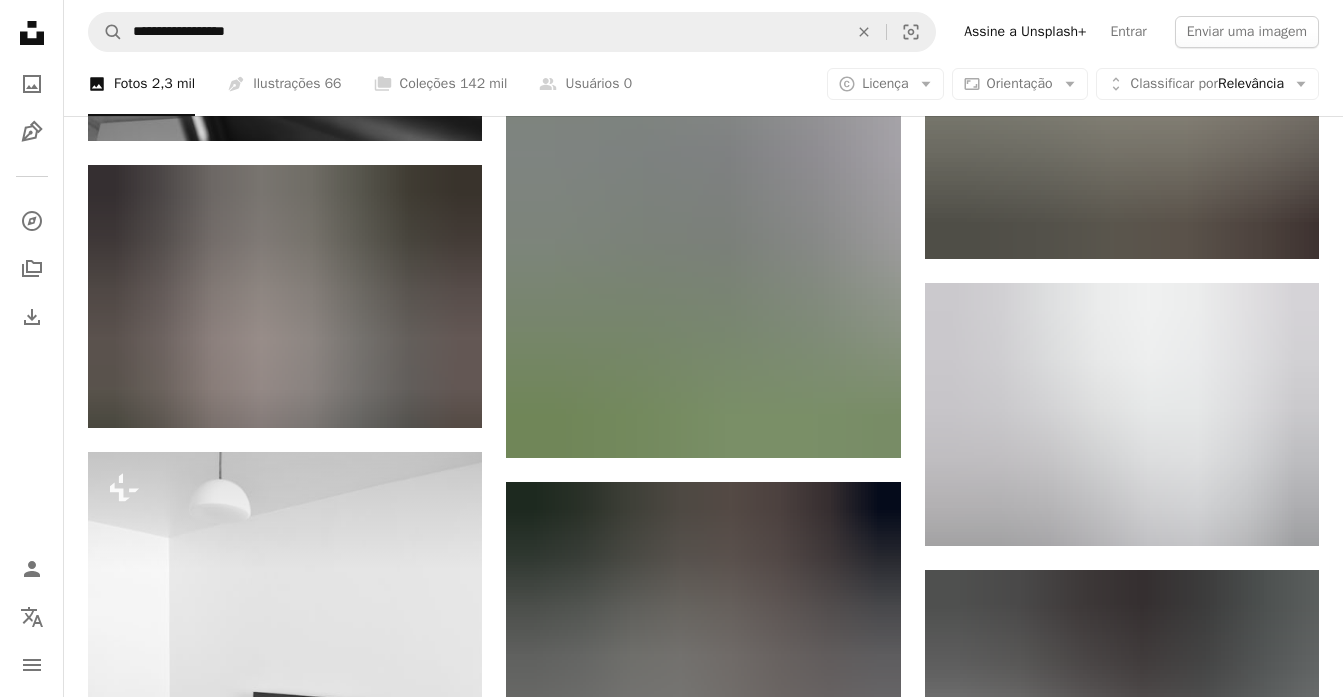 scroll, scrollTop: 2066, scrollLeft: 0, axis: vertical 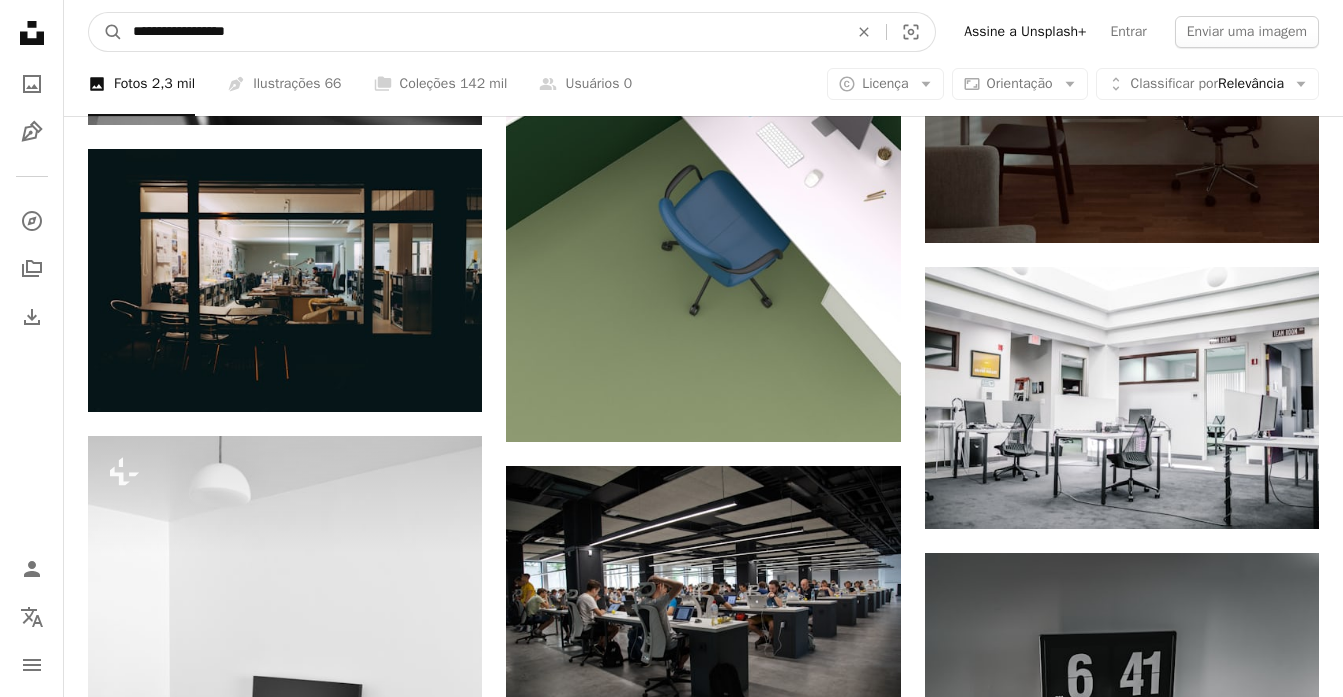 click on "**********" at bounding box center [482, 32] 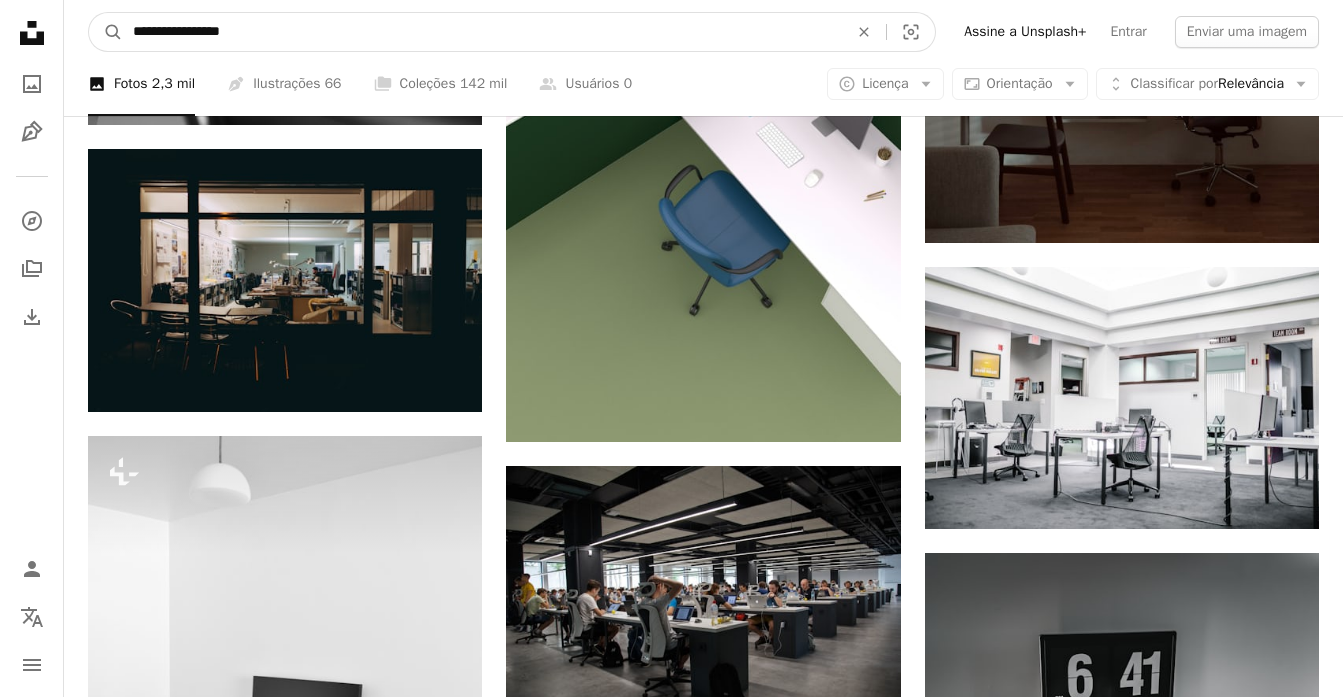 type on "**********" 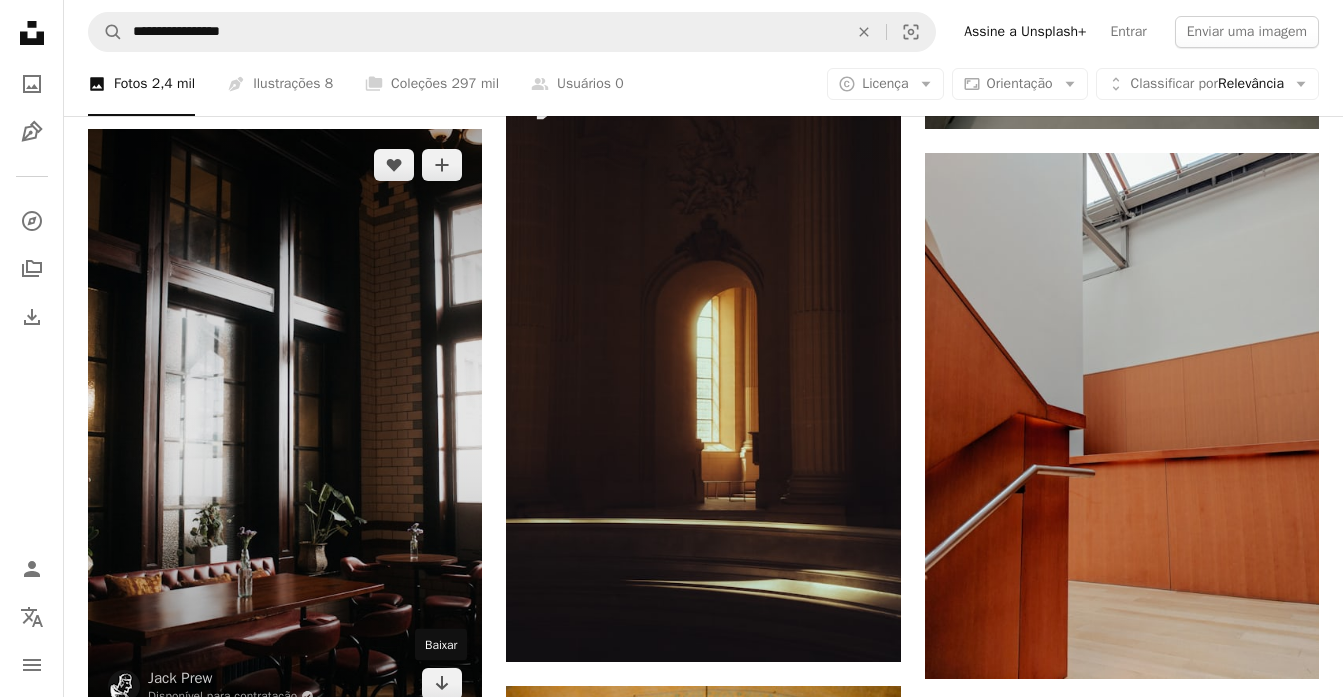 scroll, scrollTop: 3107, scrollLeft: 0, axis: vertical 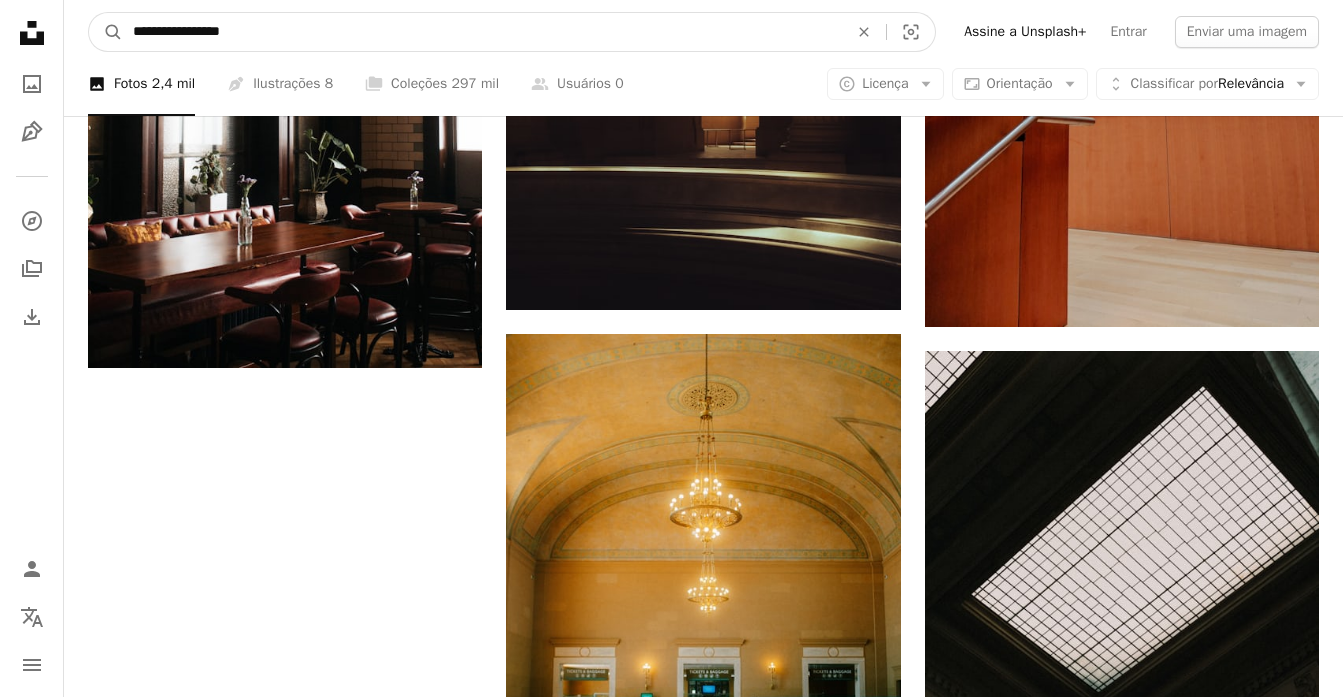 click on "**********" at bounding box center (482, 32) 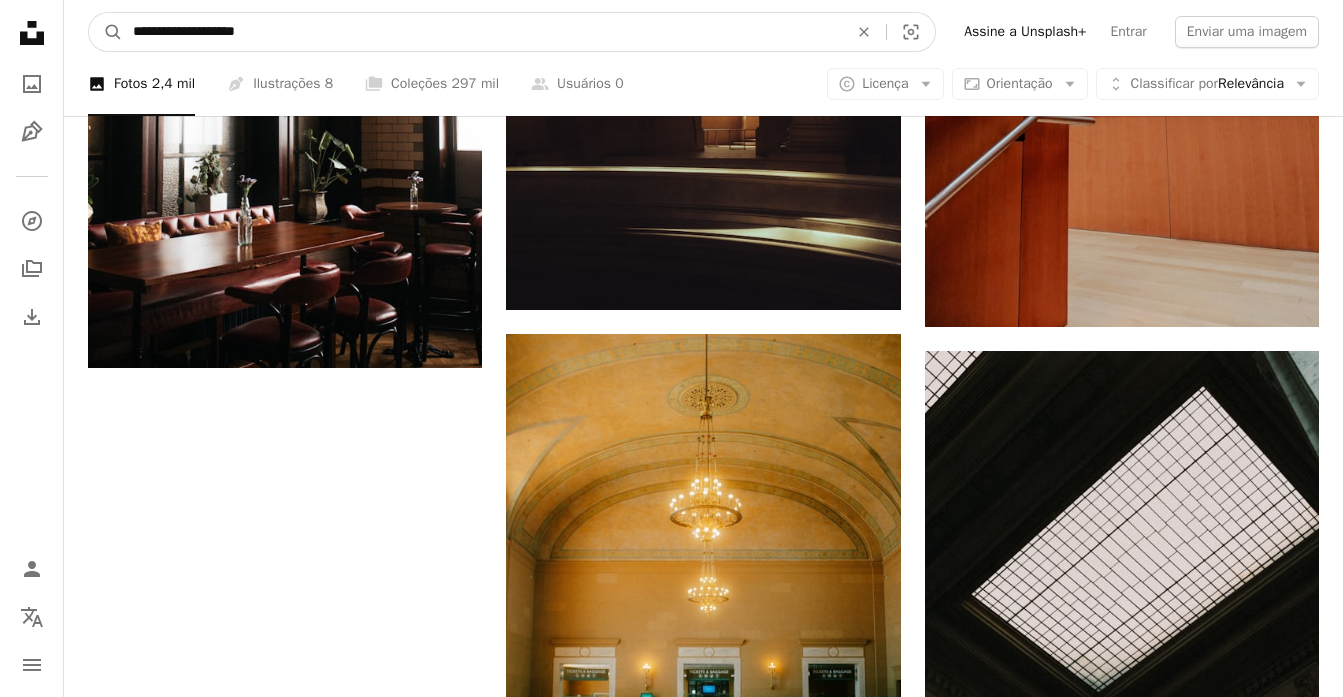 click on "A magnifying glass" at bounding box center [106, 32] 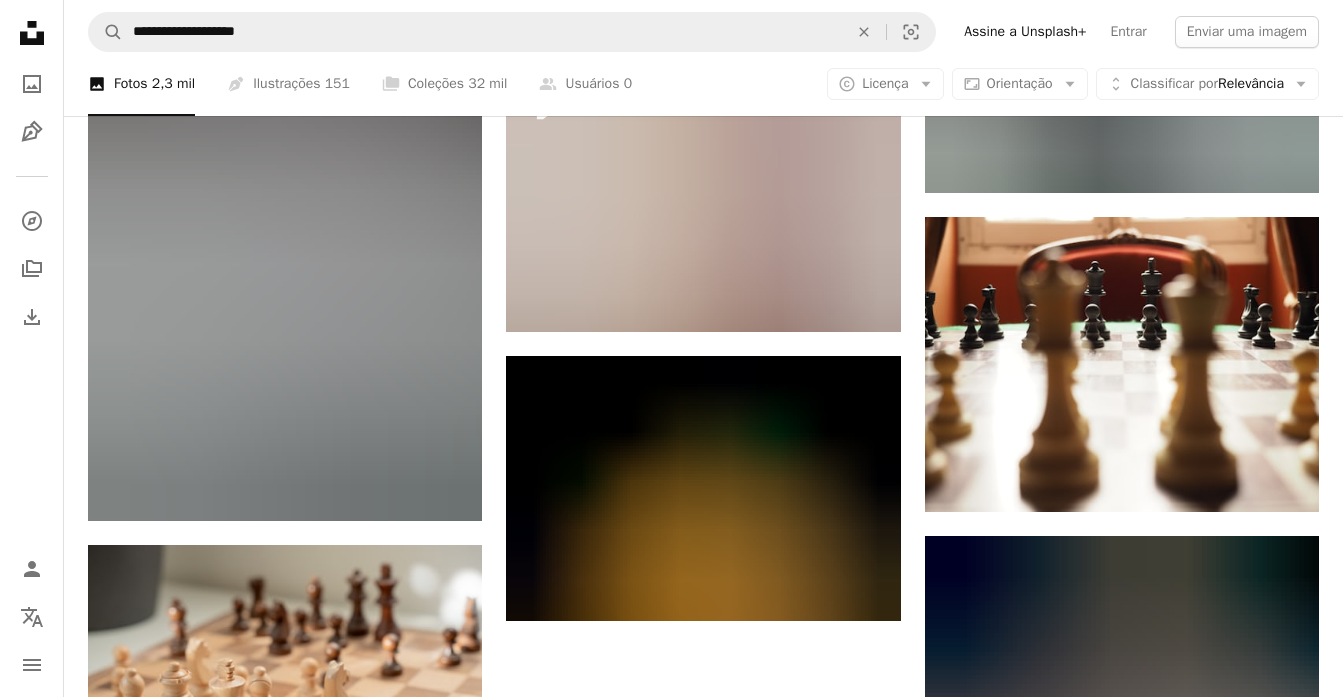 scroll, scrollTop: 2027, scrollLeft: 0, axis: vertical 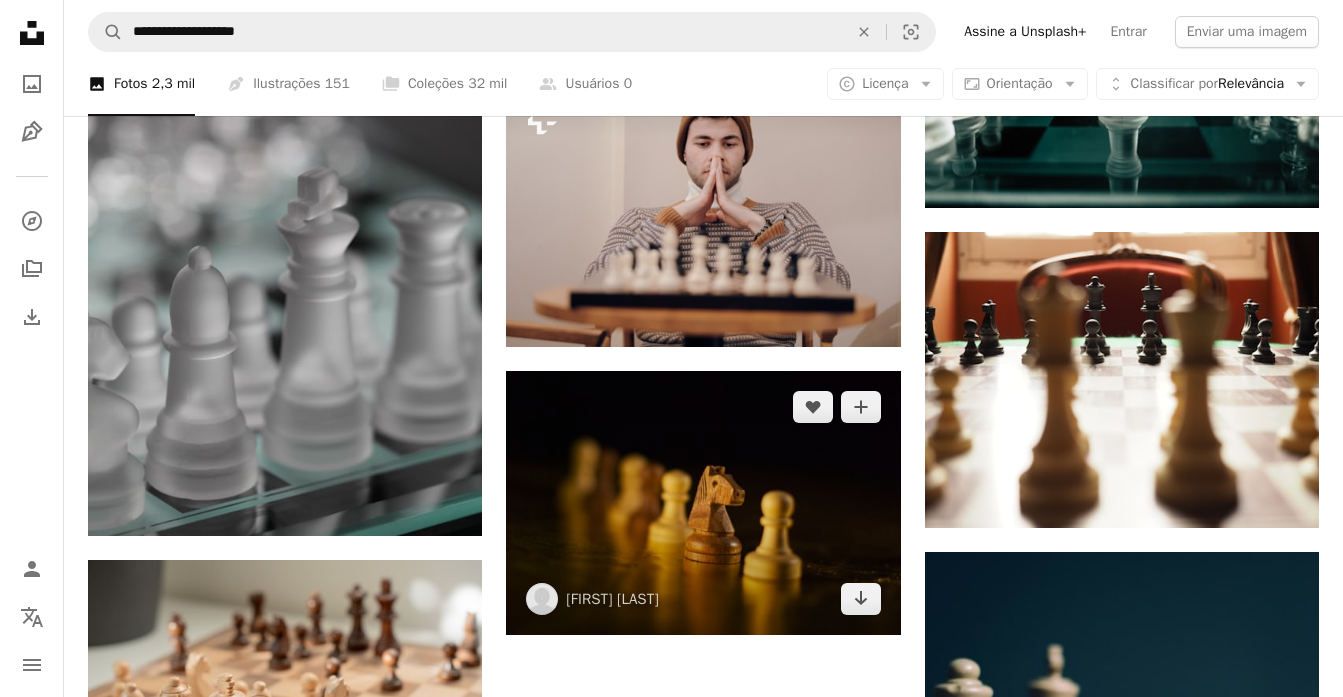 click at bounding box center (703, 503) 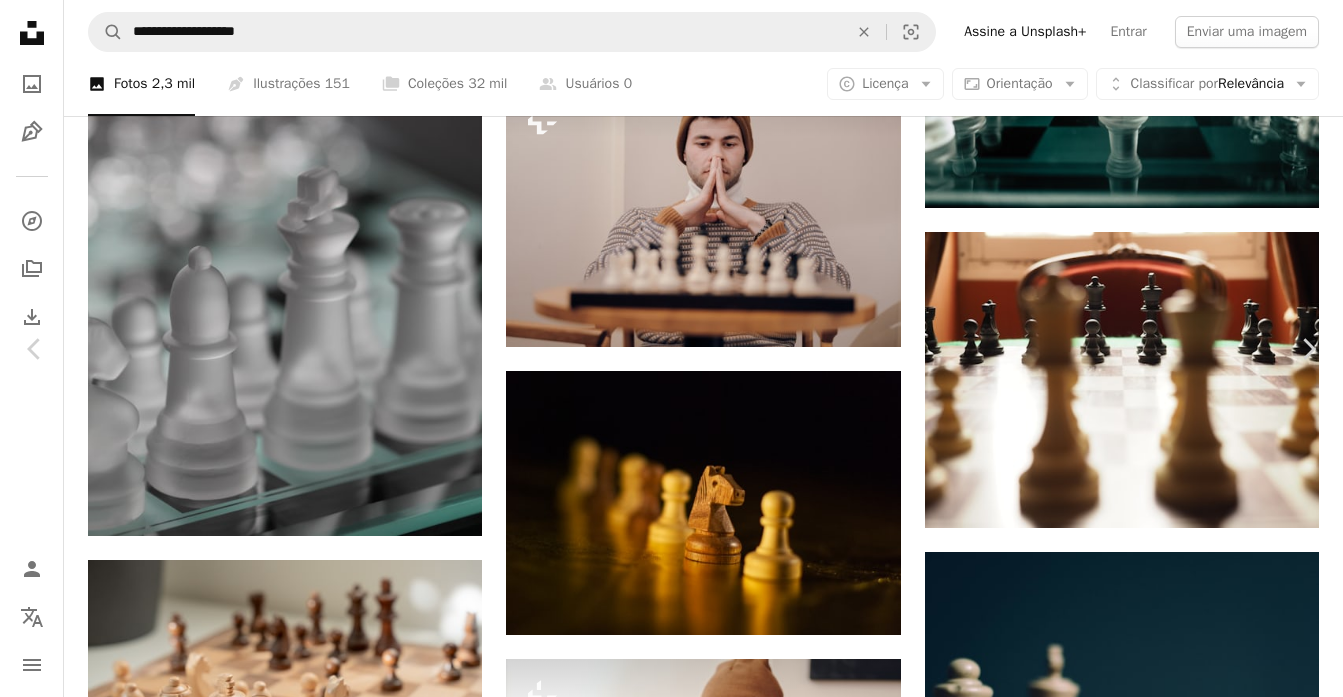 click on "Zoom in" at bounding box center (664, 5317) 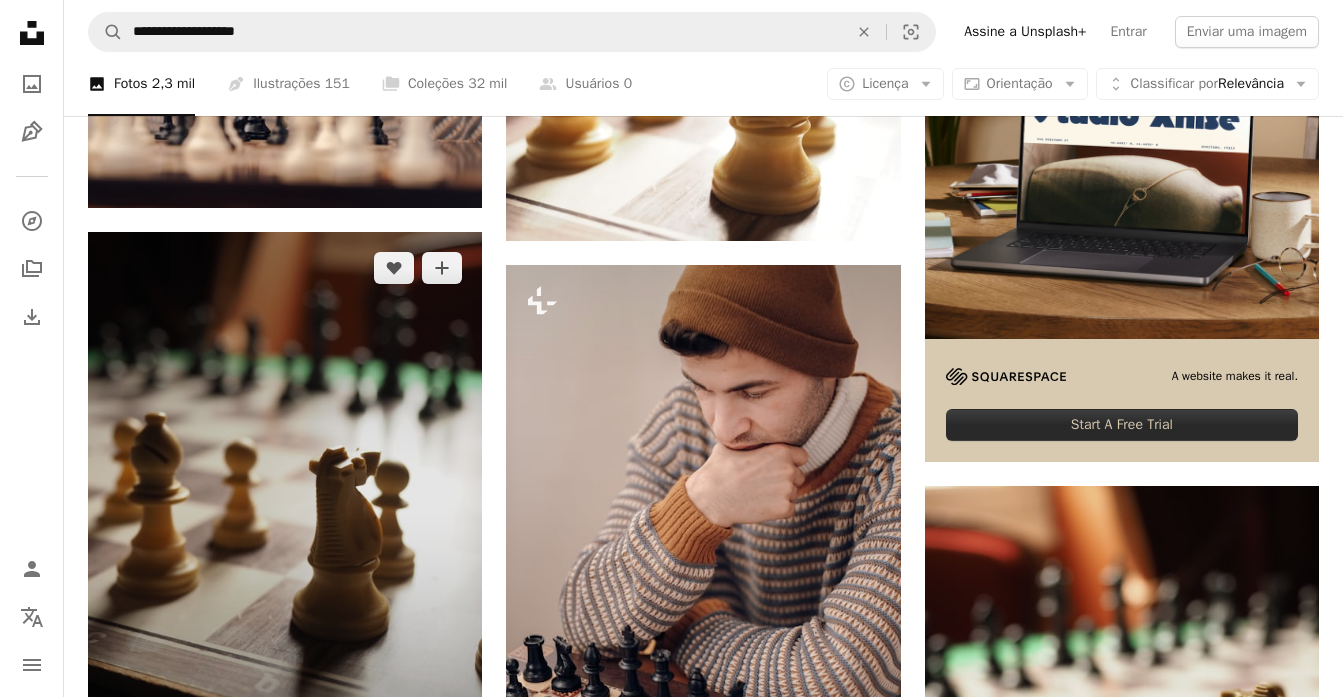 scroll, scrollTop: 336, scrollLeft: 0, axis: vertical 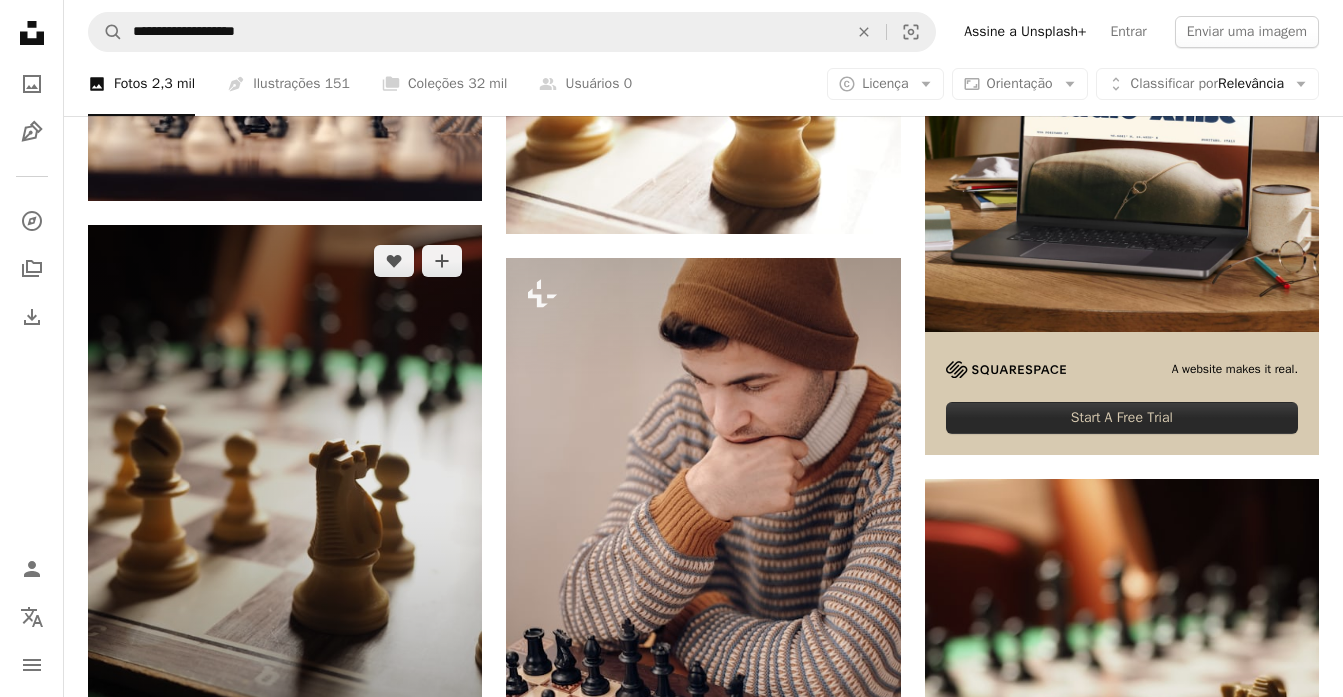 click at bounding box center [285, 488] 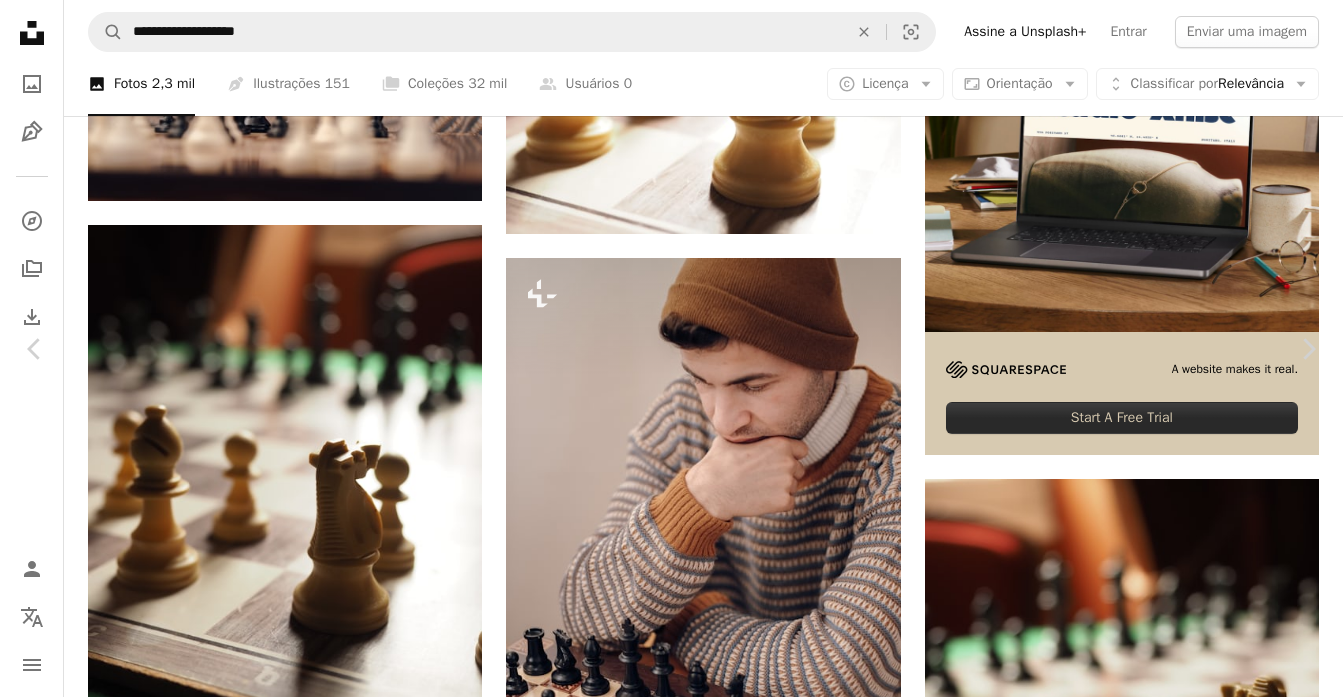 click on "Zoom in" at bounding box center [664, 7008] 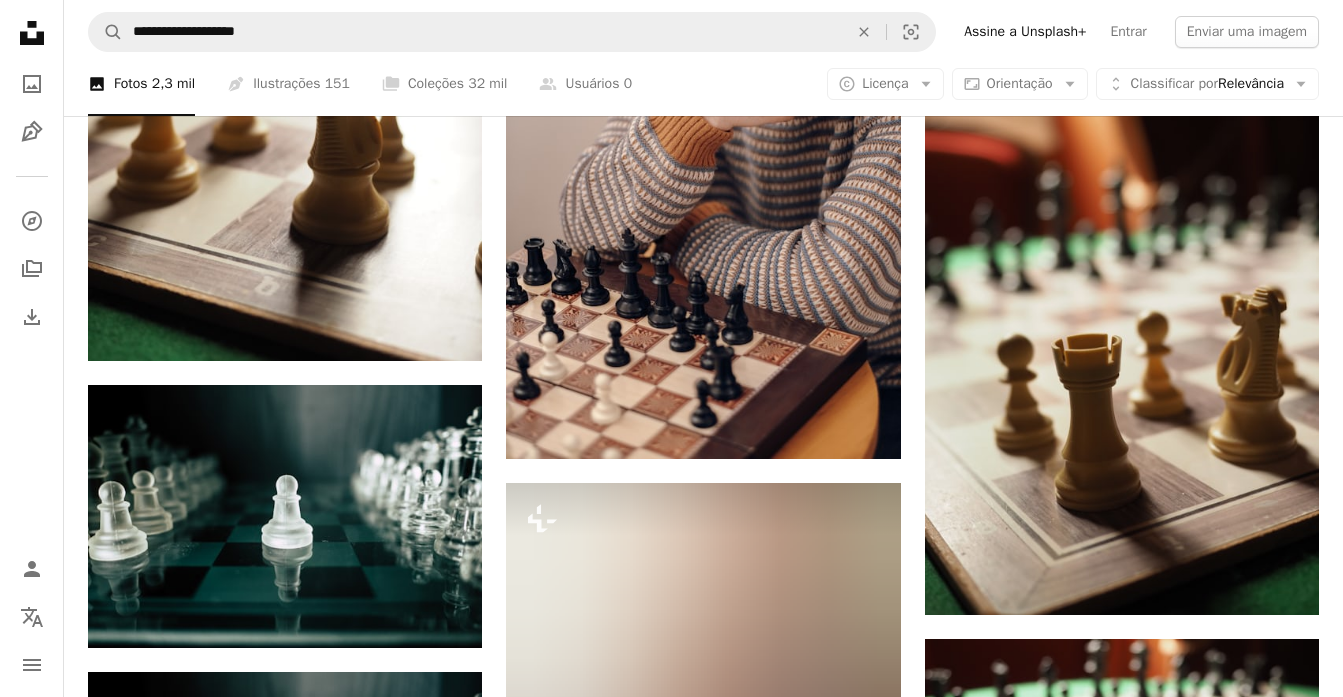 scroll, scrollTop: 754, scrollLeft: 0, axis: vertical 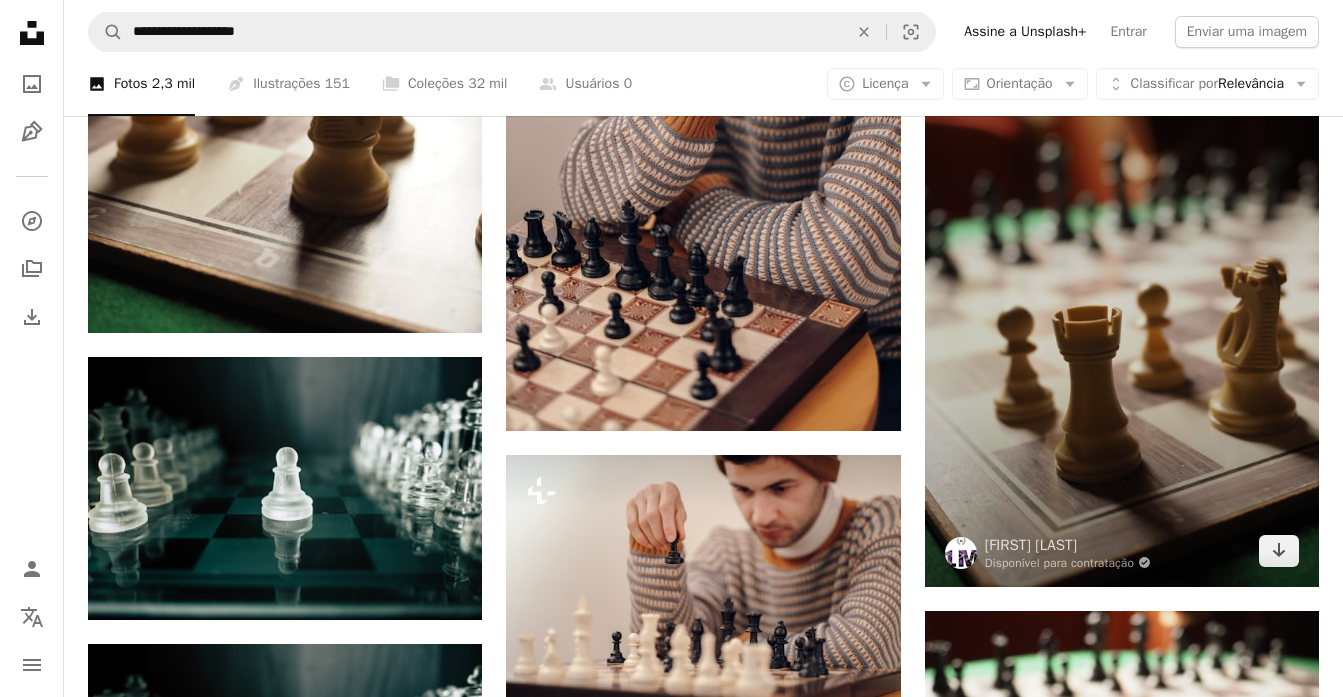 click at bounding box center [1122, 324] 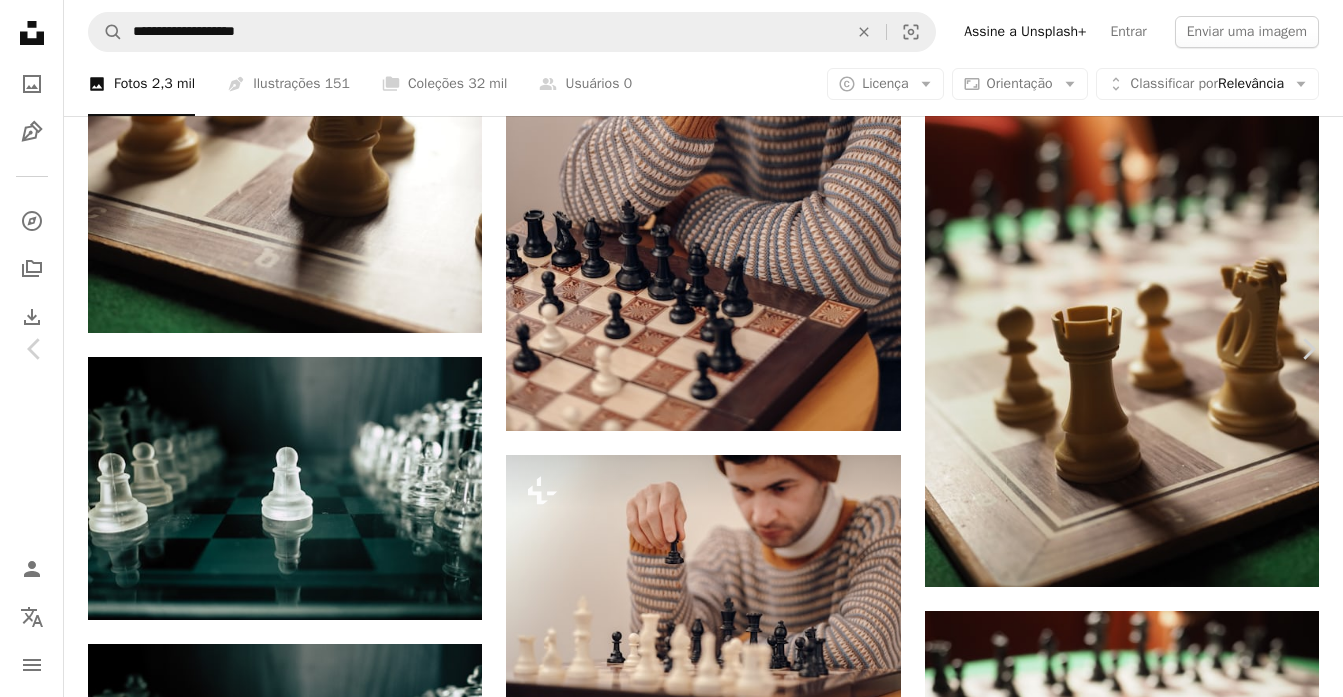 click on "Zoom in" at bounding box center (664, 6590) 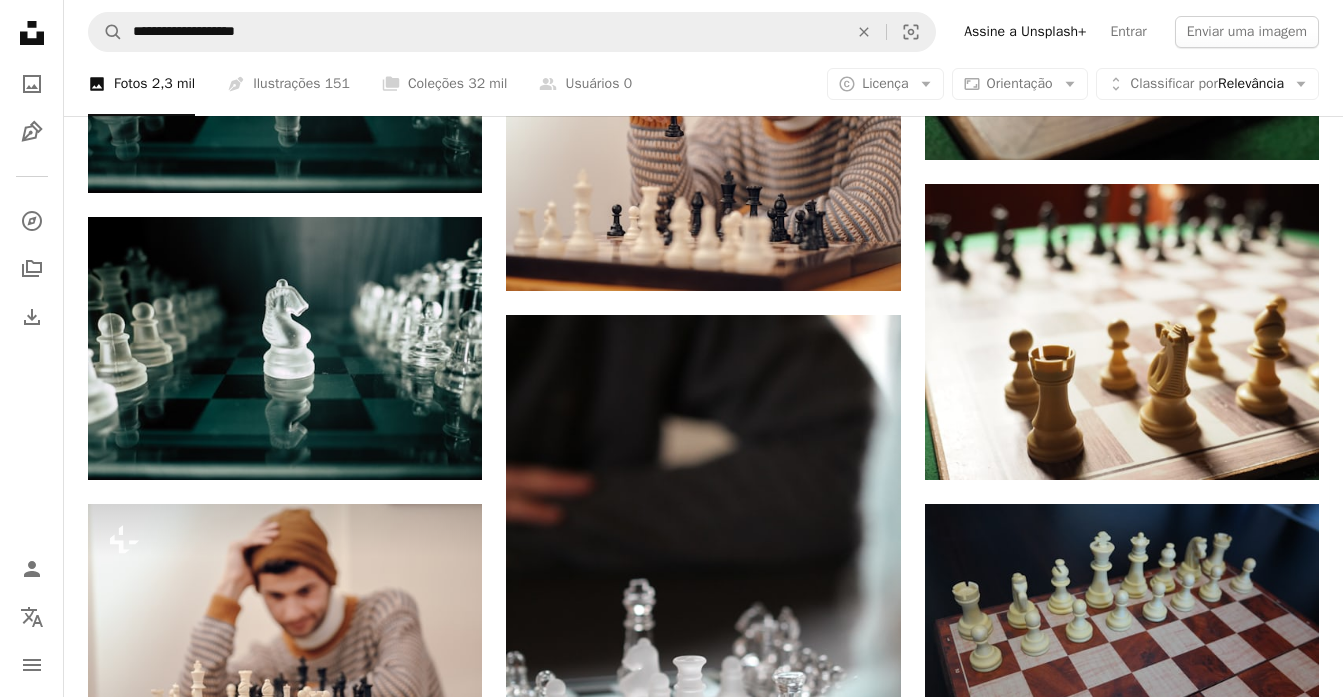 scroll, scrollTop: 1175, scrollLeft: 0, axis: vertical 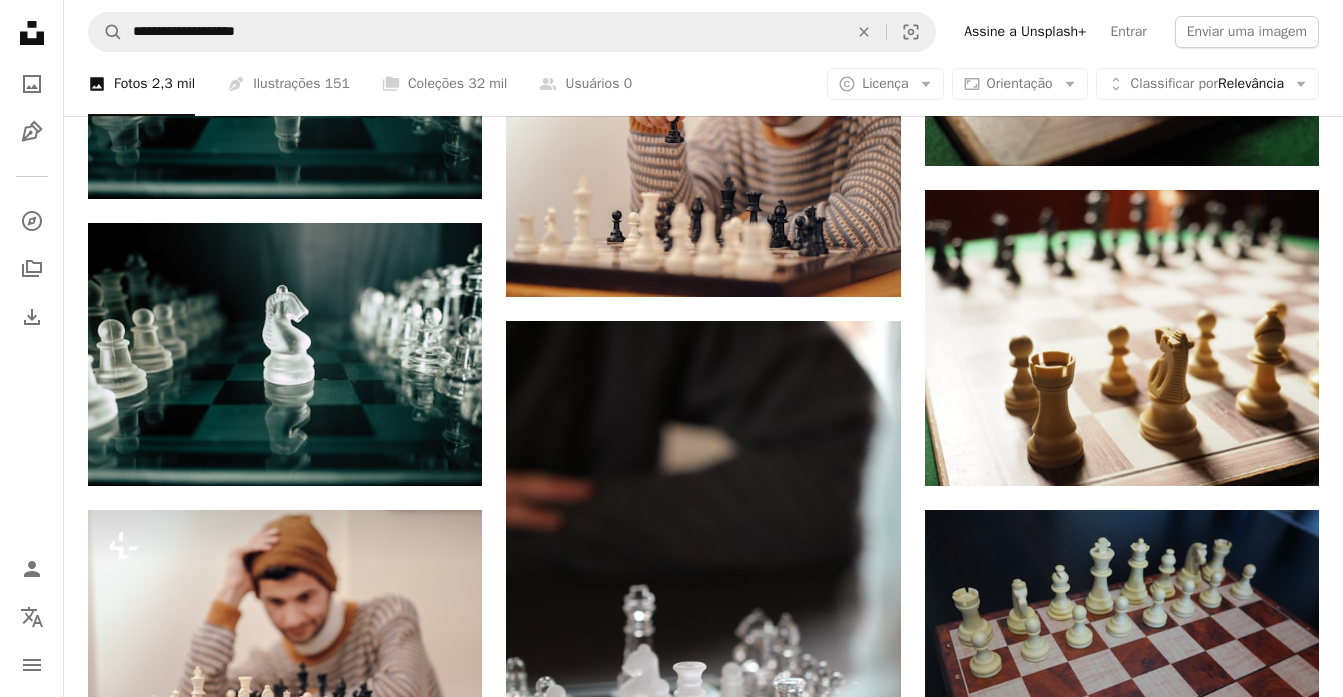 click on "A heart A plus sign [FIRST] [LAST] Disponível para contratação A checkmark inside of a circle Arrow pointing down Plus sign for Unsplash+ A heart A plus sign [FIRST] [LAST] Para  Unsplash+ A lock   Baixar Plus sign for Unsplash+ A heart A plus sign [FIRST] [LAST] Para  Unsplash+ A lock   Baixar A heart A plus sign [FIRST] [LAST] Arrow pointing down Plus sign for Unsplash+ A heart A plus sign [FIRST] [LAST] Para  Unsplash+ A lock   Baixar A heart A plus sign [FIRST] [LAST] Arrow pointing down Plus sign for Unsplash+ A heart A plus sign [FIRST] [LAST] Disponível para contratação A checkmark inside of a circle Arrow pointing down A heart A plus sign [FIRST] [LAST] Disponível para contratação A checkmark inside of a circle Arrow pointing down A heart A plus sign [FIRST] [LAST] Arrow pointing down A heart A plus sign [FIRST] [LAST] Arrow pointing down Plus sign for Unsplash+ A heart A plus sign [FIRST] [LAST] Para  Unsplash+ A lock" at bounding box center [703, 1686] 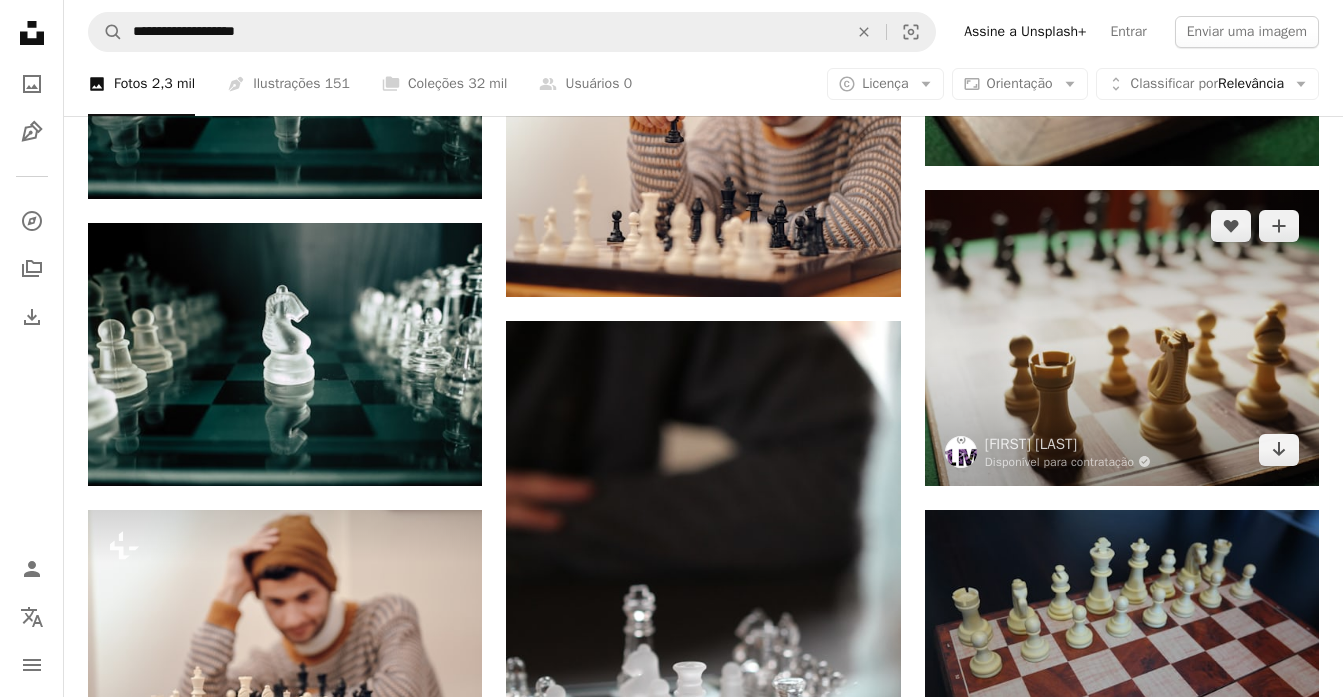 click at bounding box center (1122, 338) 